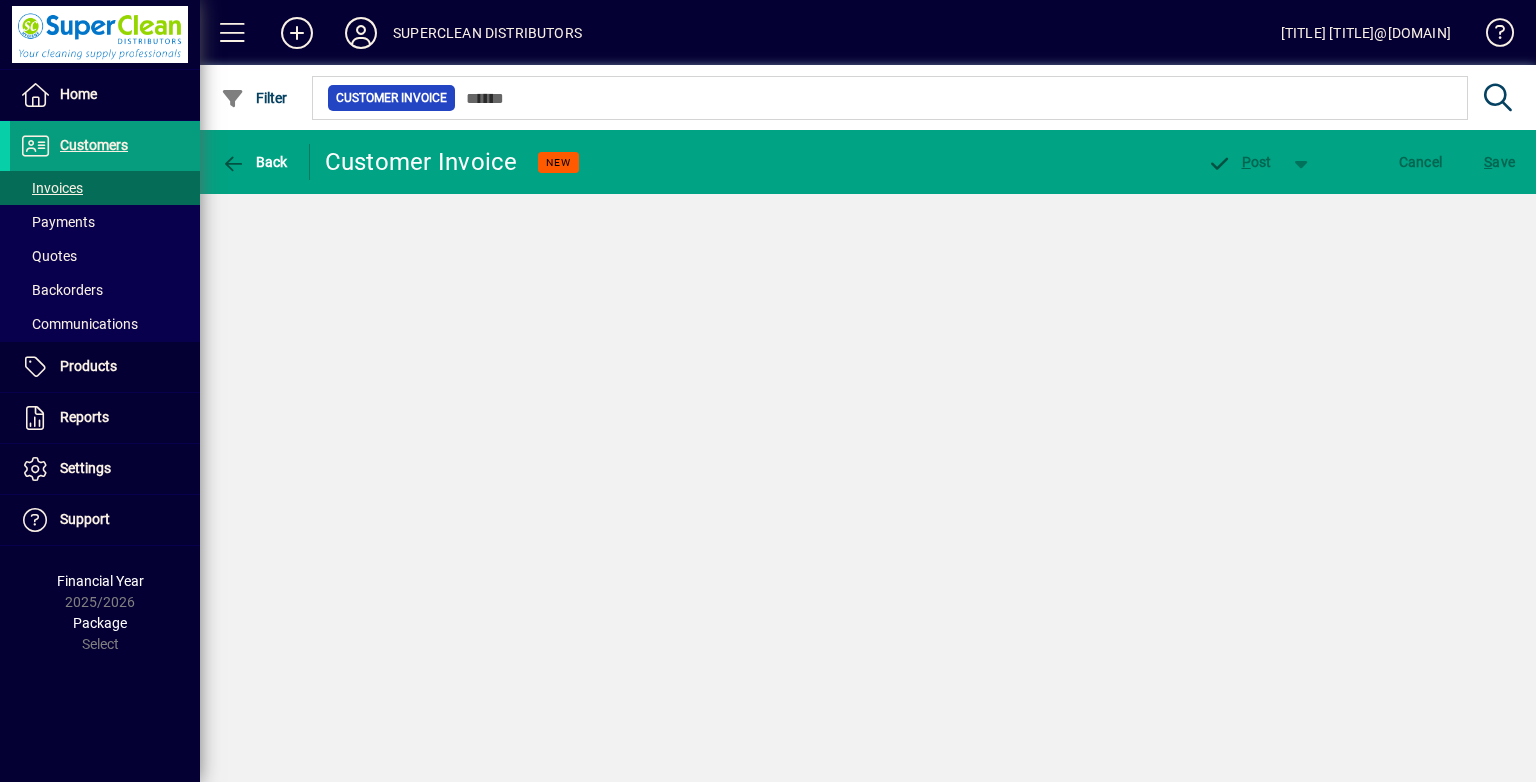 scroll, scrollTop: 0, scrollLeft: 0, axis: both 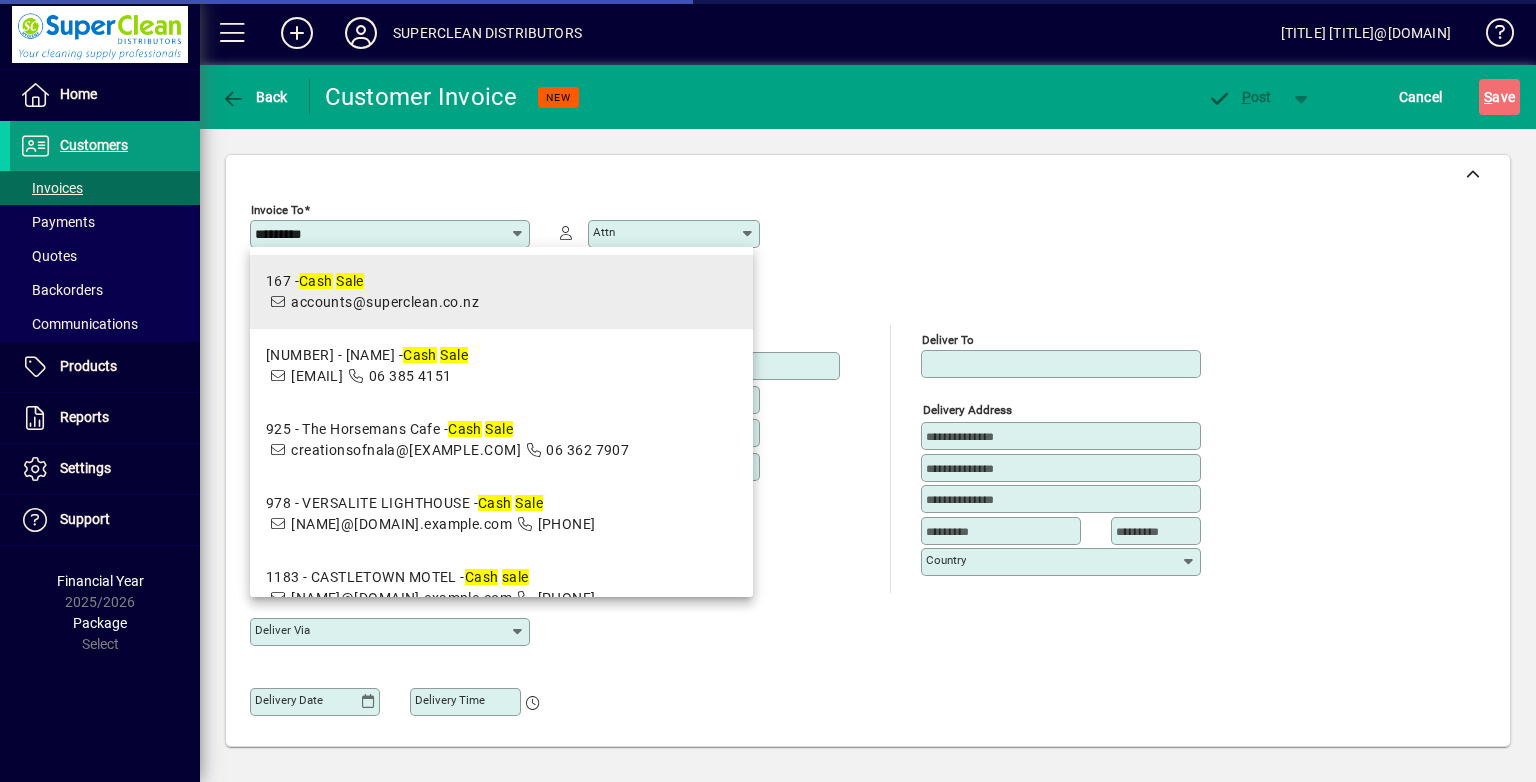 click on "[NAME]@[DOMAIN].example.com" at bounding box center (501, 292) 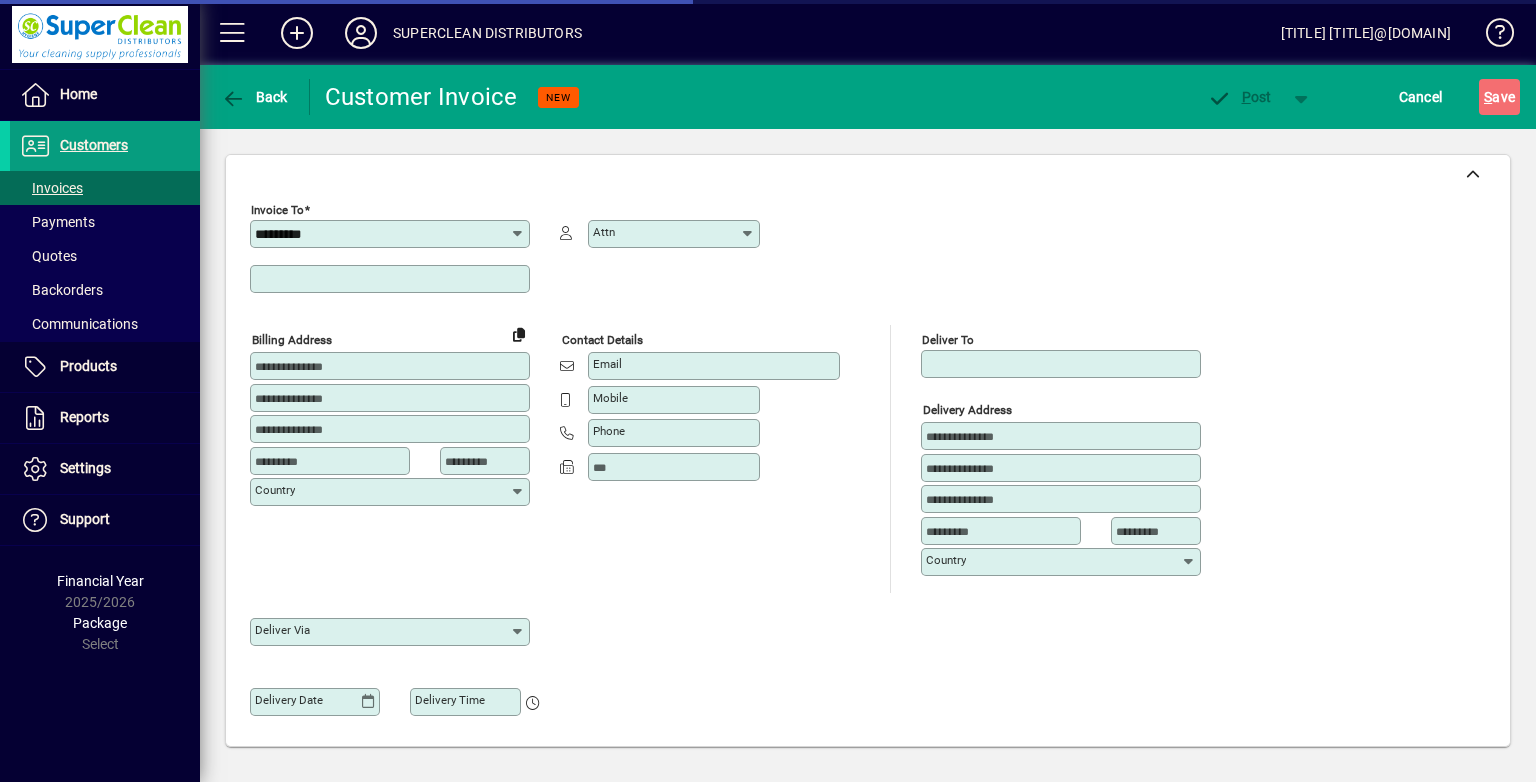 type on "**********" 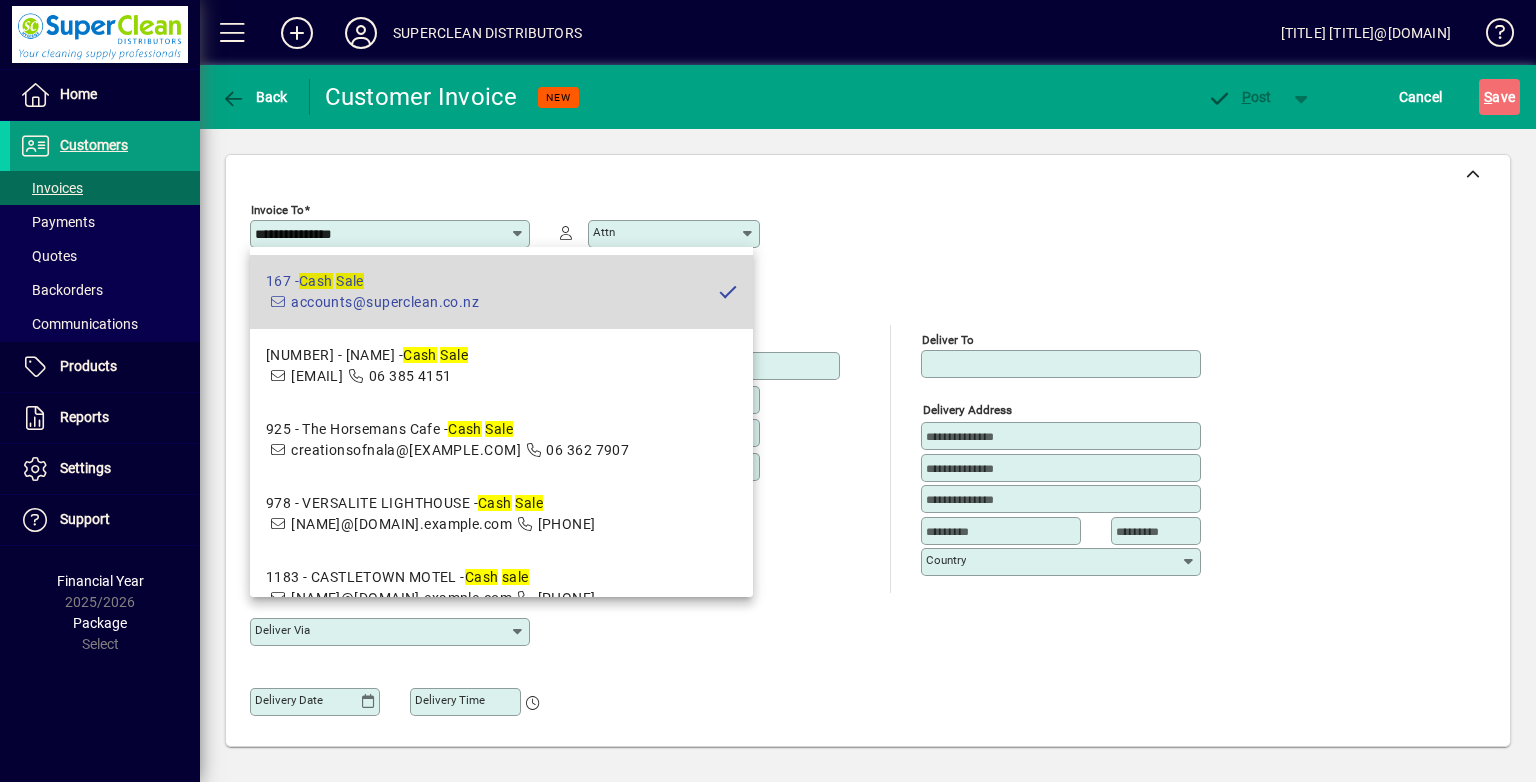 type on "**********" 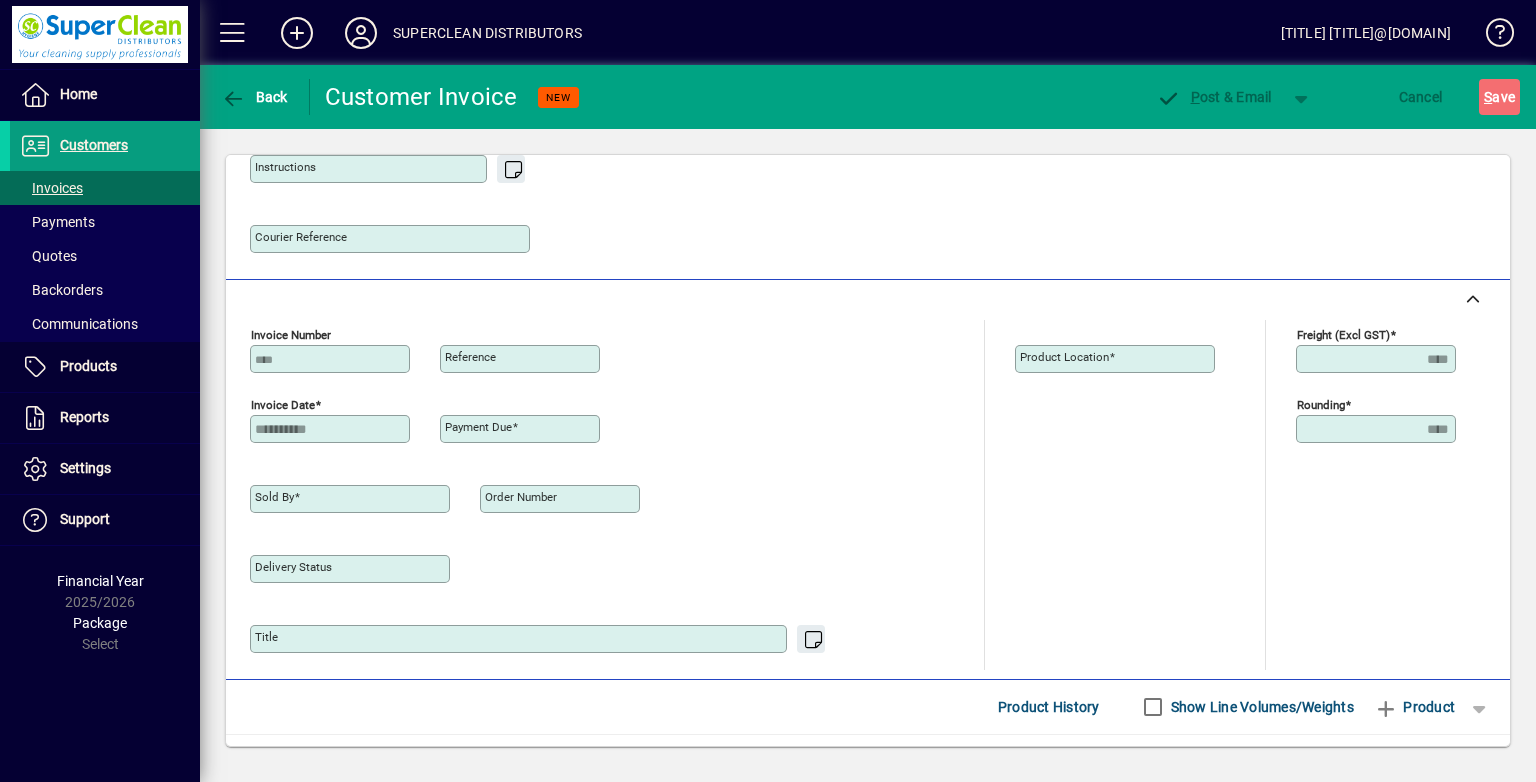 type on "**********" 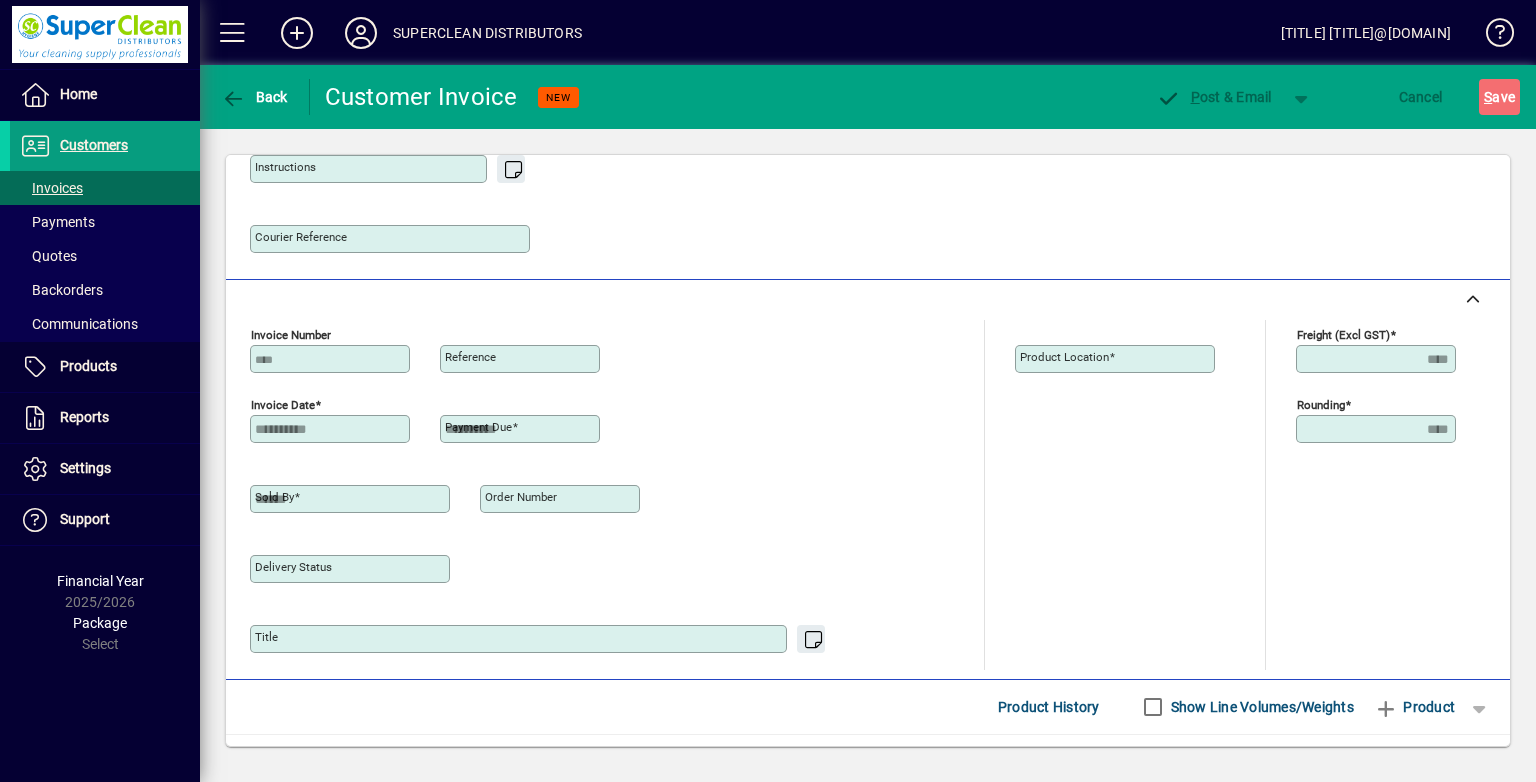 type on "**********" 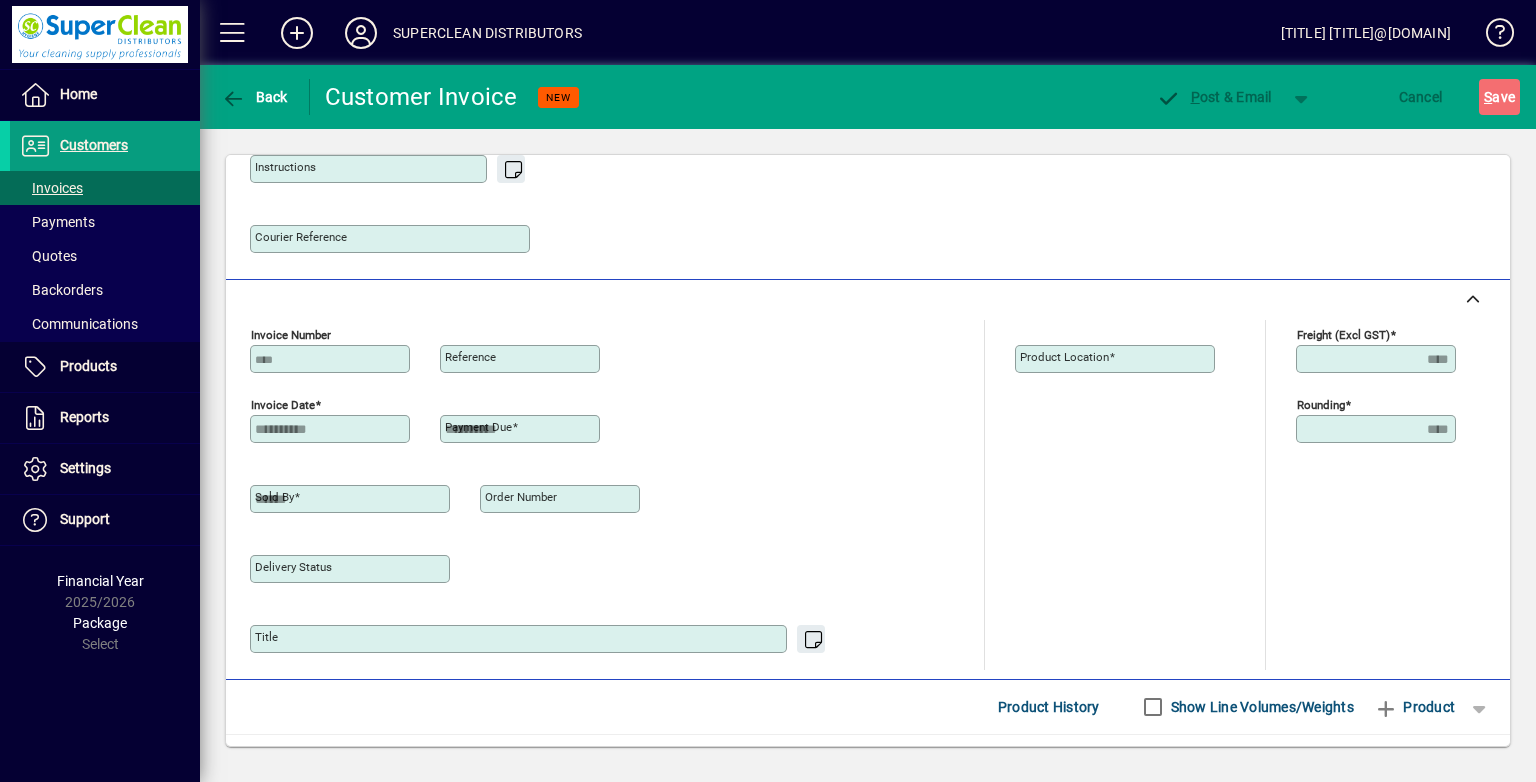 type on "**********" 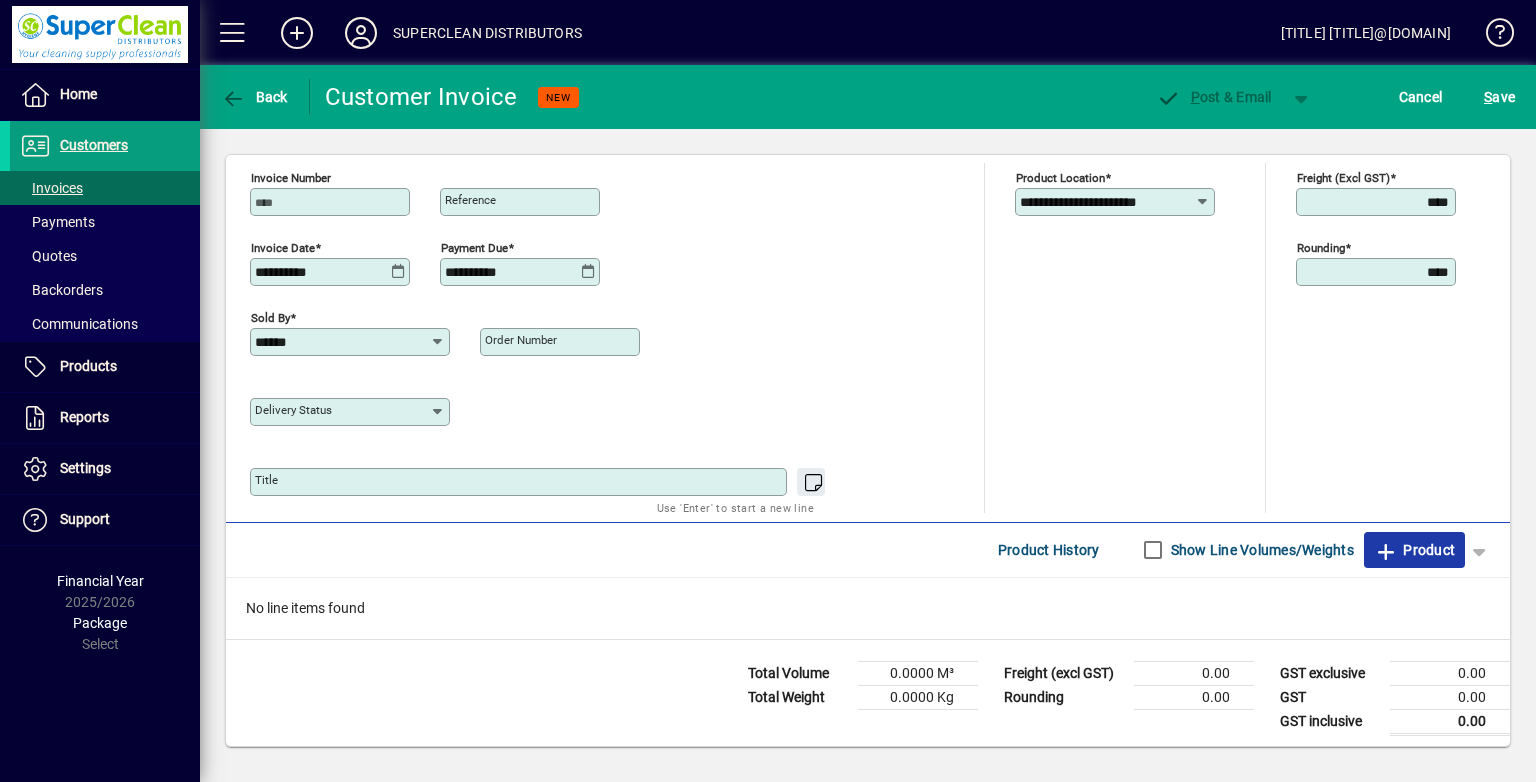 click on "Product" 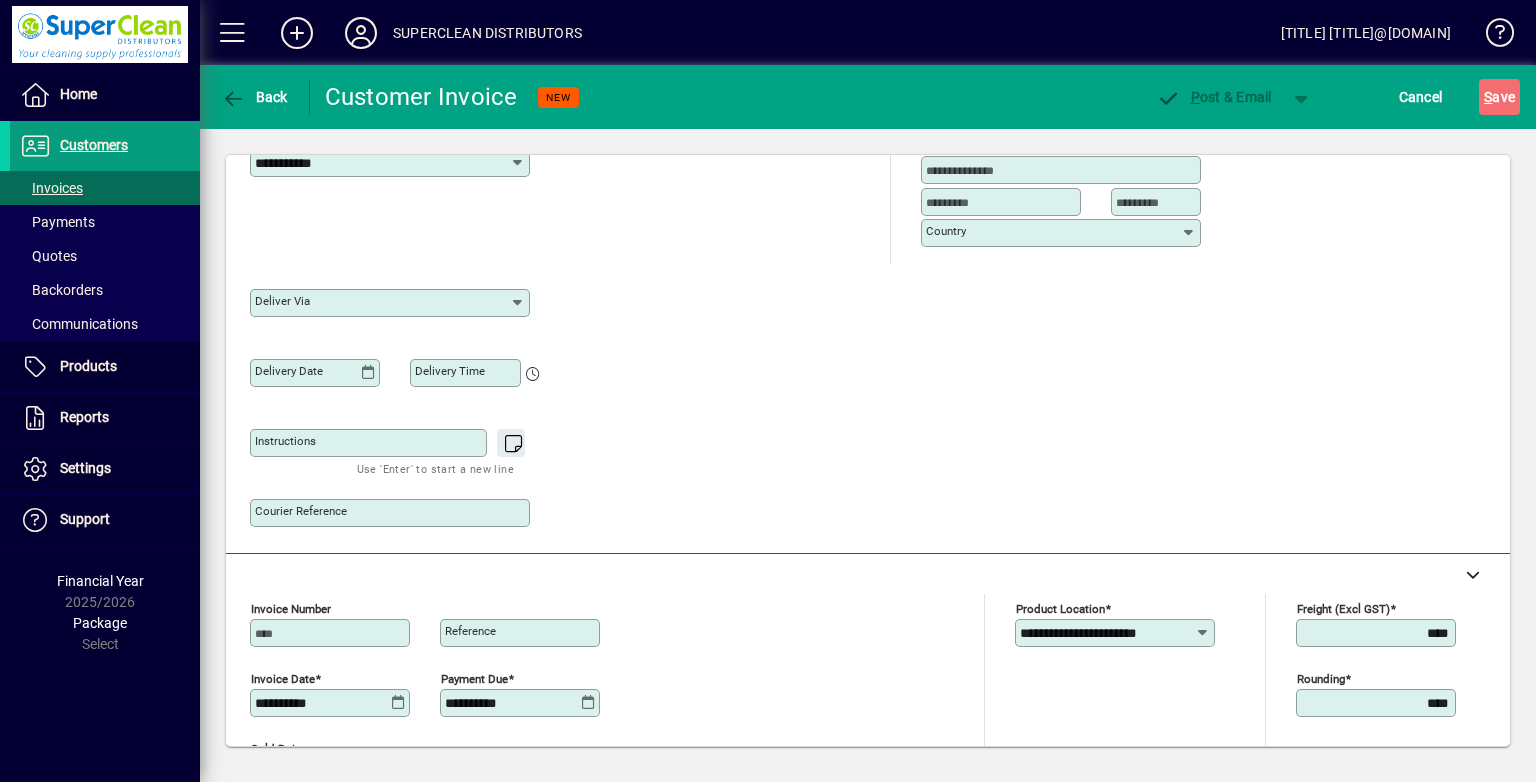 scroll, scrollTop: 44, scrollLeft: 0, axis: vertical 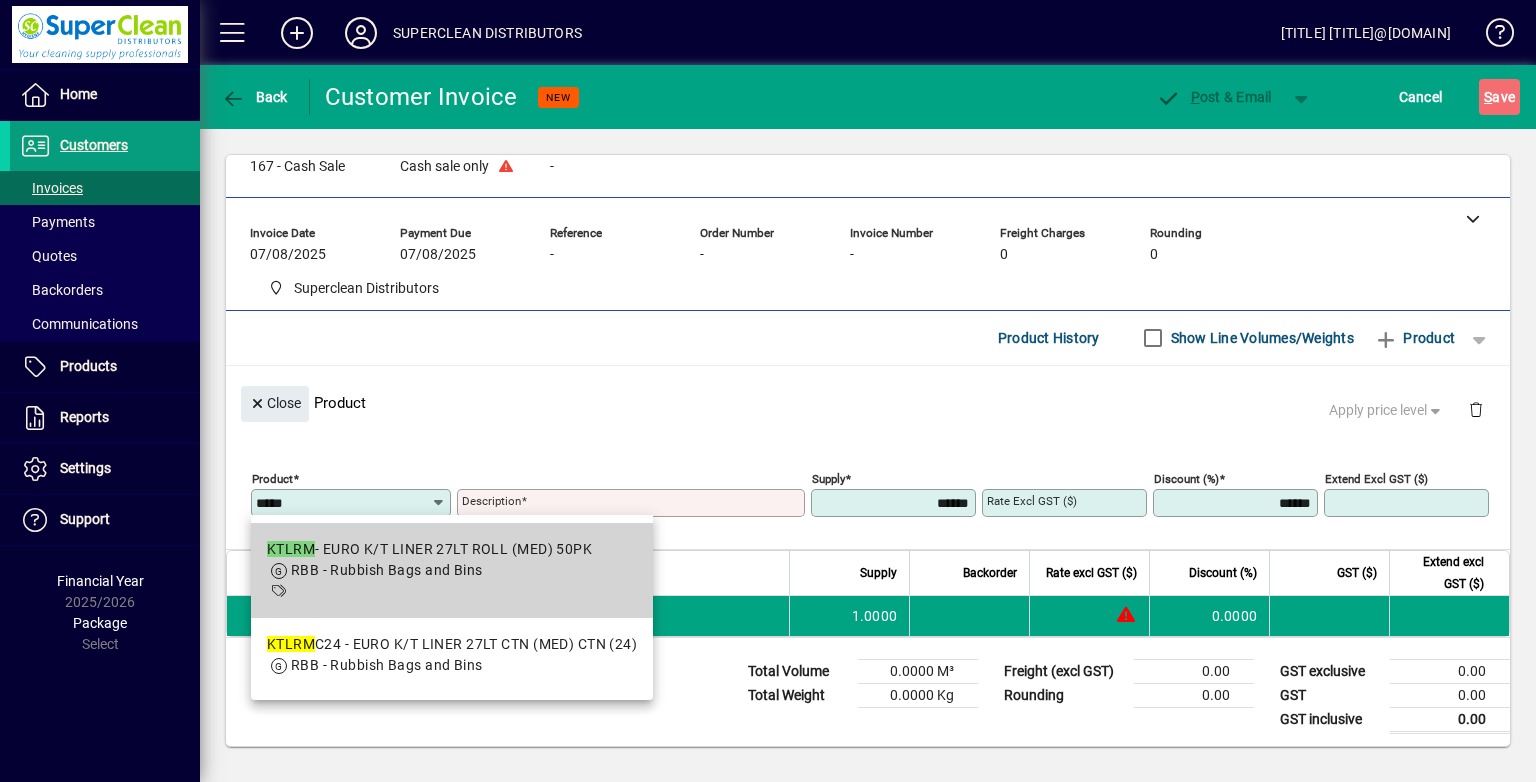 click on "KTLRM - EURO K/T LINER 27LTROLL (MED) 50PK RBB - Rubbish Bags and Bins" at bounding box center (429, 570) 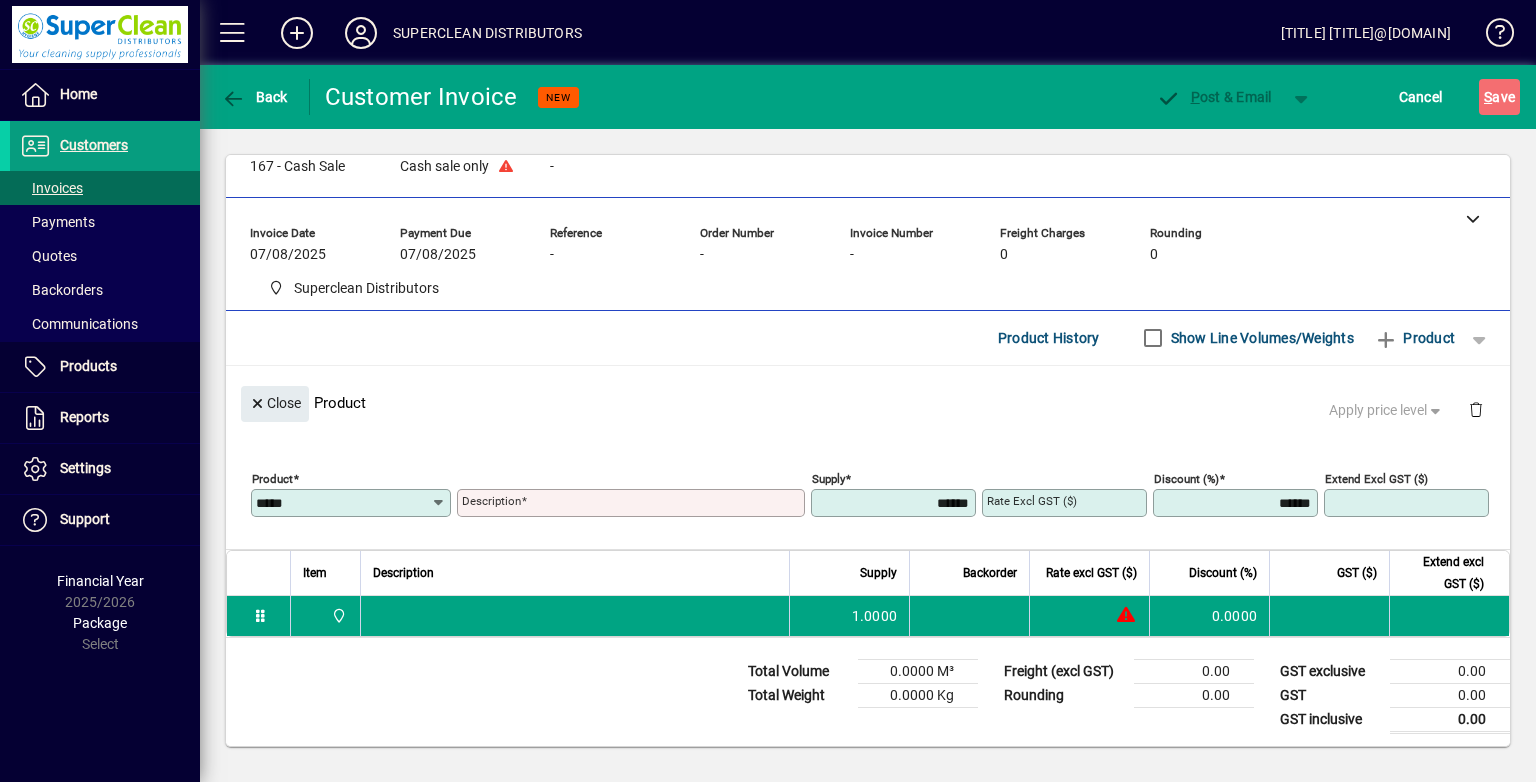 type on "*****" 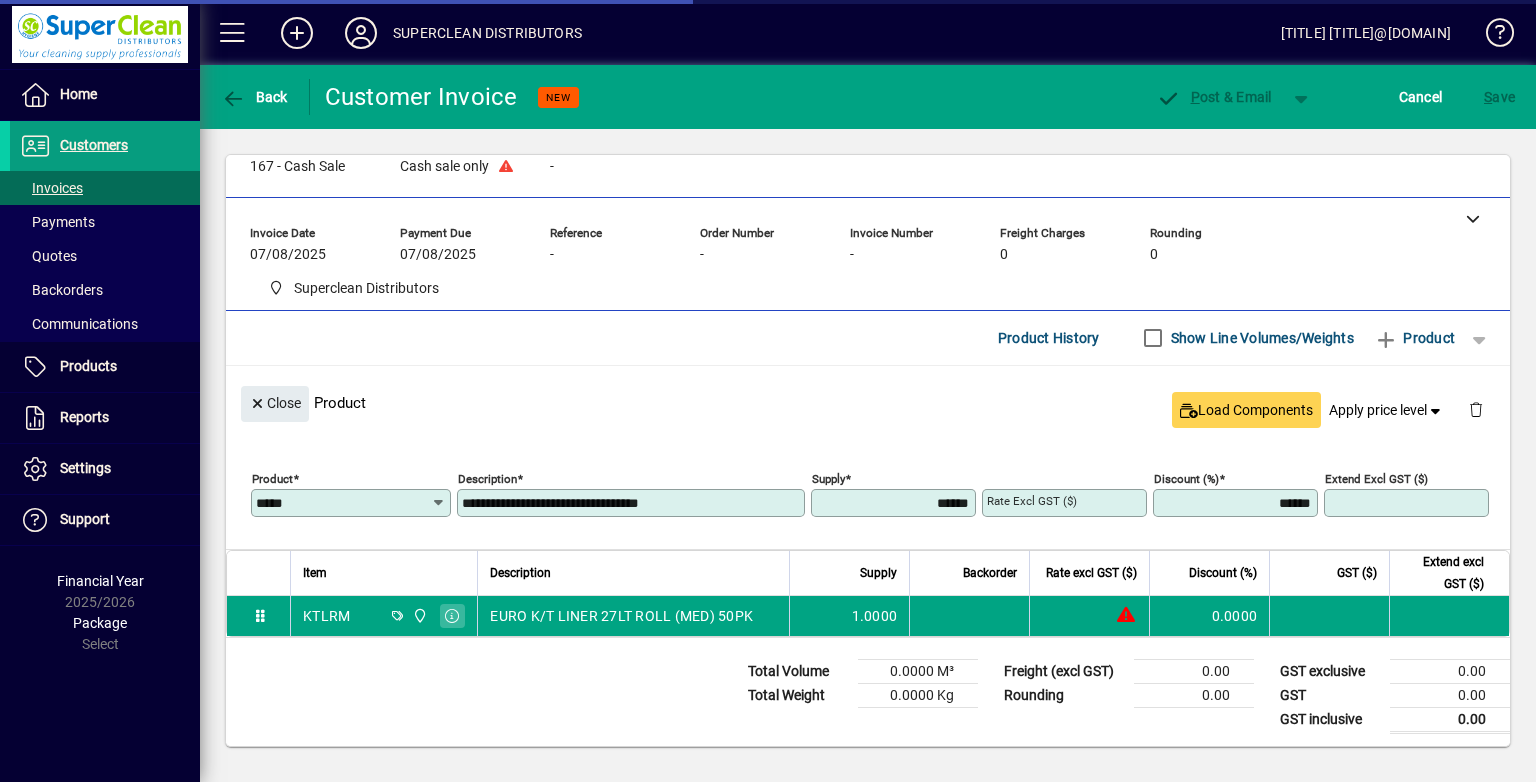 type on "******" 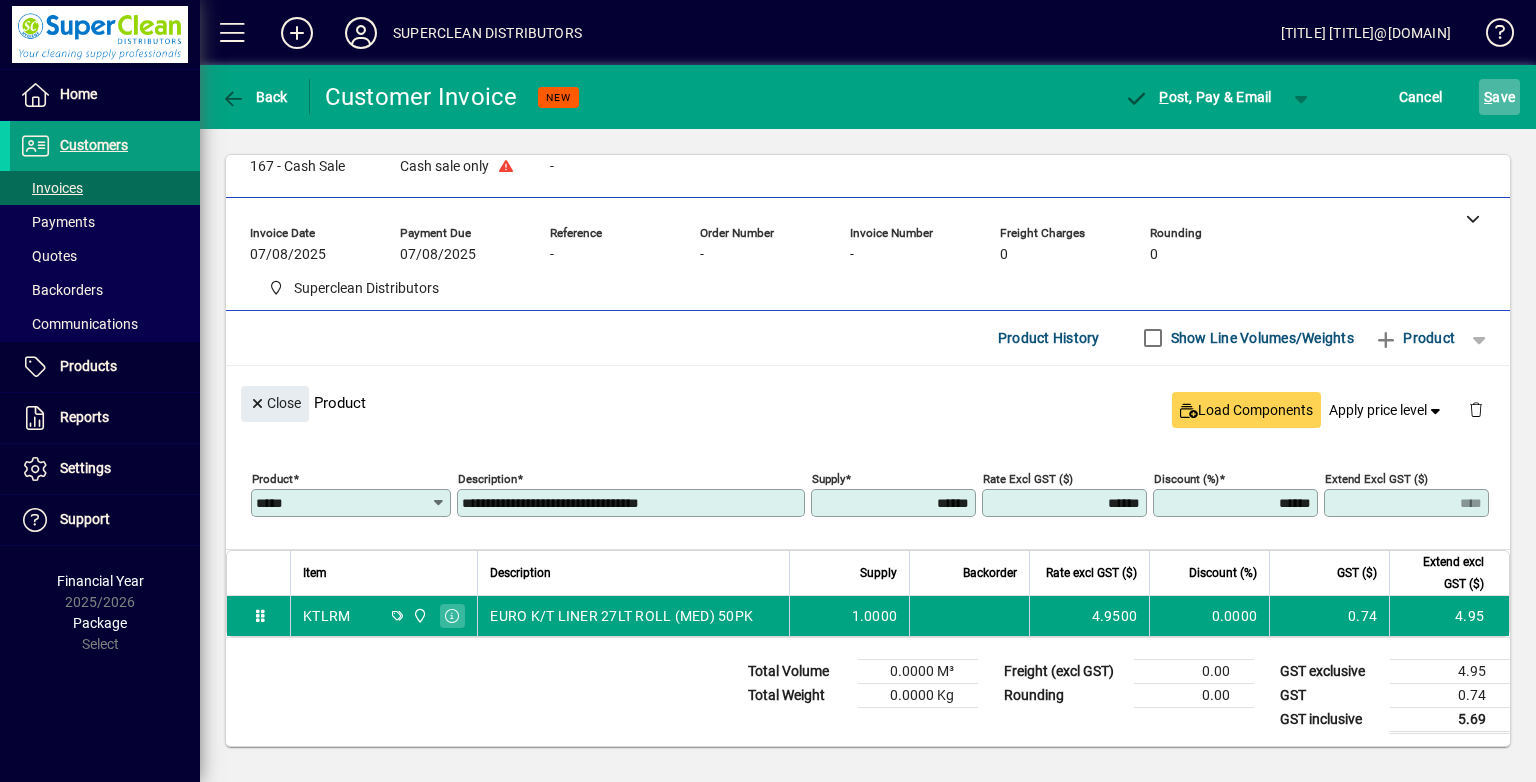 click on "S ave" 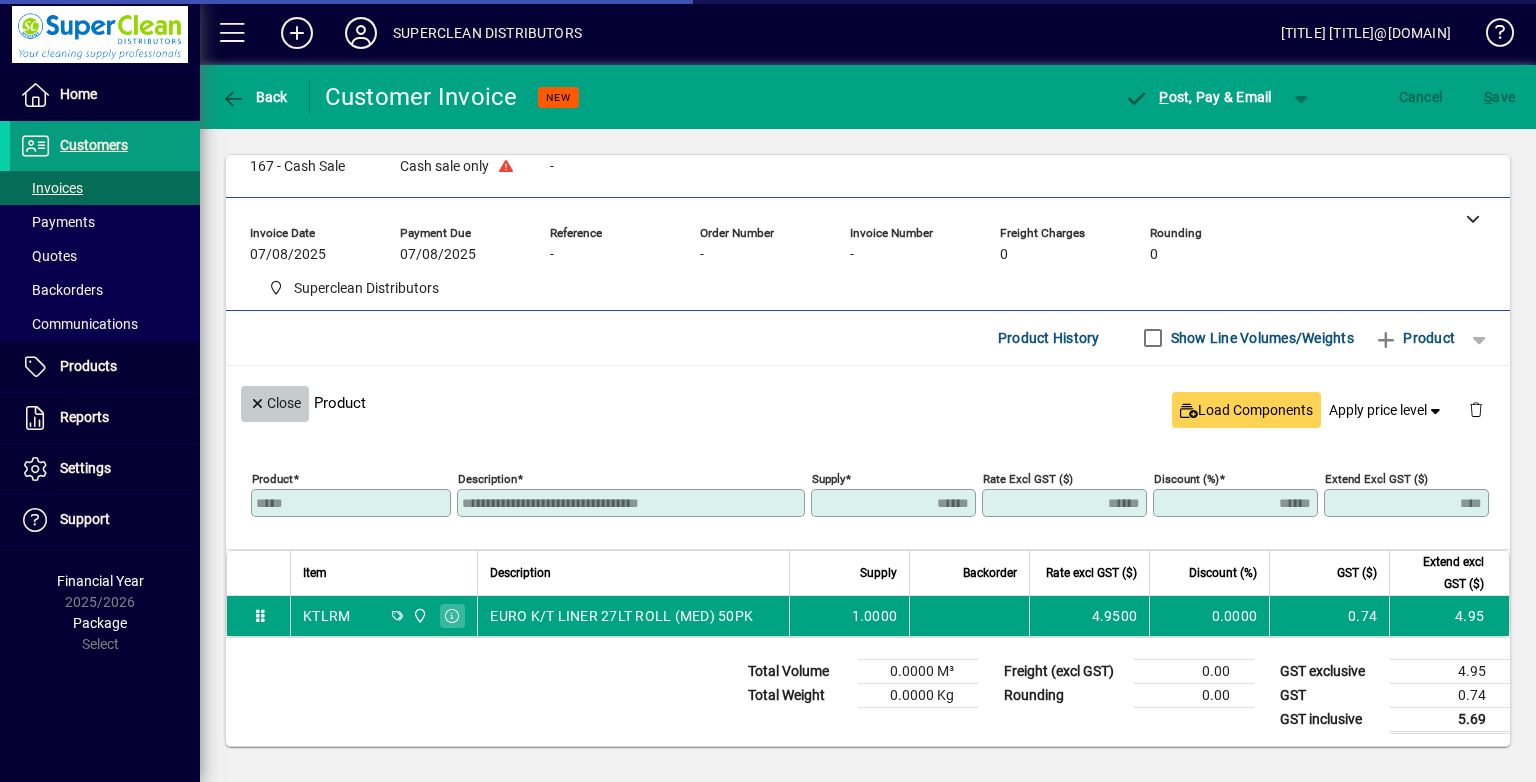 click on "Close" 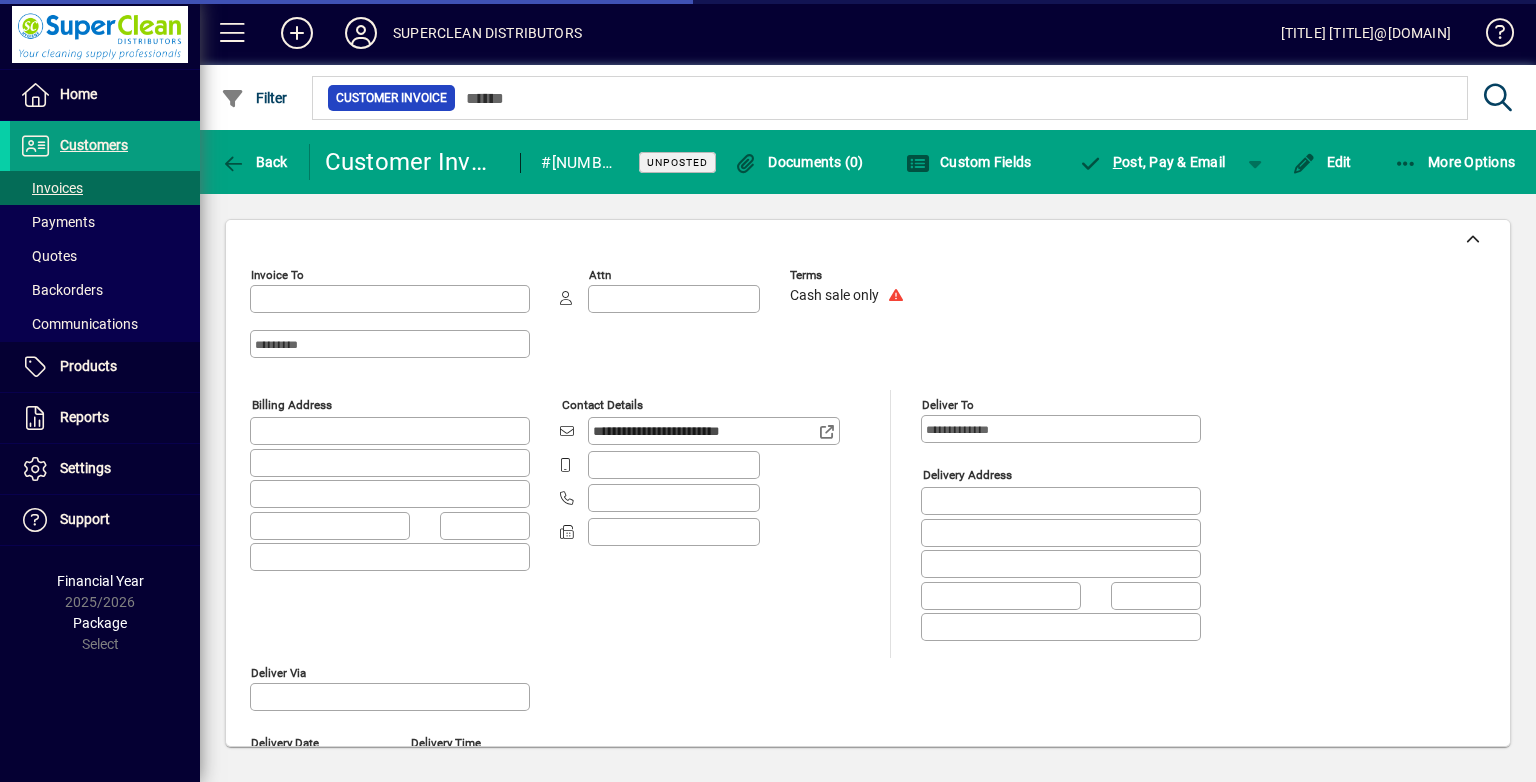 type on "**********" 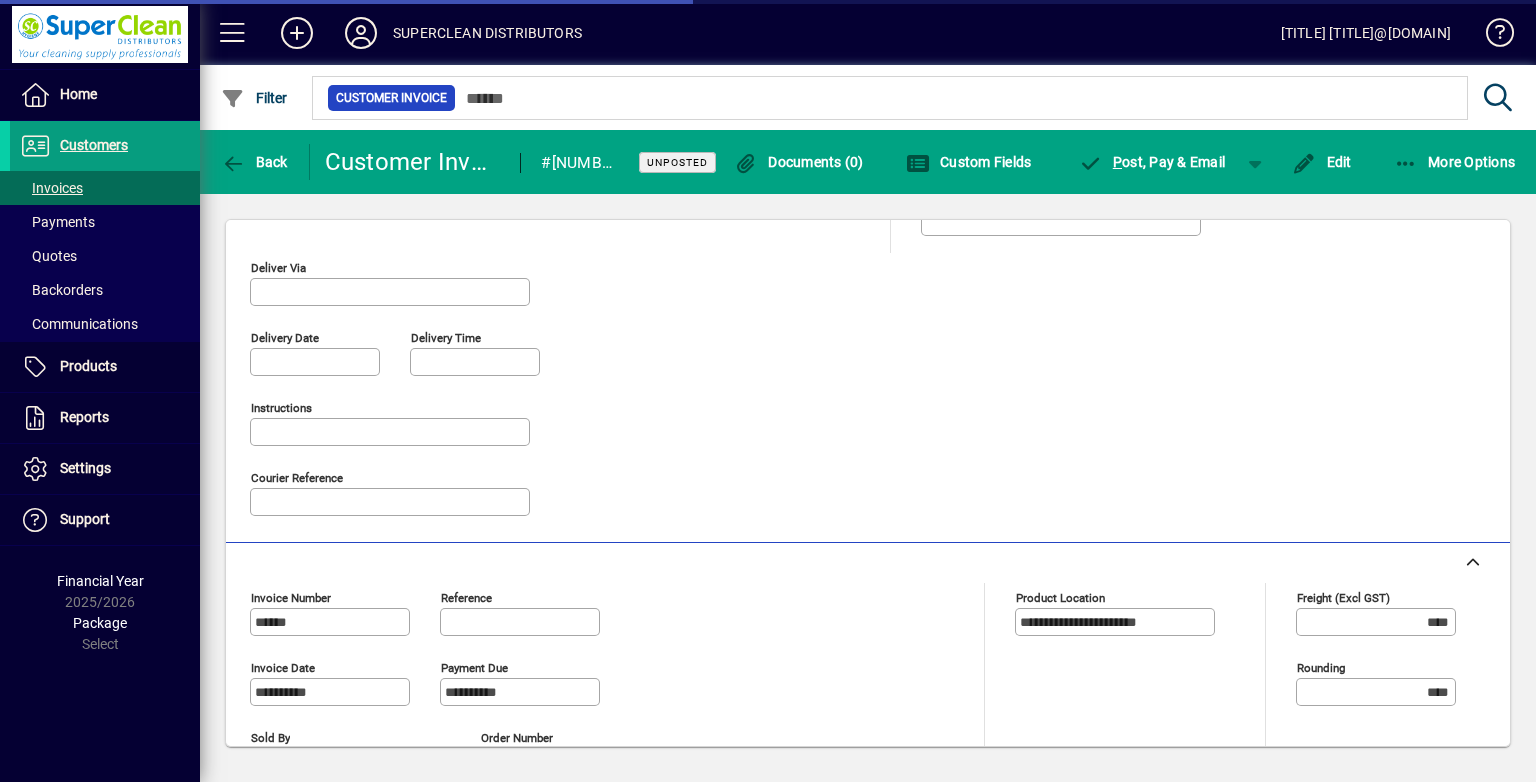 scroll, scrollTop: 500, scrollLeft: 0, axis: vertical 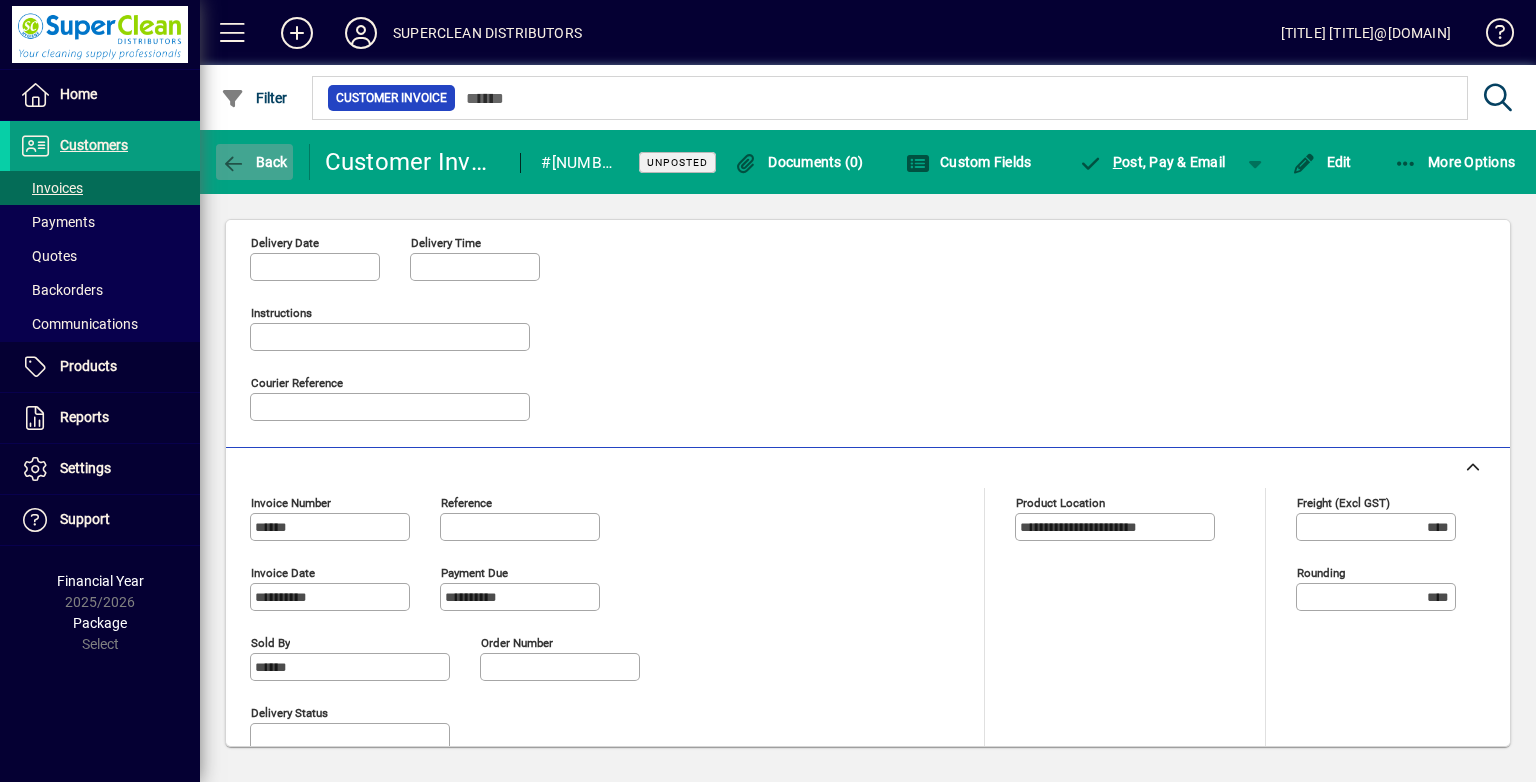 click 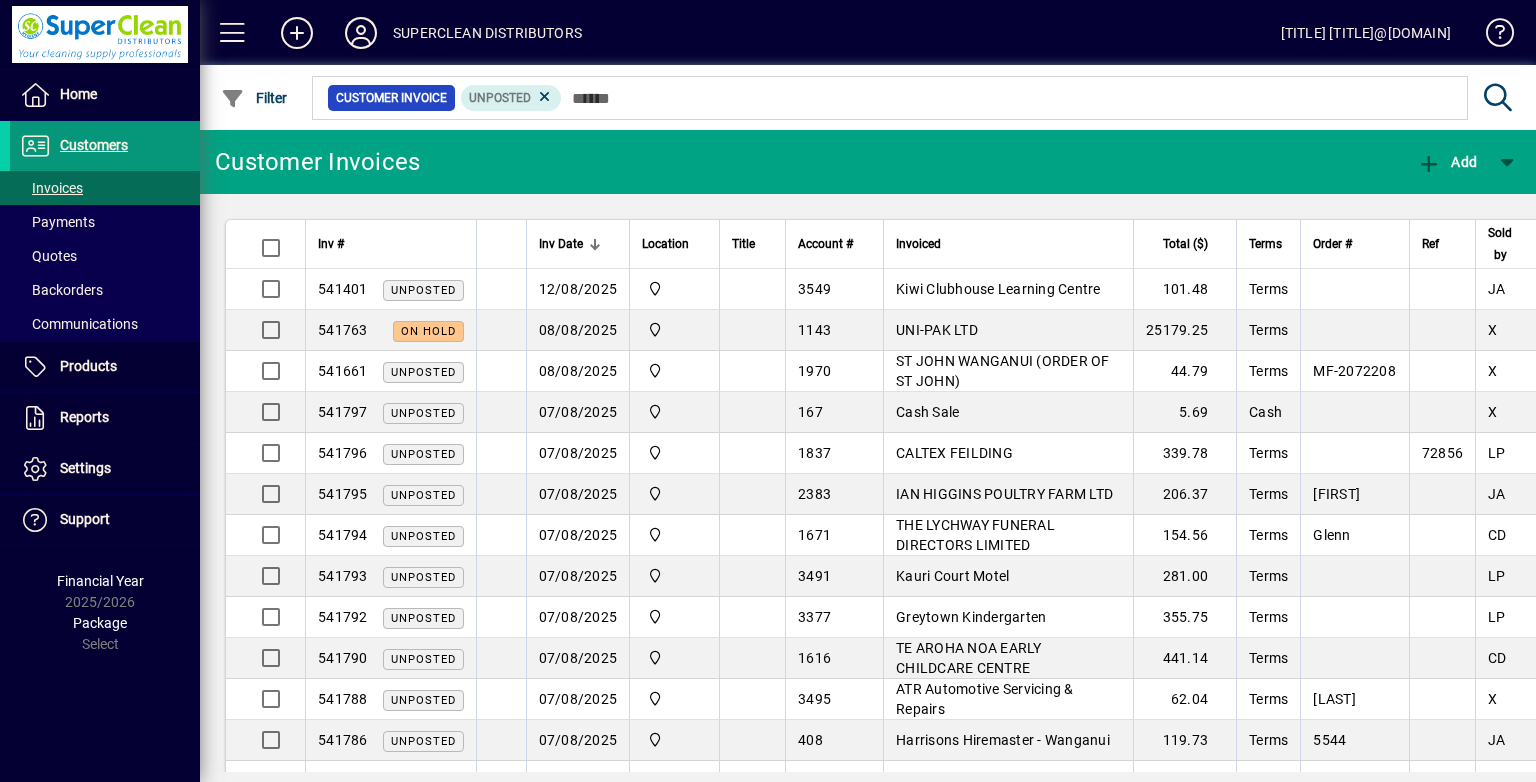 click on "Customers" at bounding box center [94, 145] 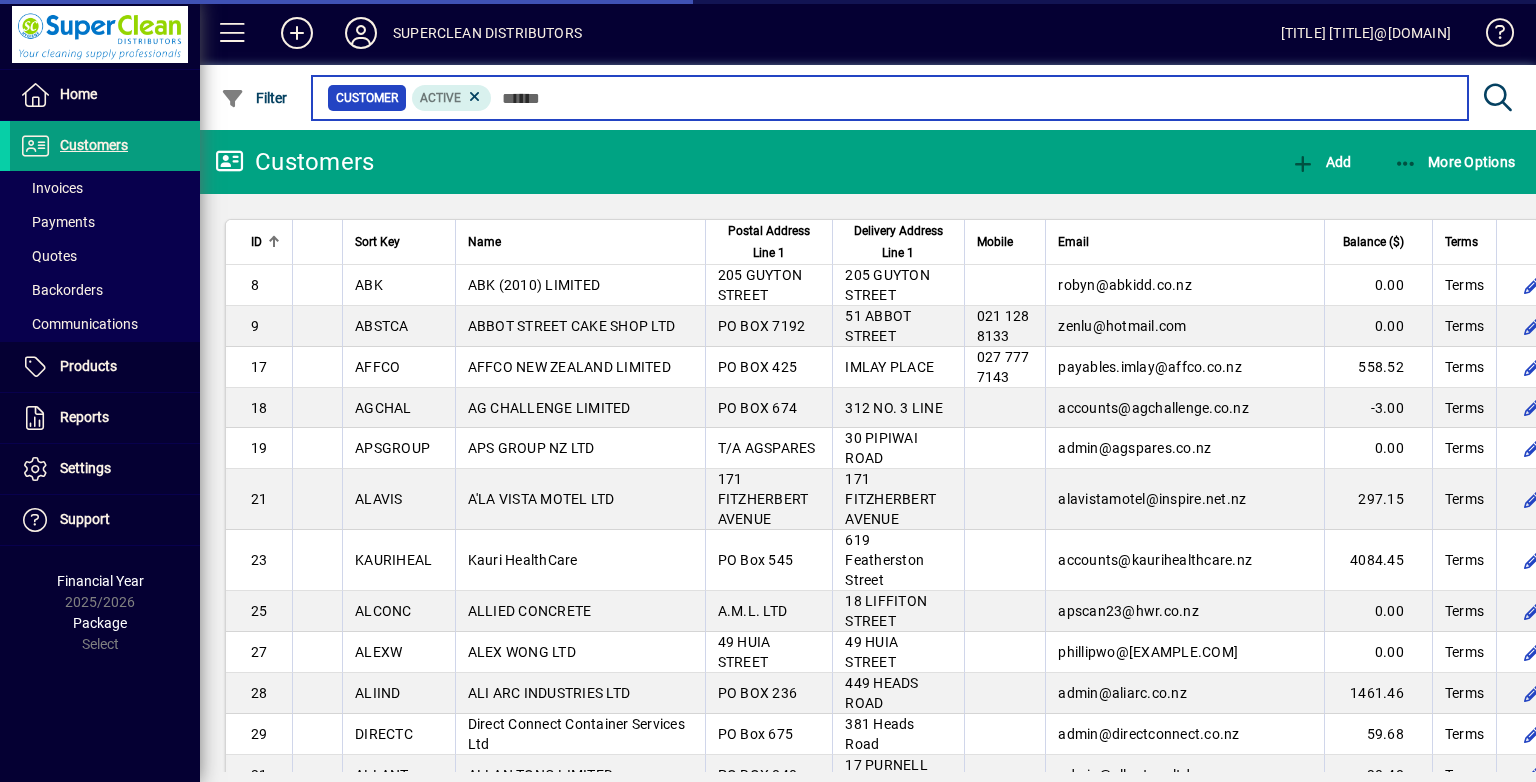 click at bounding box center (972, 98) 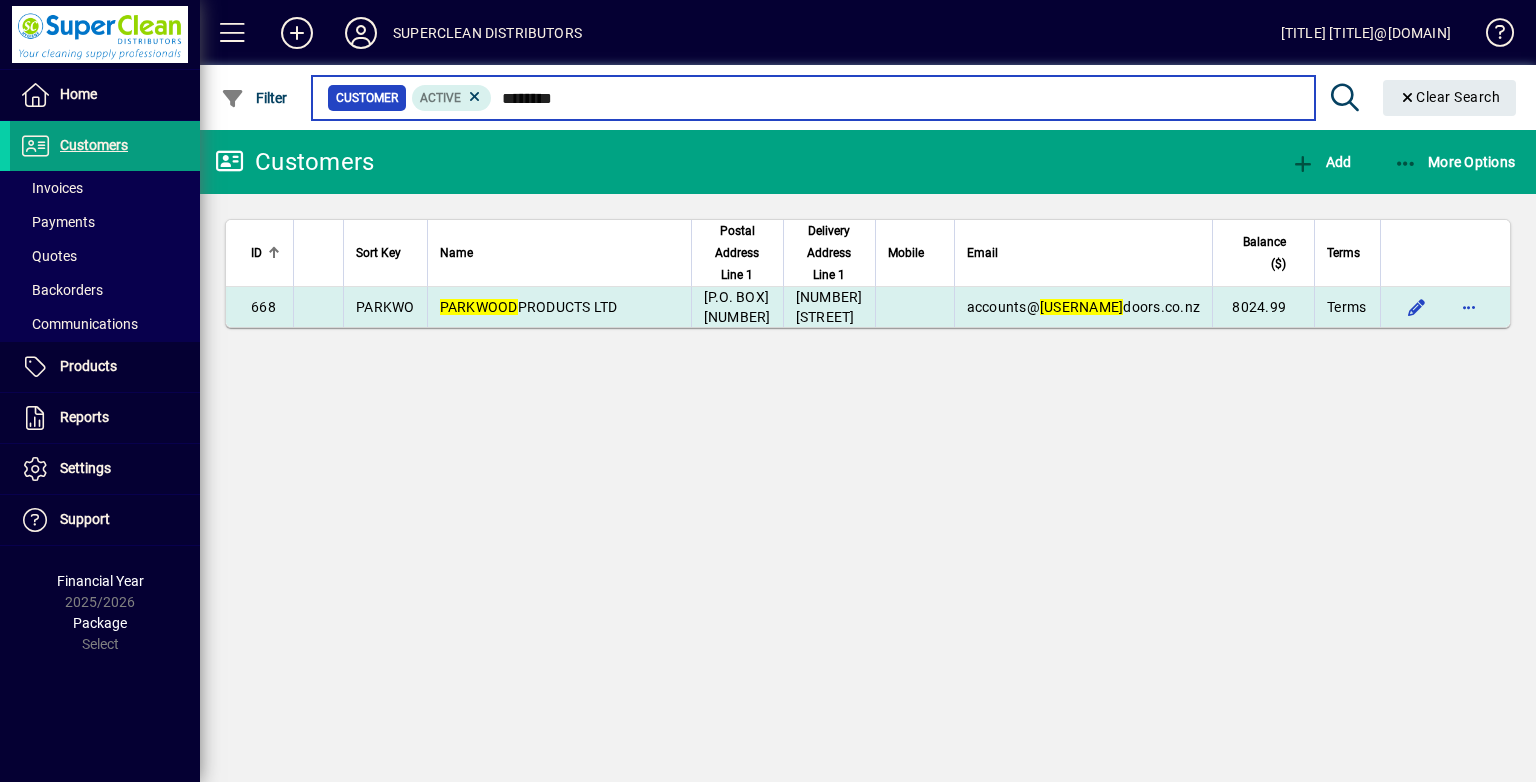 type on "********" 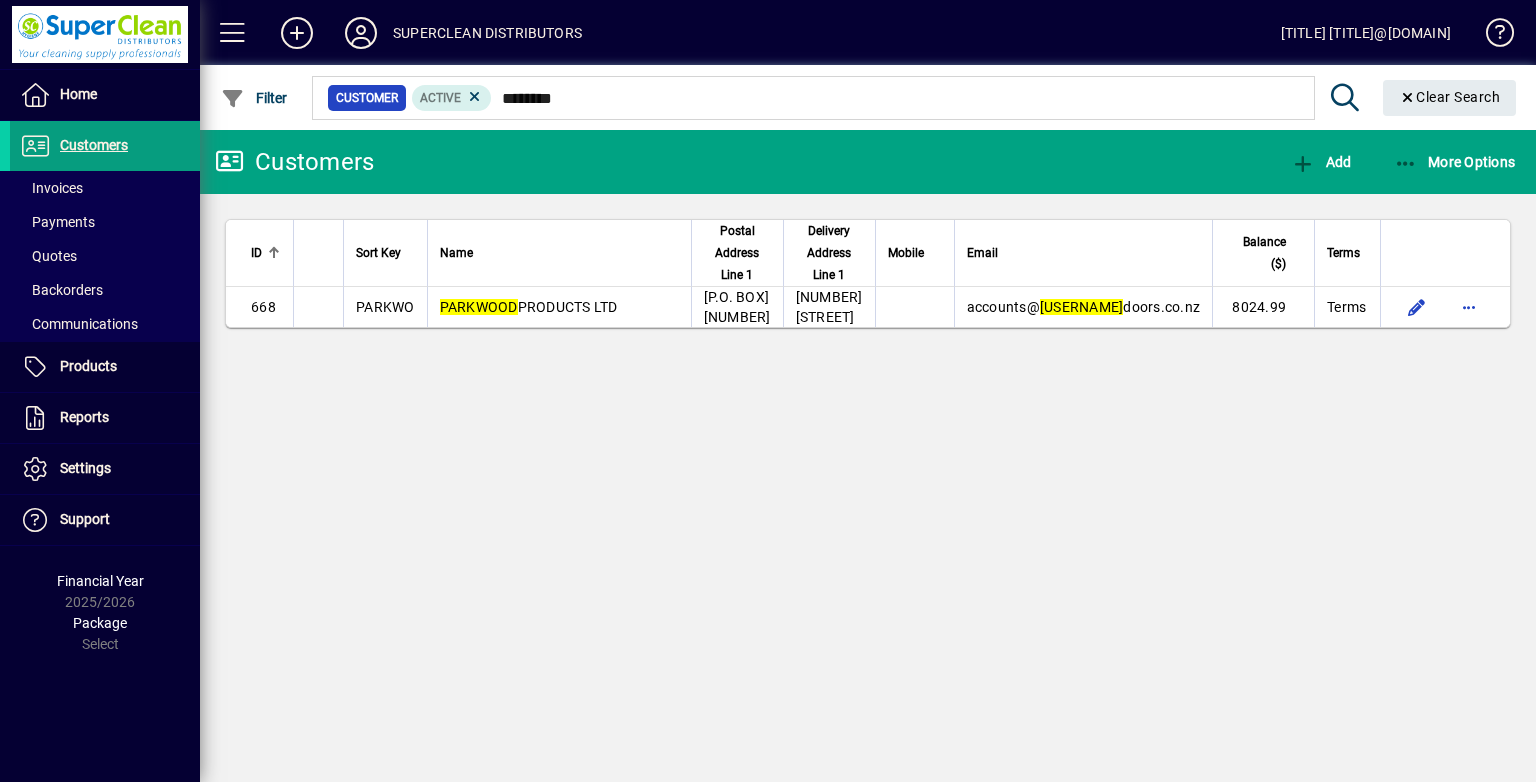 click on "[ORGANIZATION]" at bounding box center (529, 307) 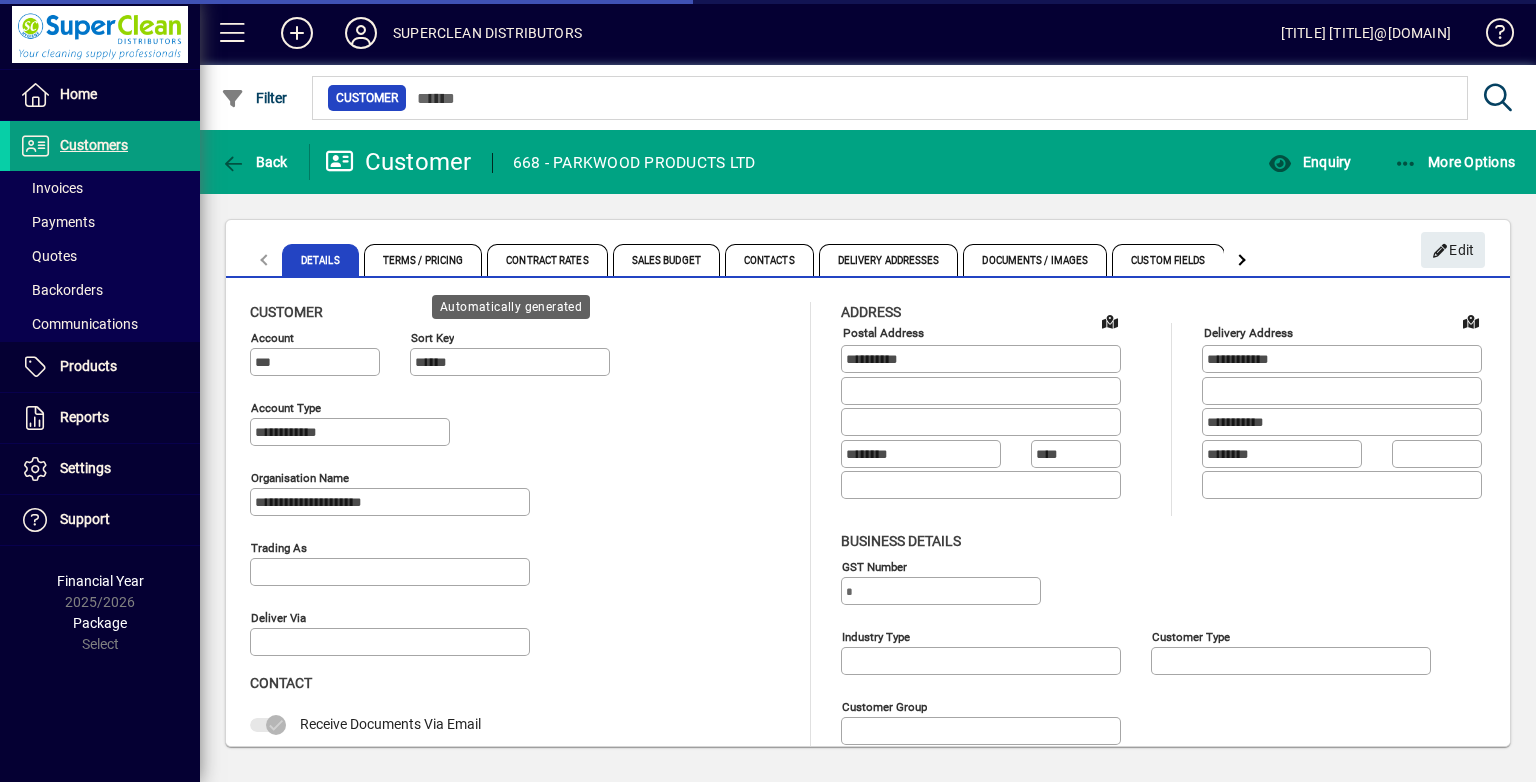 type on "**********" 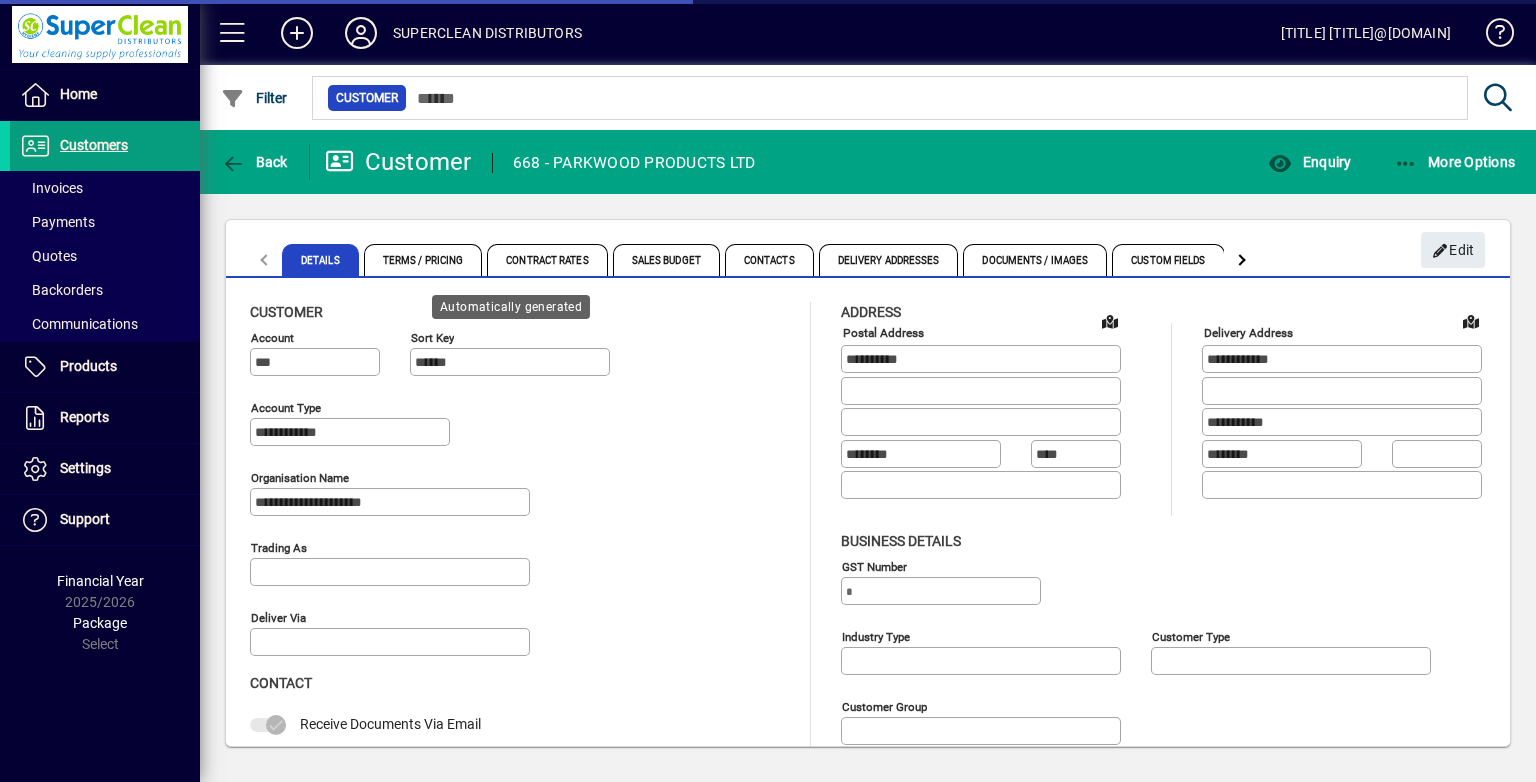 type on "******" 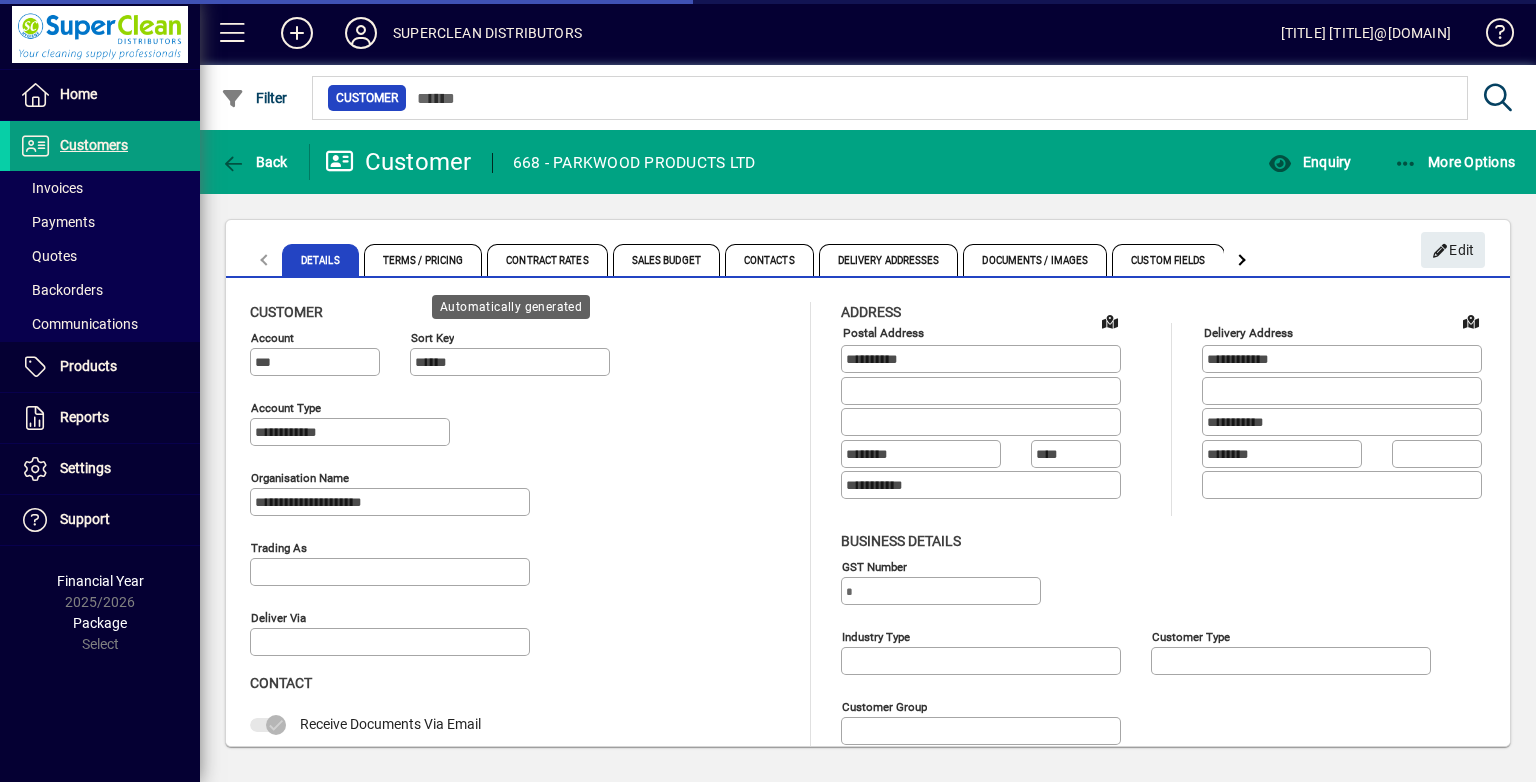 type on "**********" 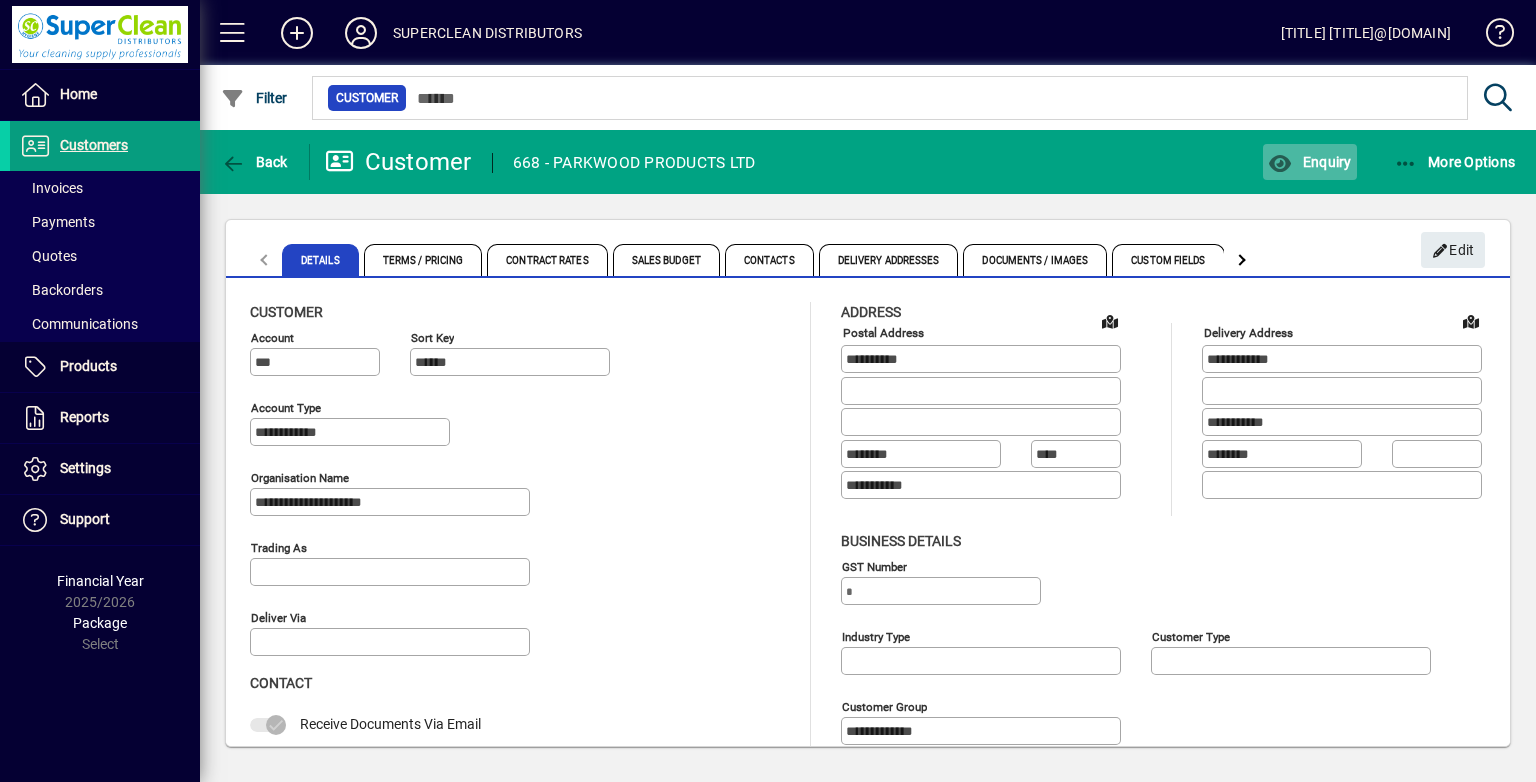 click on "Enquiry" 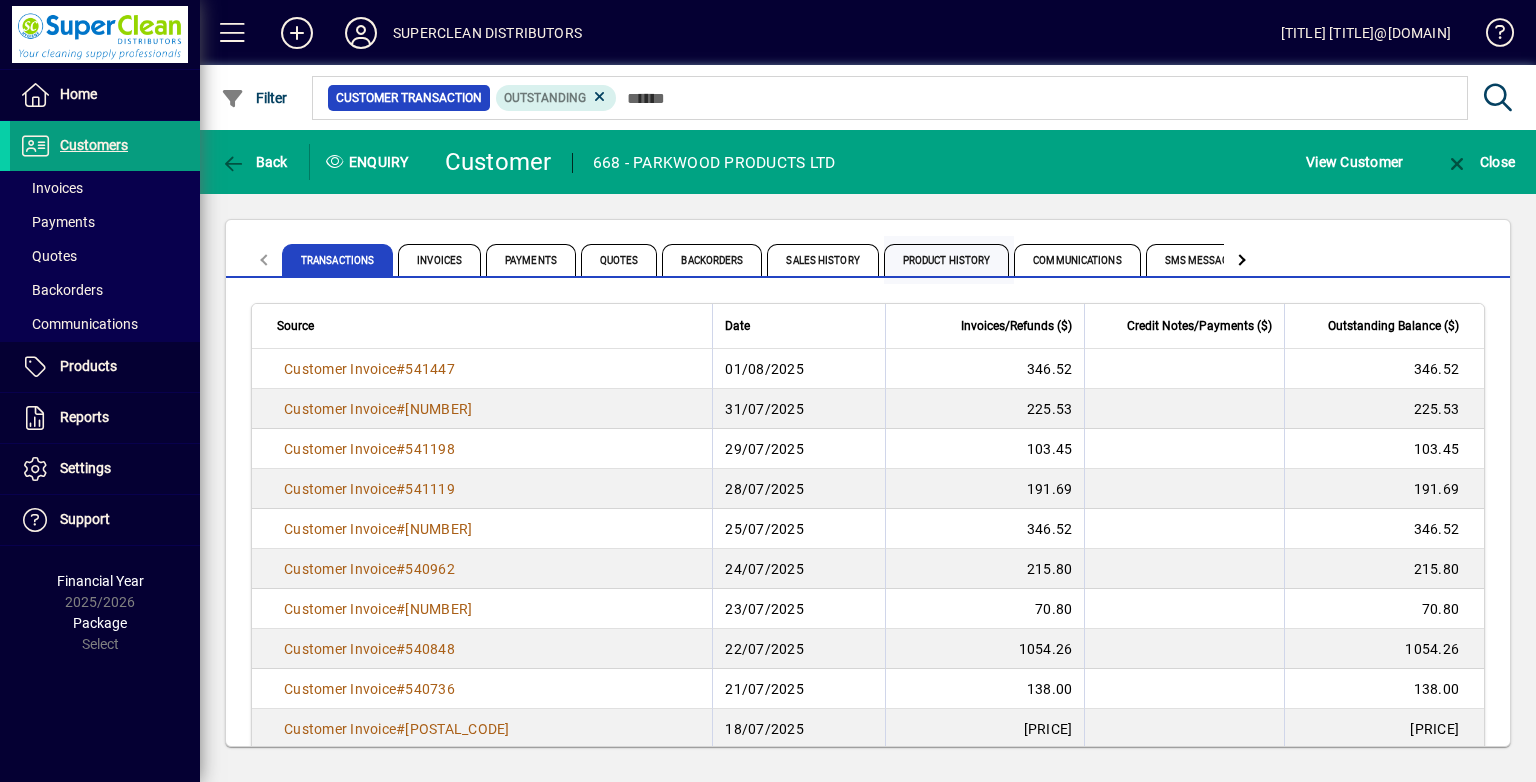 click on "Product History" at bounding box center (947, 260) 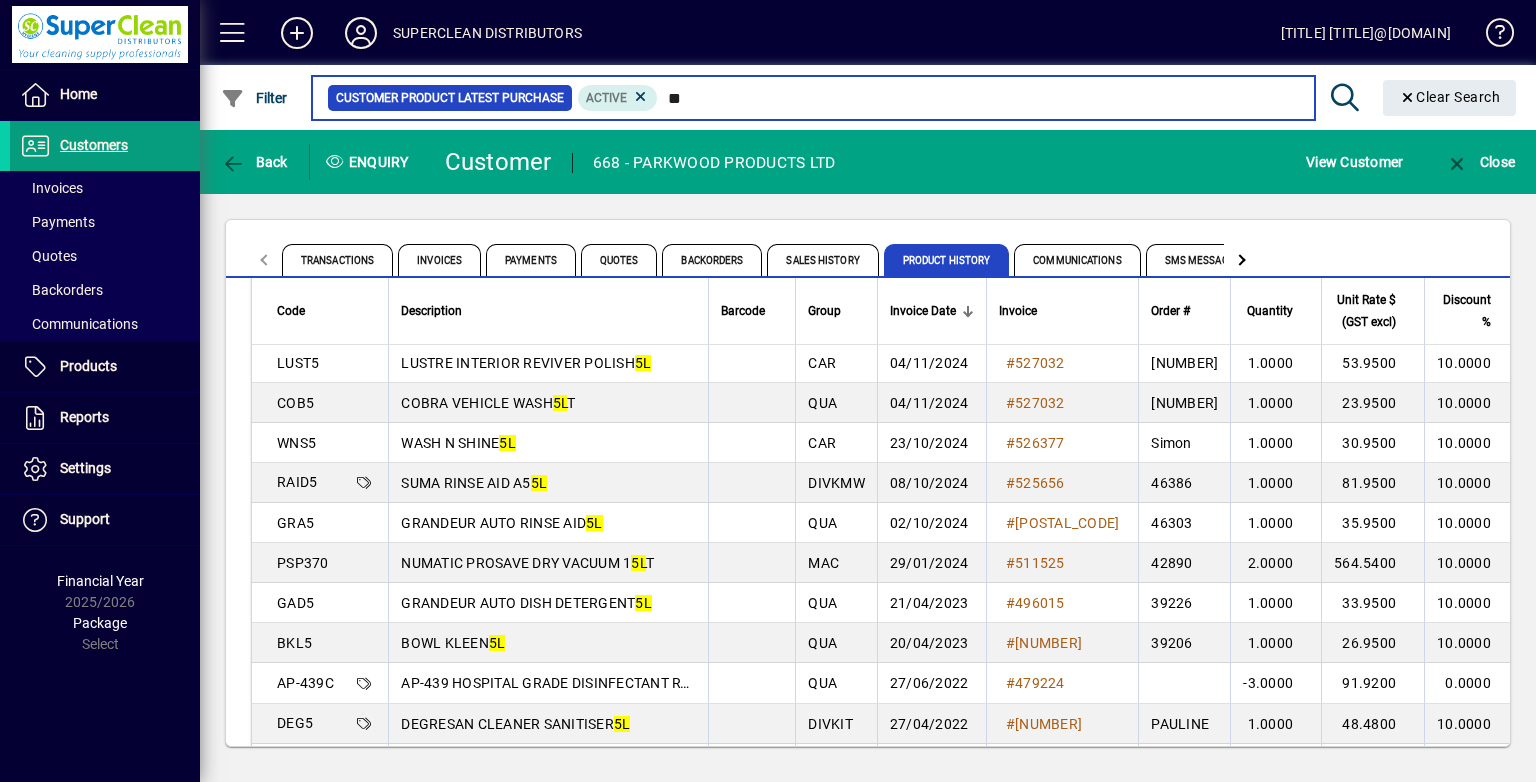 scroll, scrollTop: 0, scrollLeft: 0, axis: both 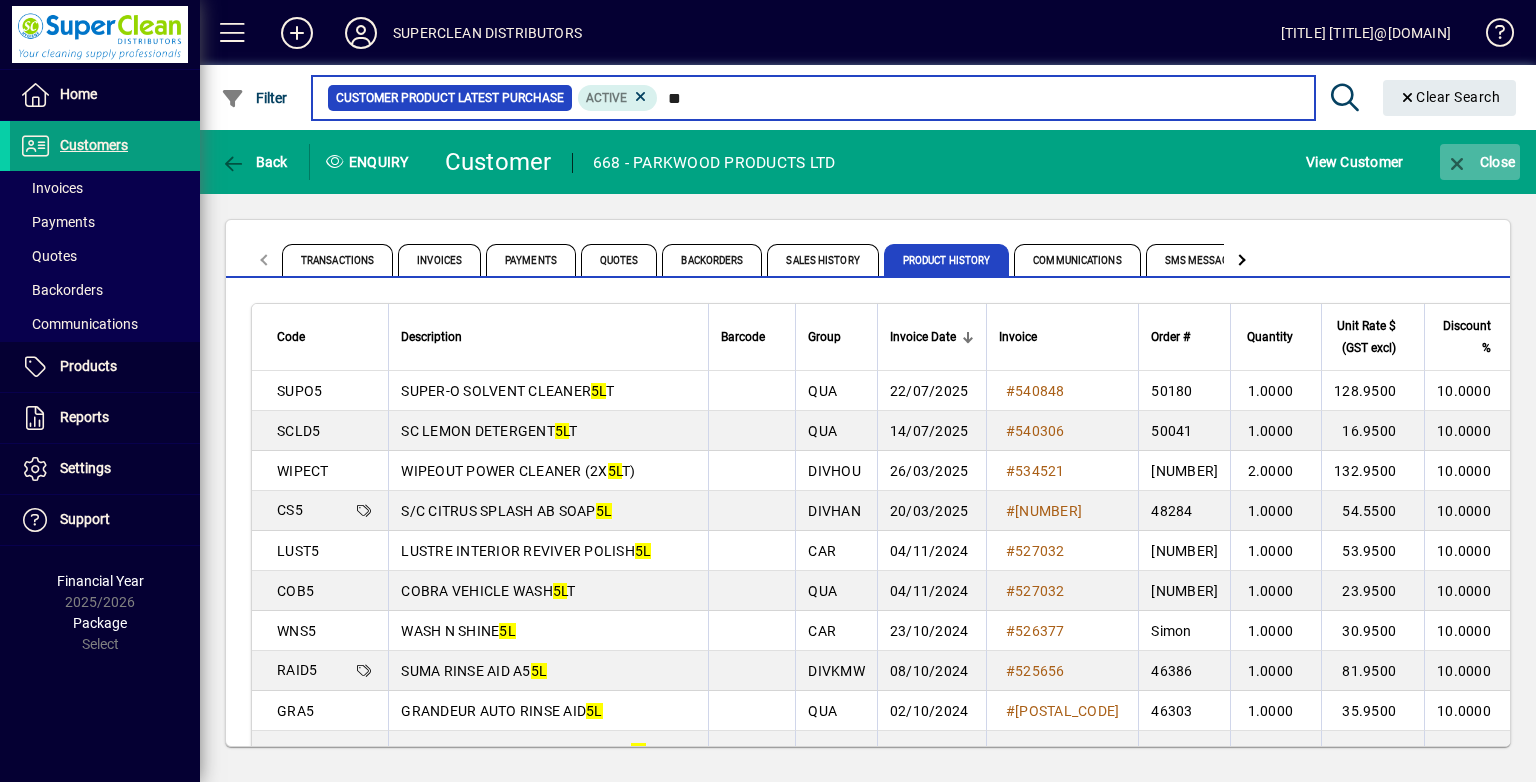 type on "**" 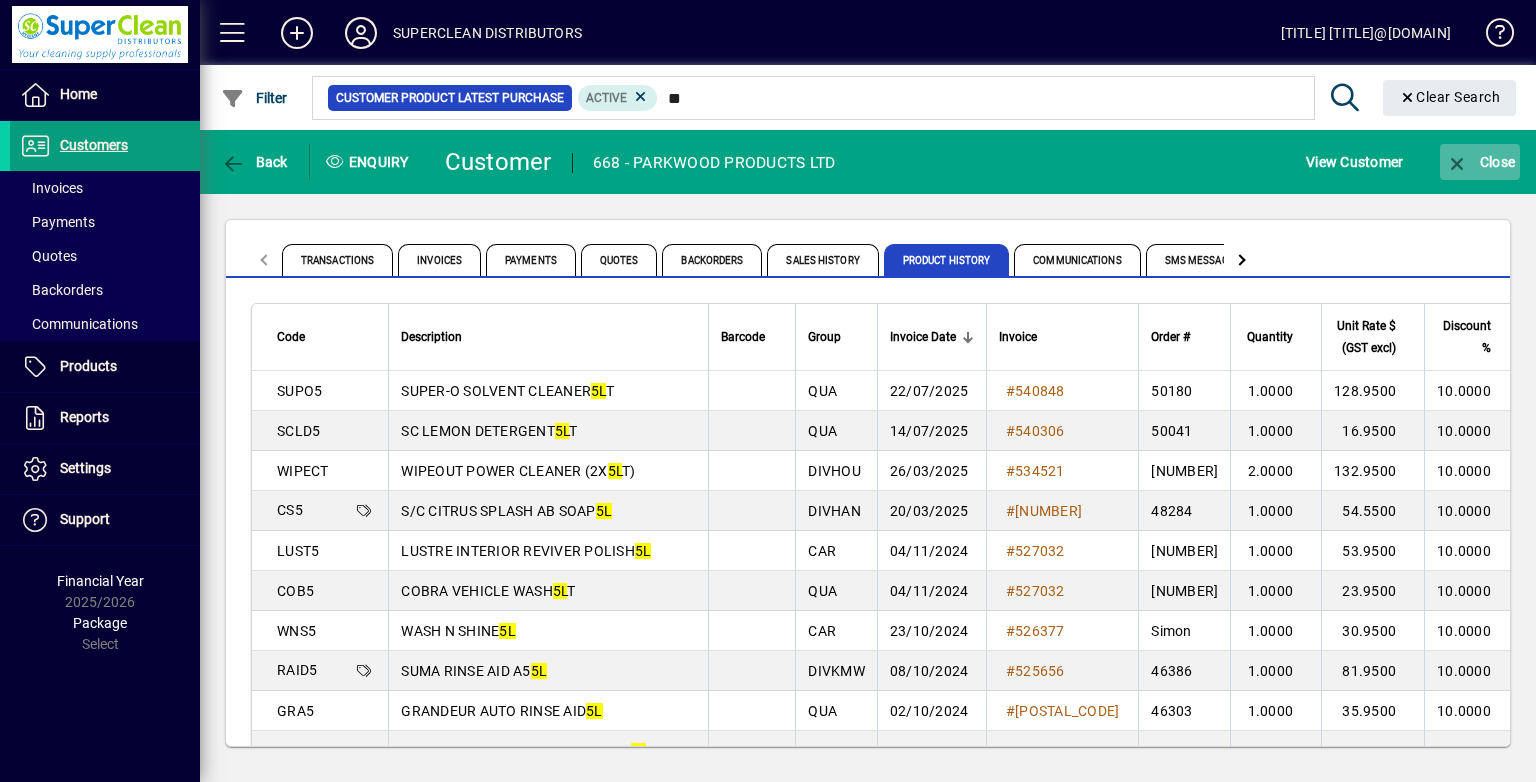 click on "Close" 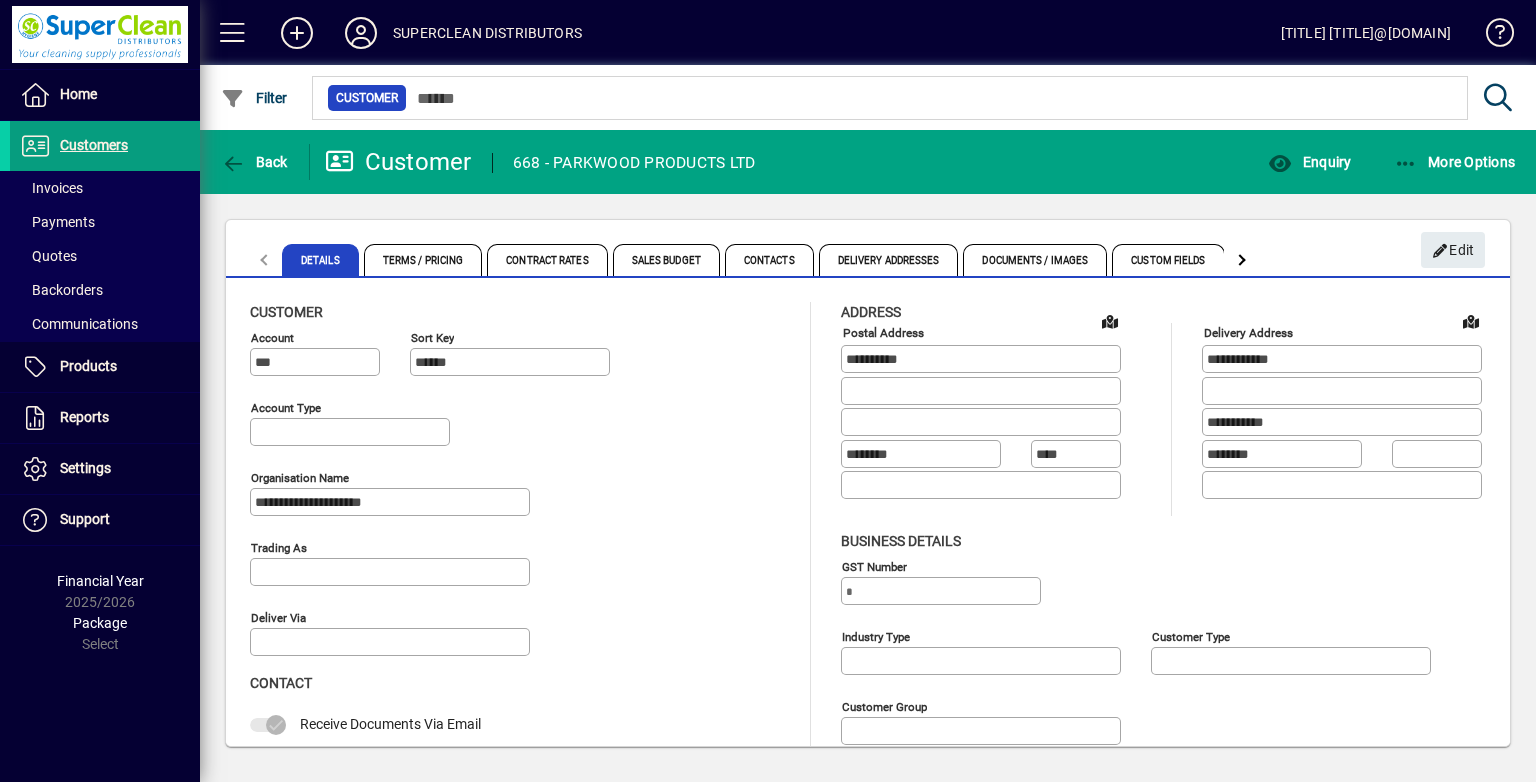 type on "**********" 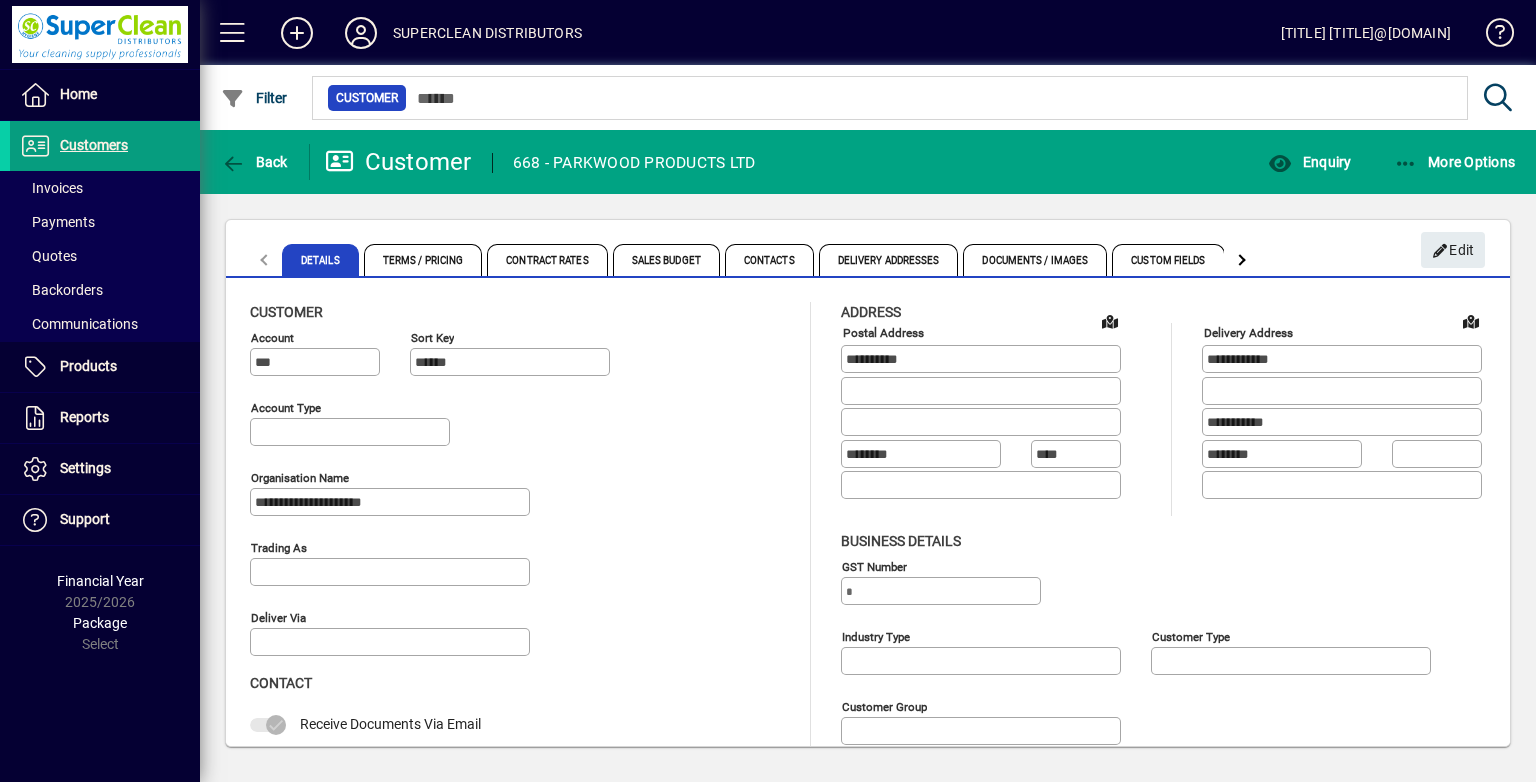 type on "**********" 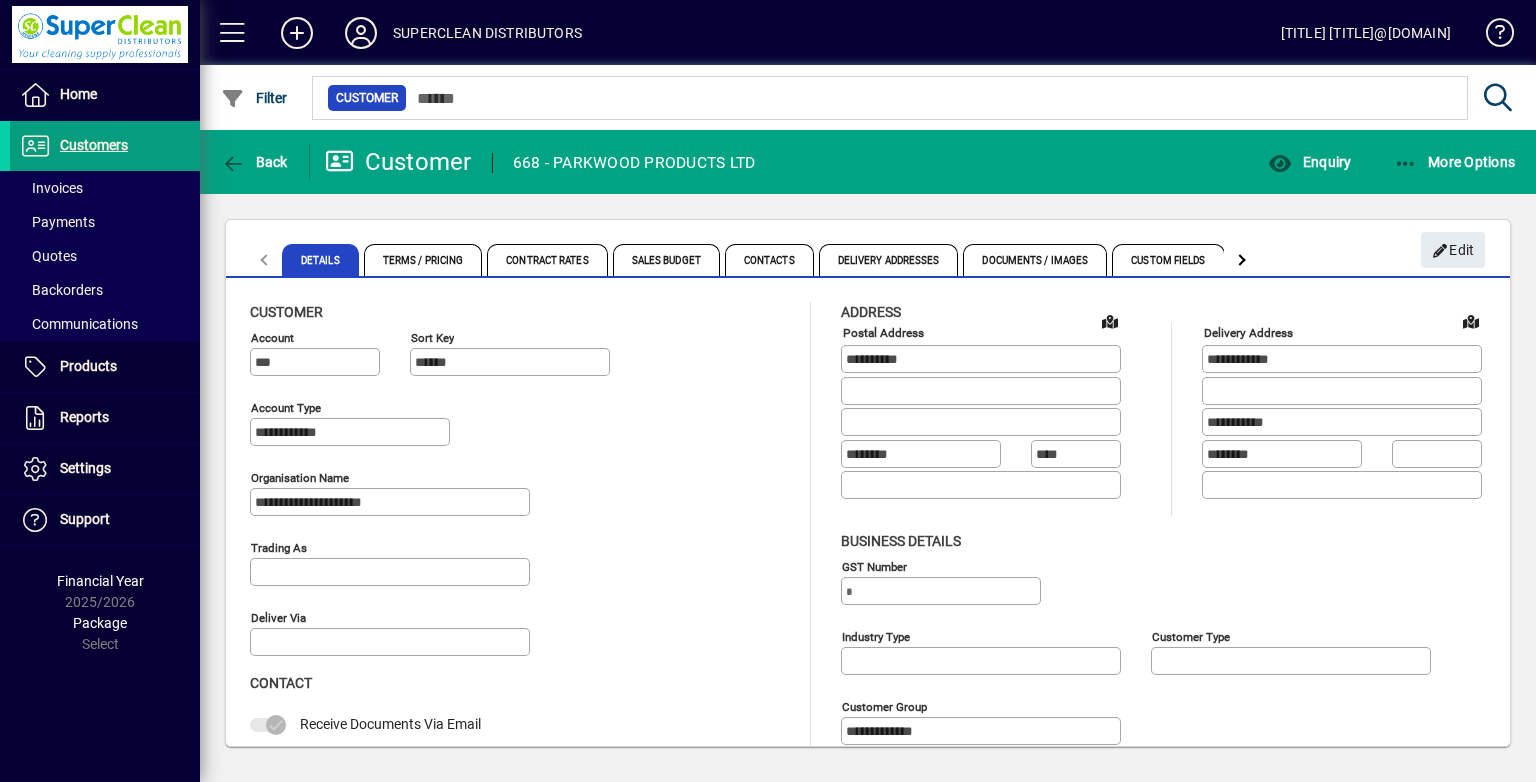 type on "**********" 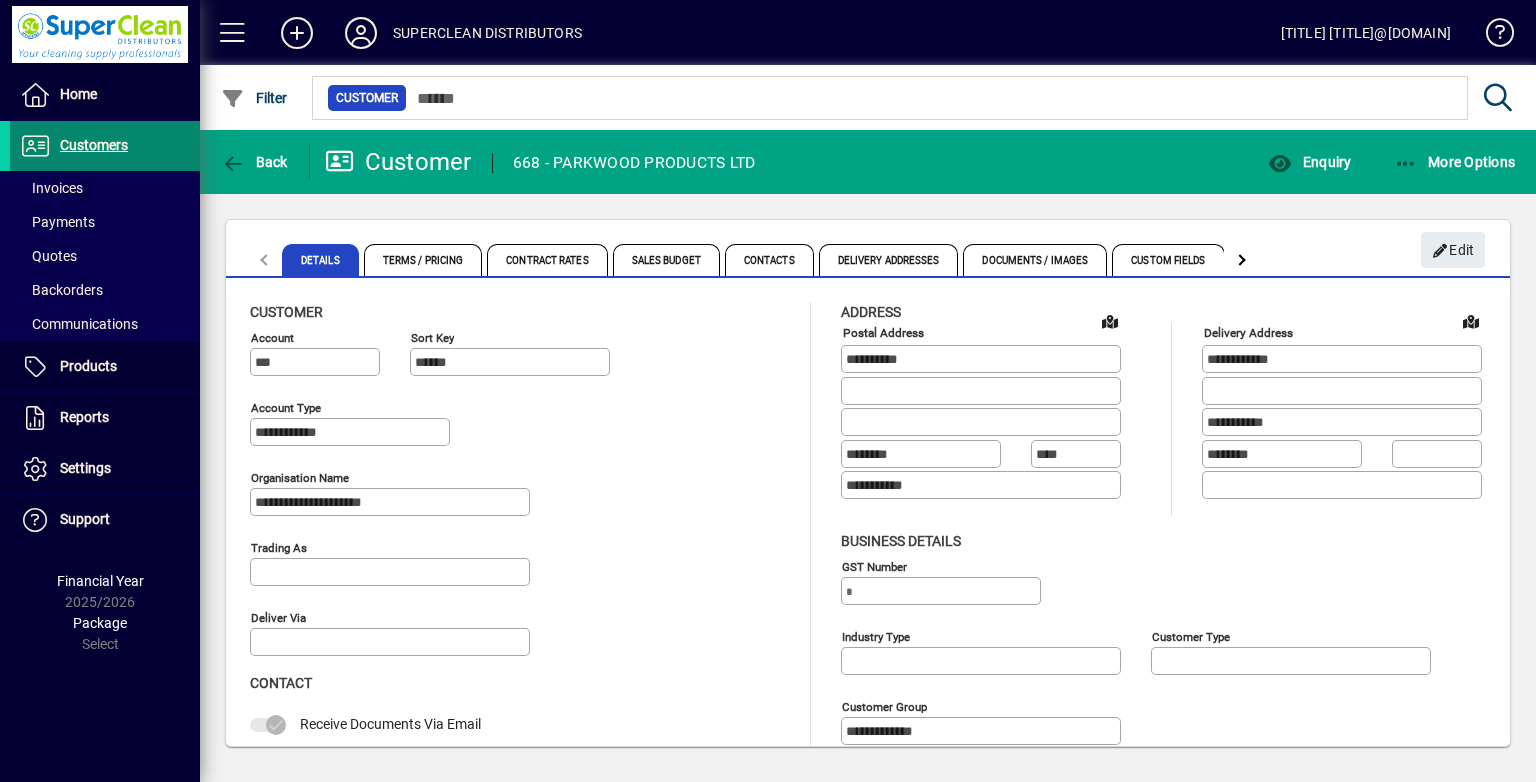 click on "Customers" at bounding box center (94, 145) 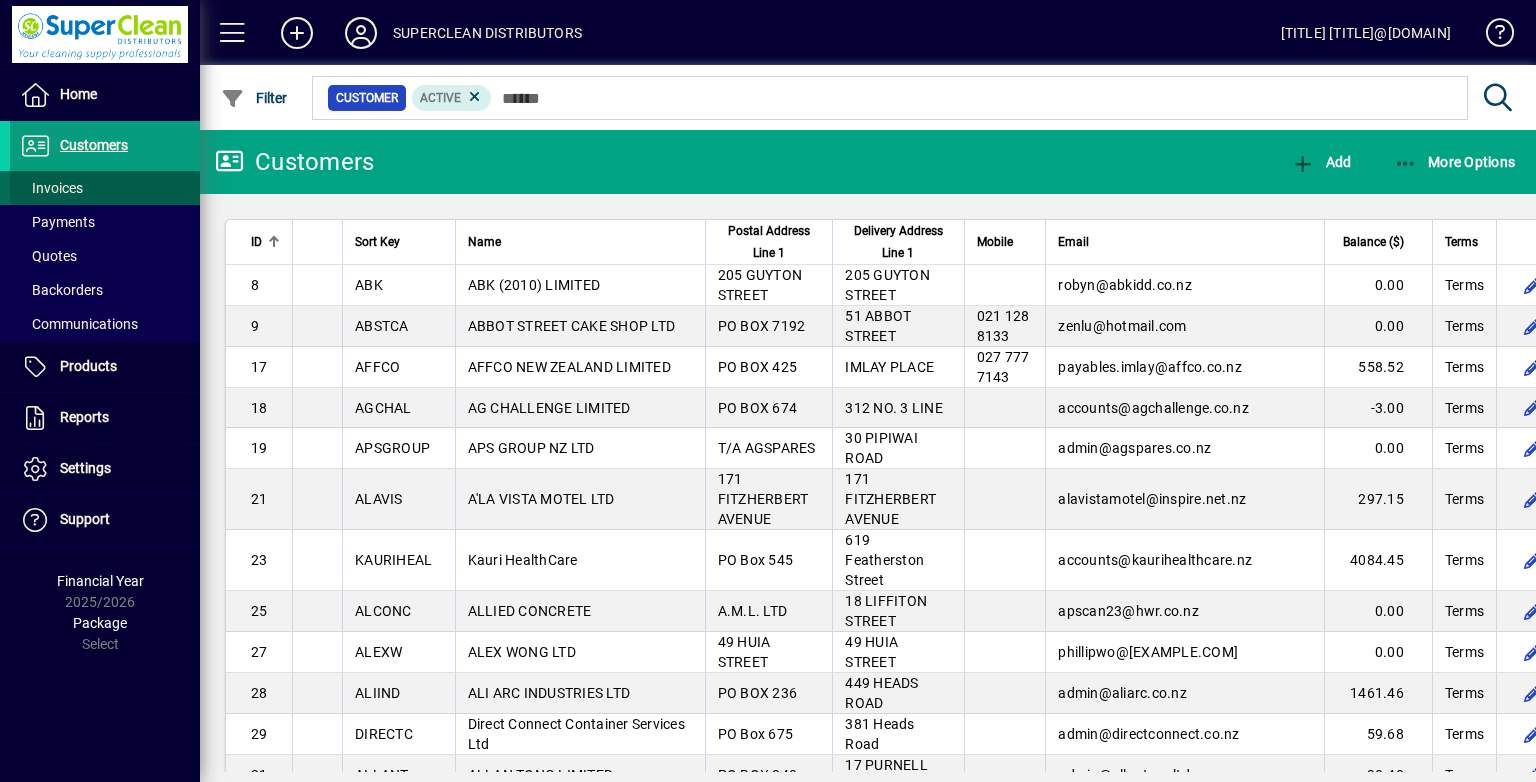 click on "Invoices" at bounding box center [51, 188] 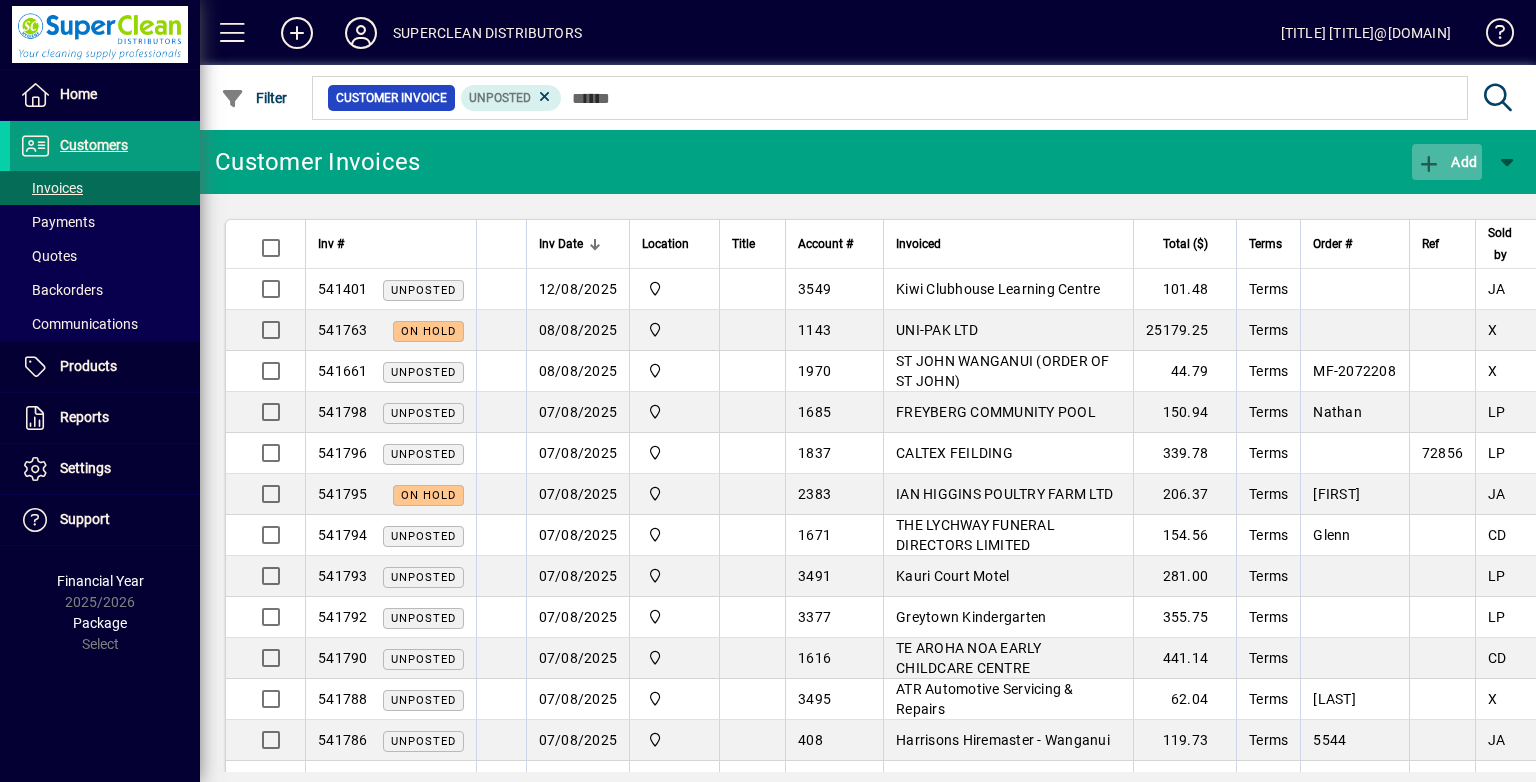 click on "Add" 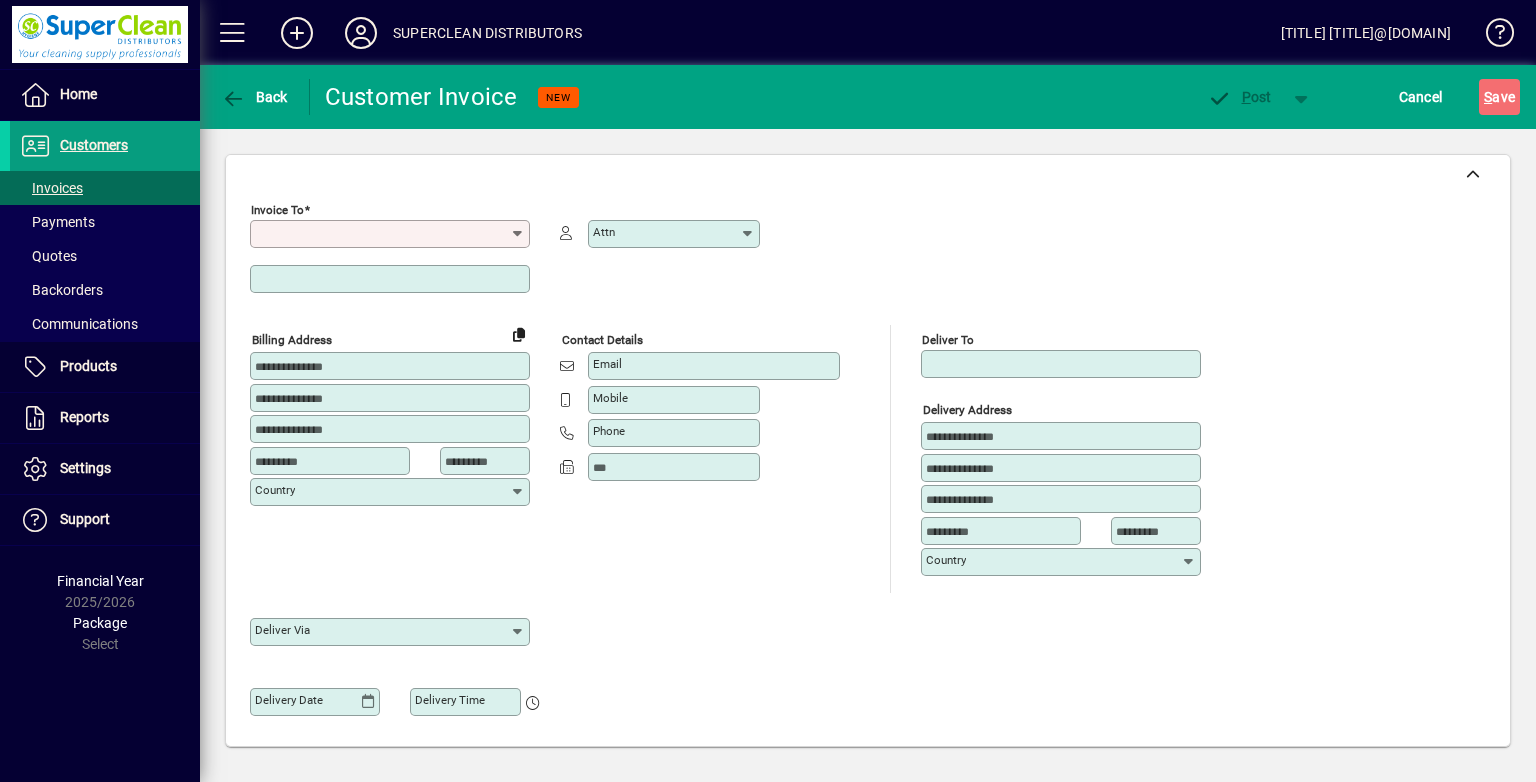 click on "Invoice To" at bounding box center [382, 234] 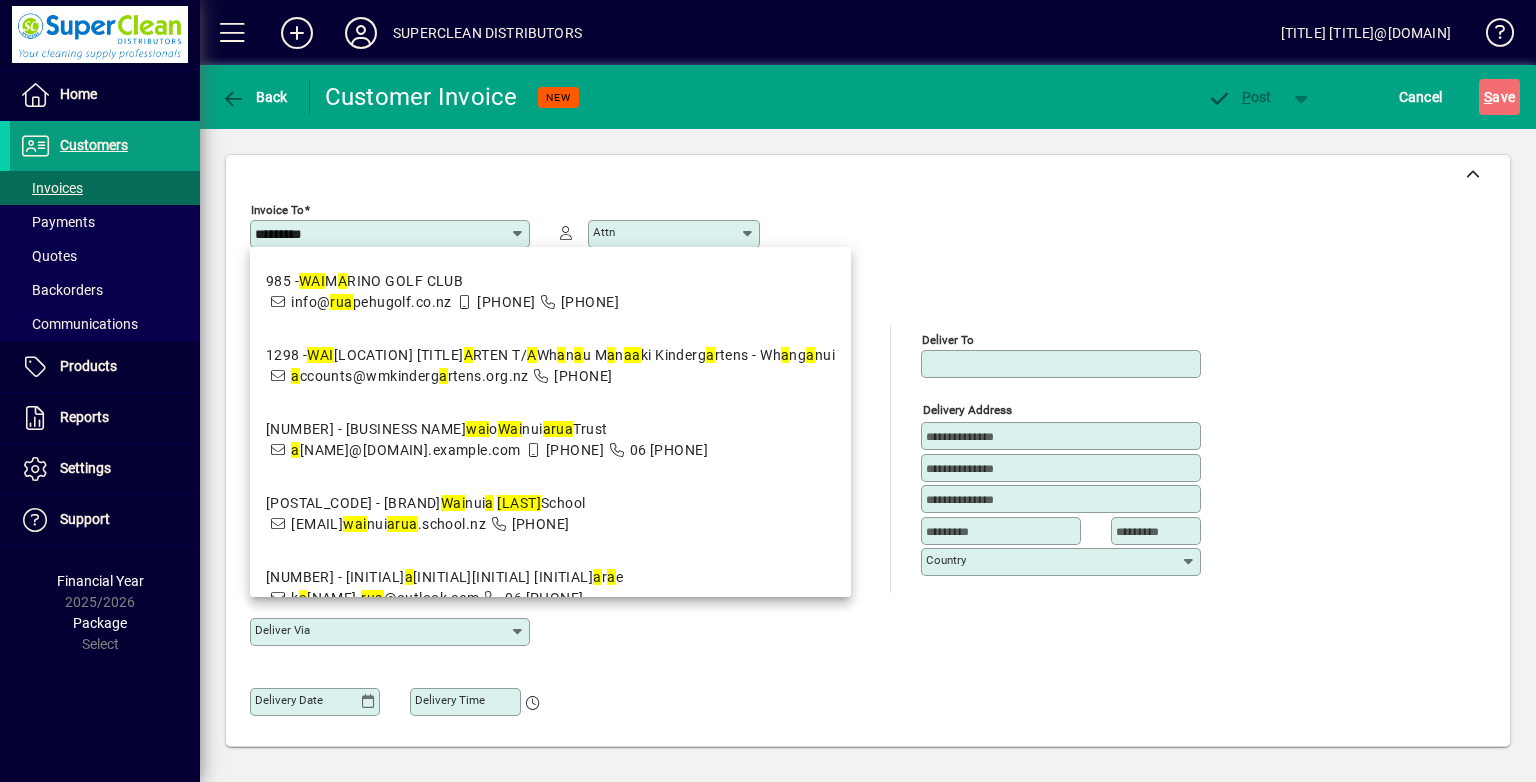 click on "office@[EXAMPLE.COM]" at bounding box center [388, 524] 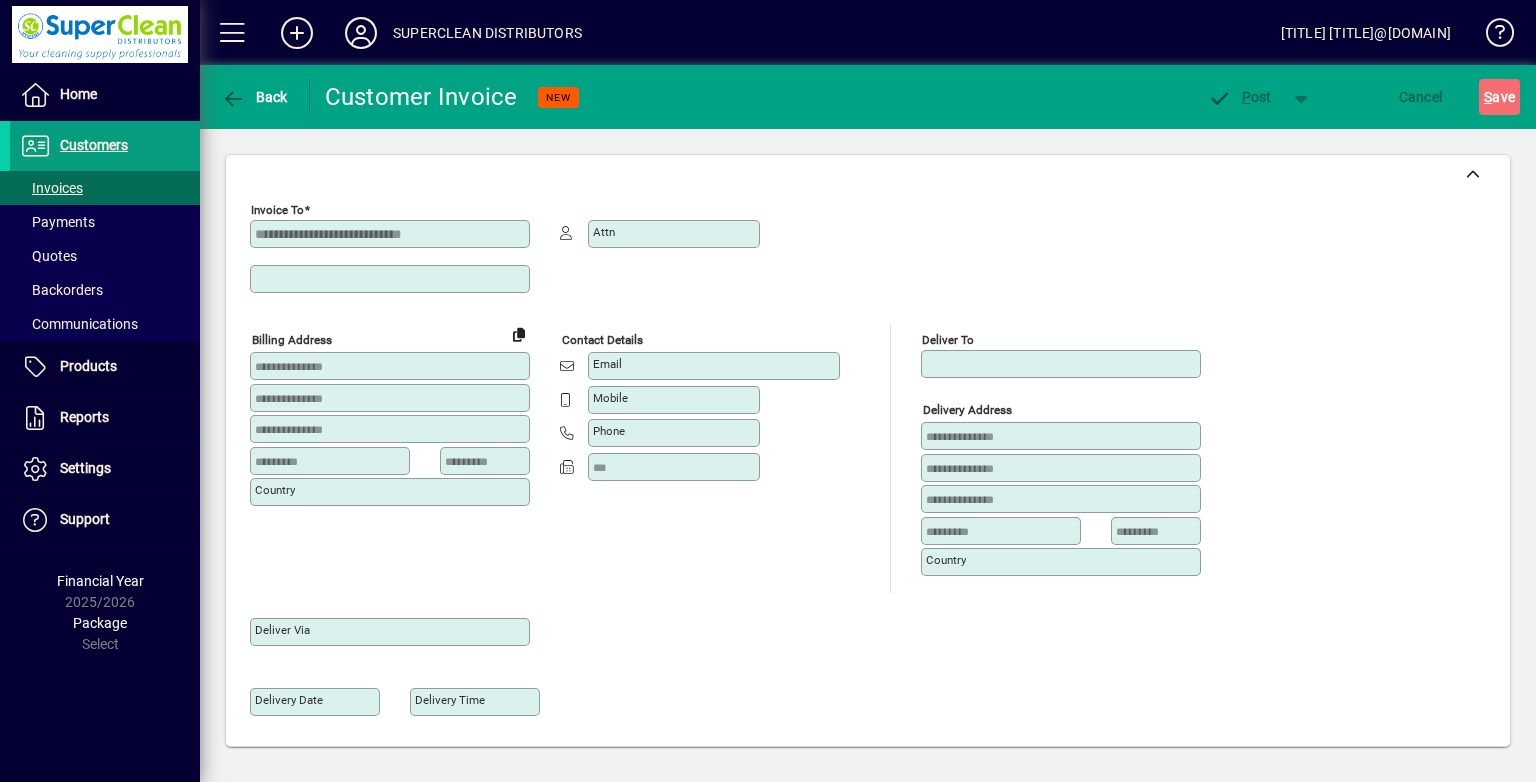 type on "**********" 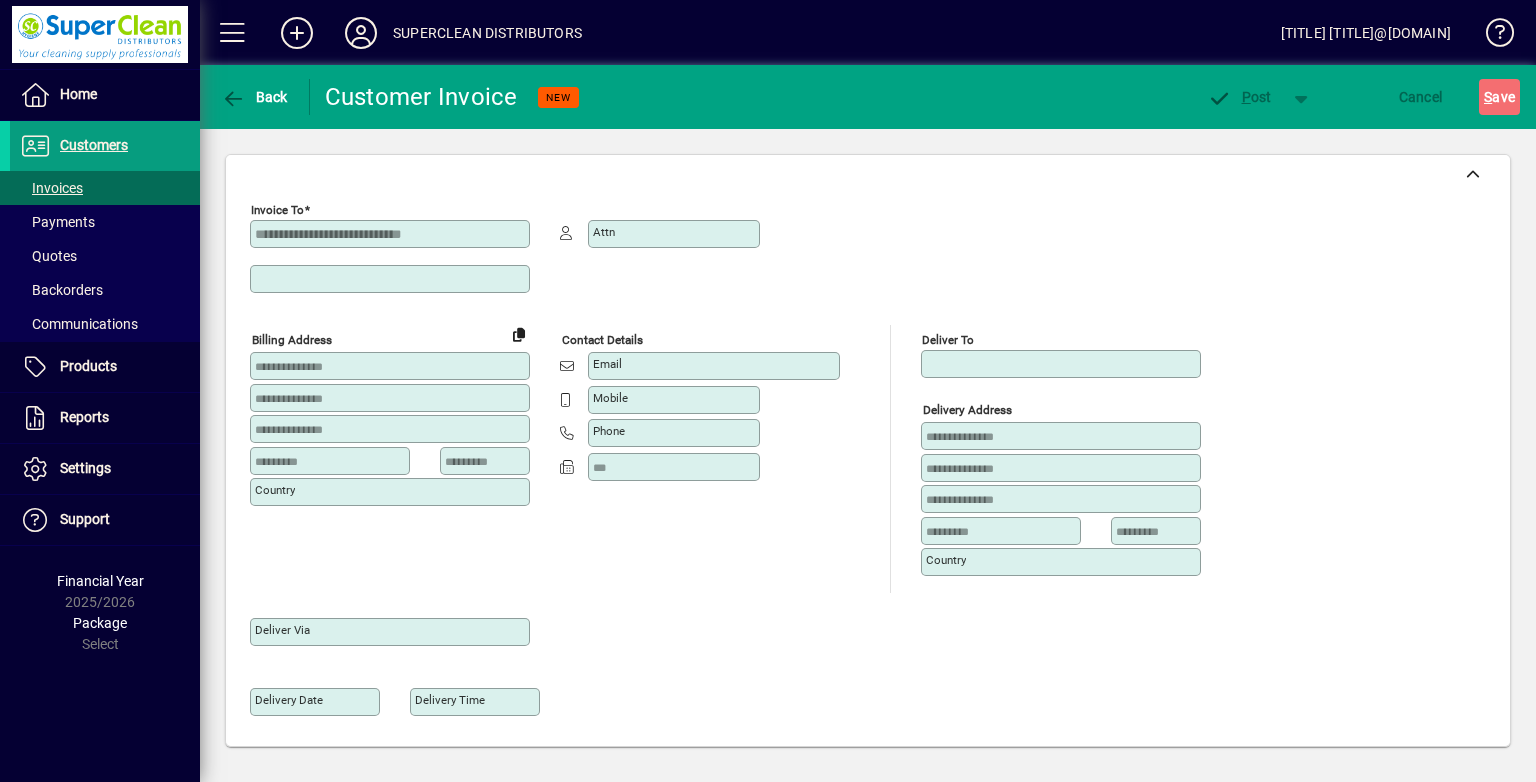 type on "*********" 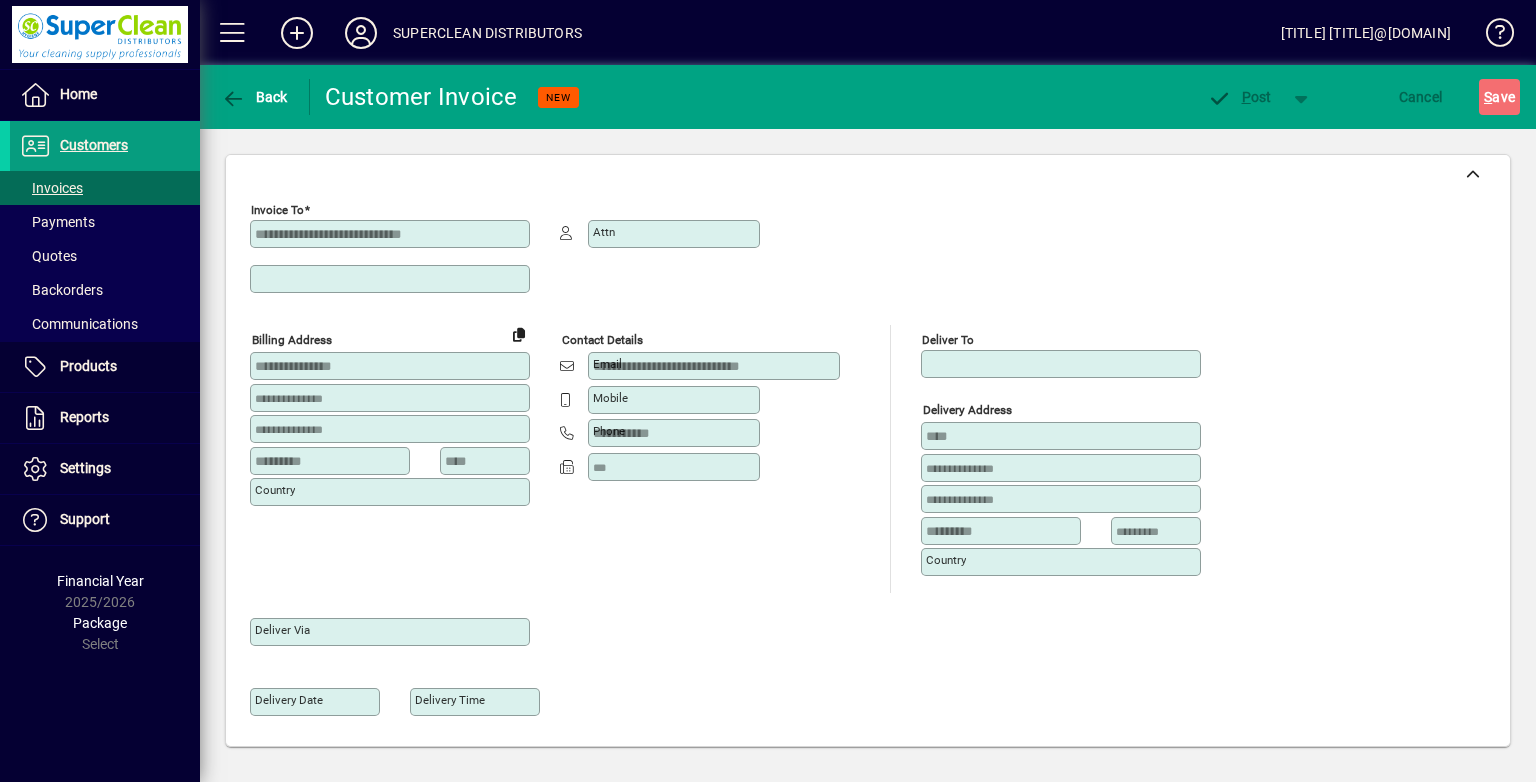 type on "**********" 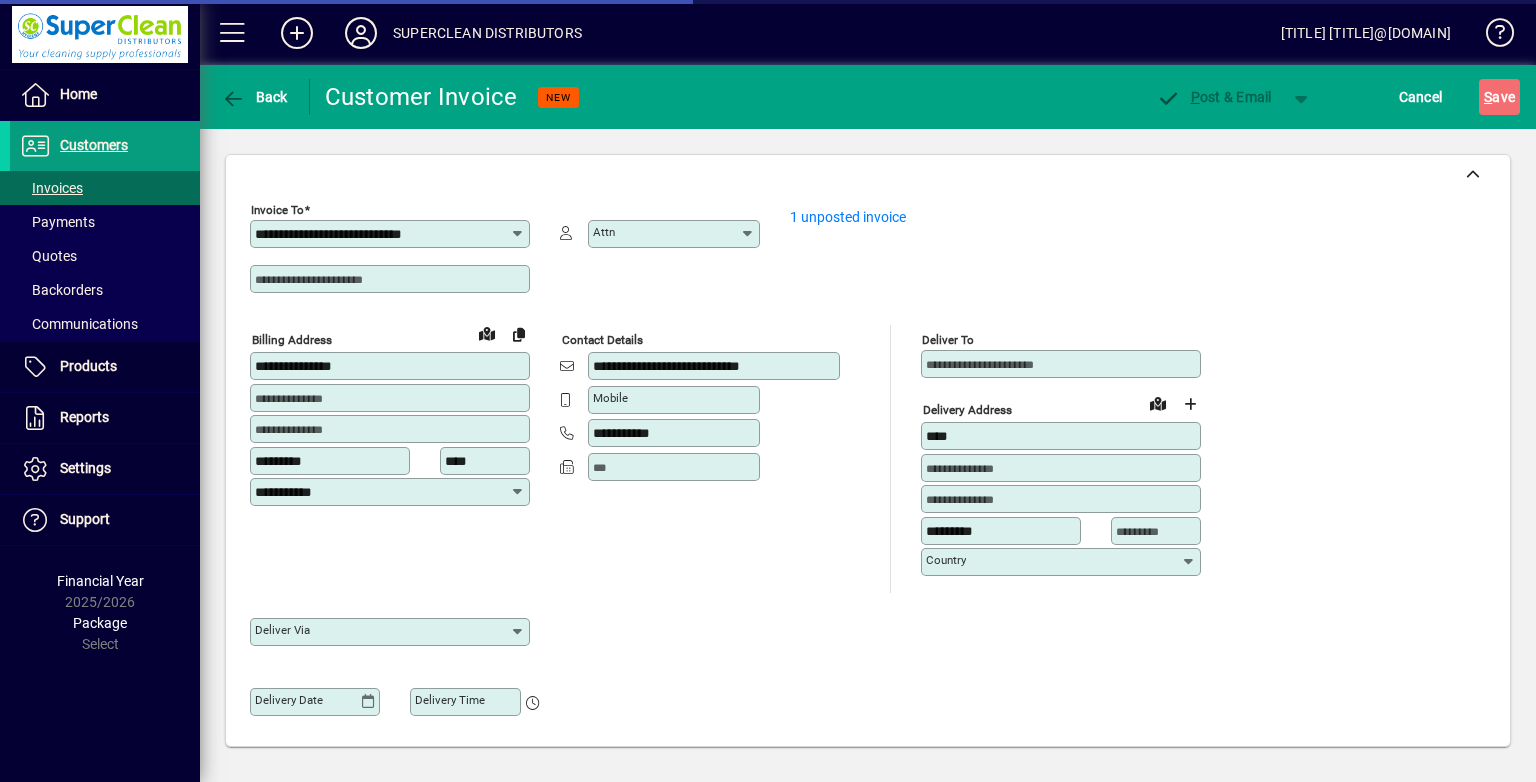 type on "******" 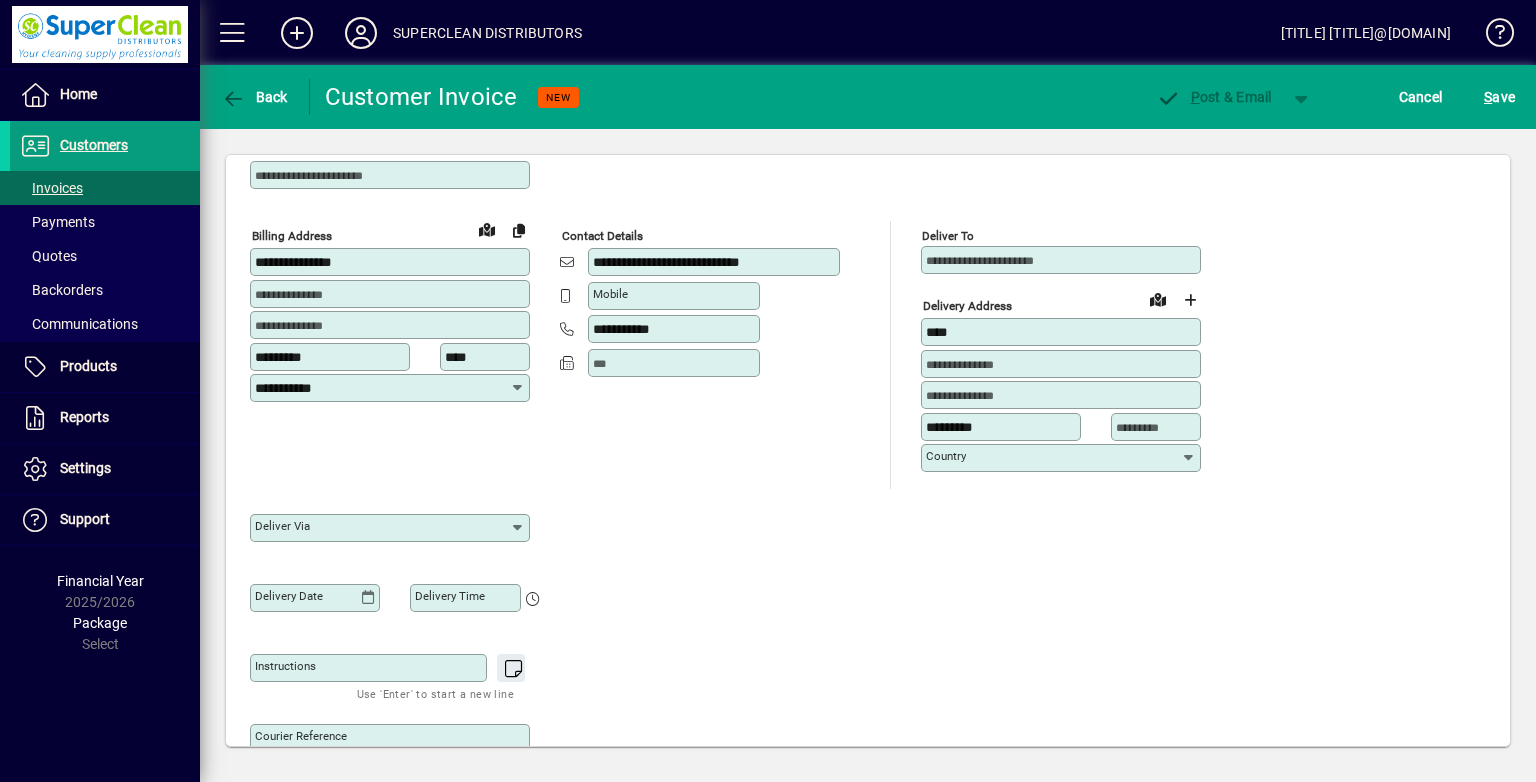 scroll, scrollTop: 300, scrollLeft: 0, axis: vertical 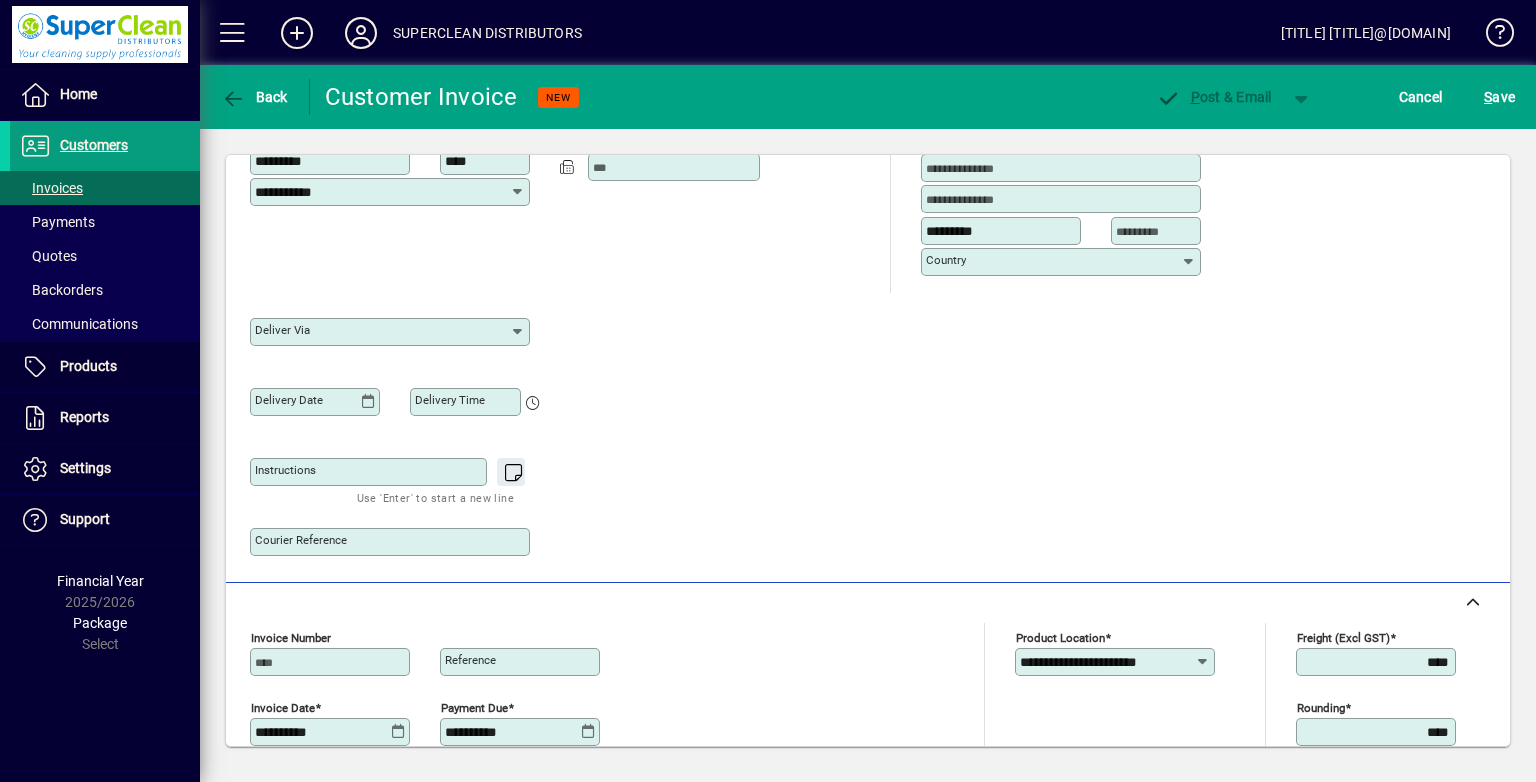 click on "Instructions" at bounding box center (370, 472) 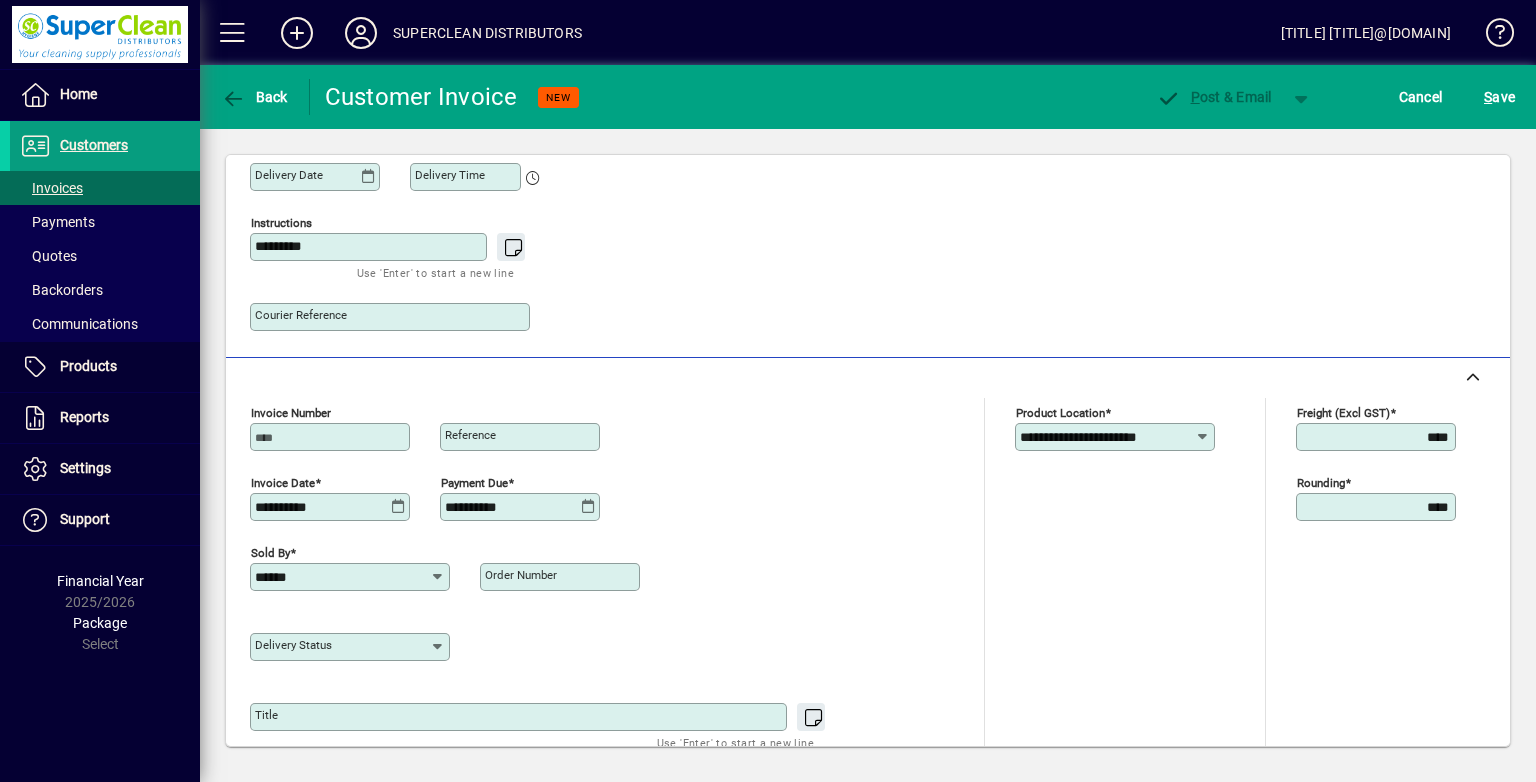 scroll, scrollTop: 700, scrollLeft: 0, axis: vertical 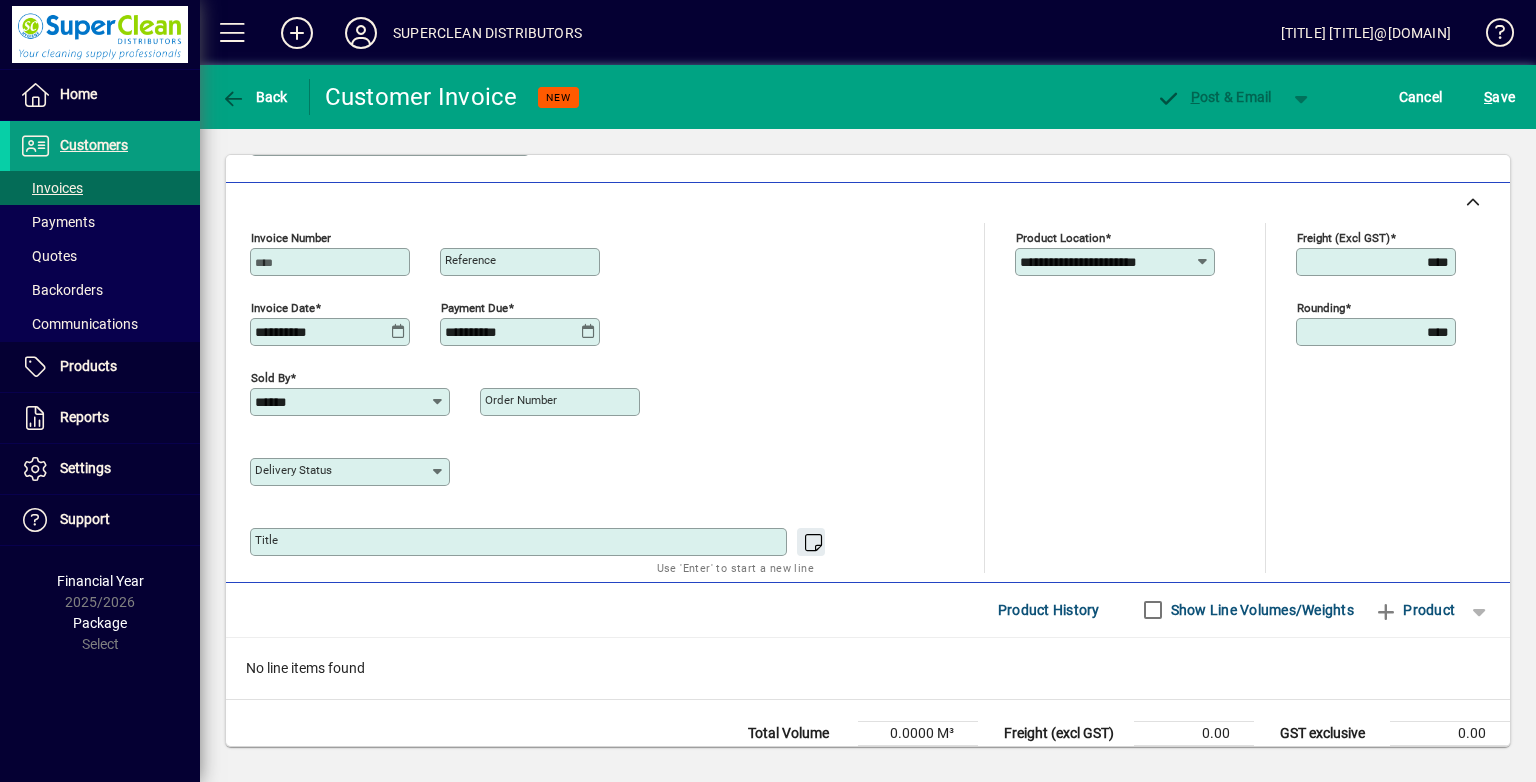 type on "*********" 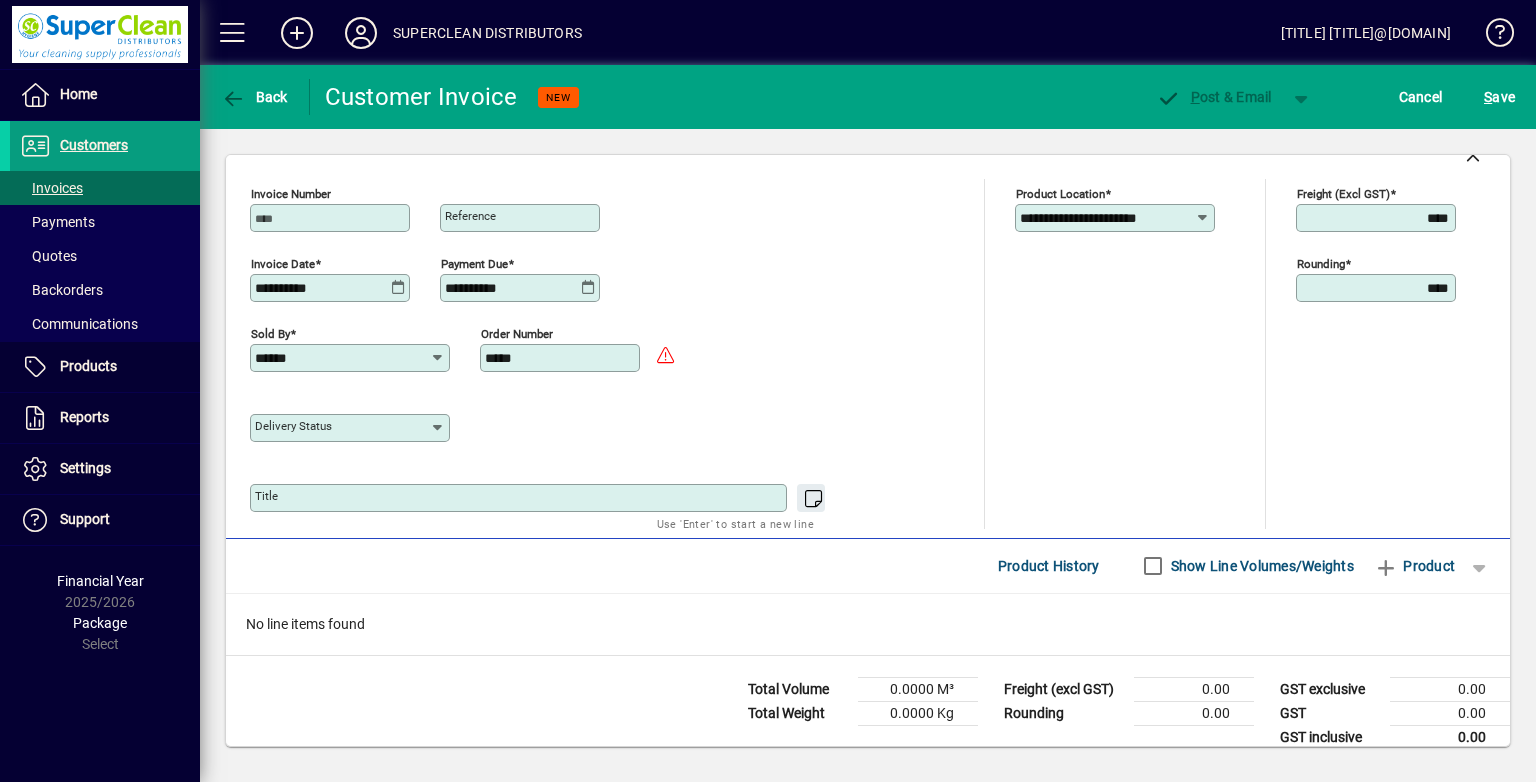 scroll, scrollTop: 760, scrollLeft: 0, axis: vertical 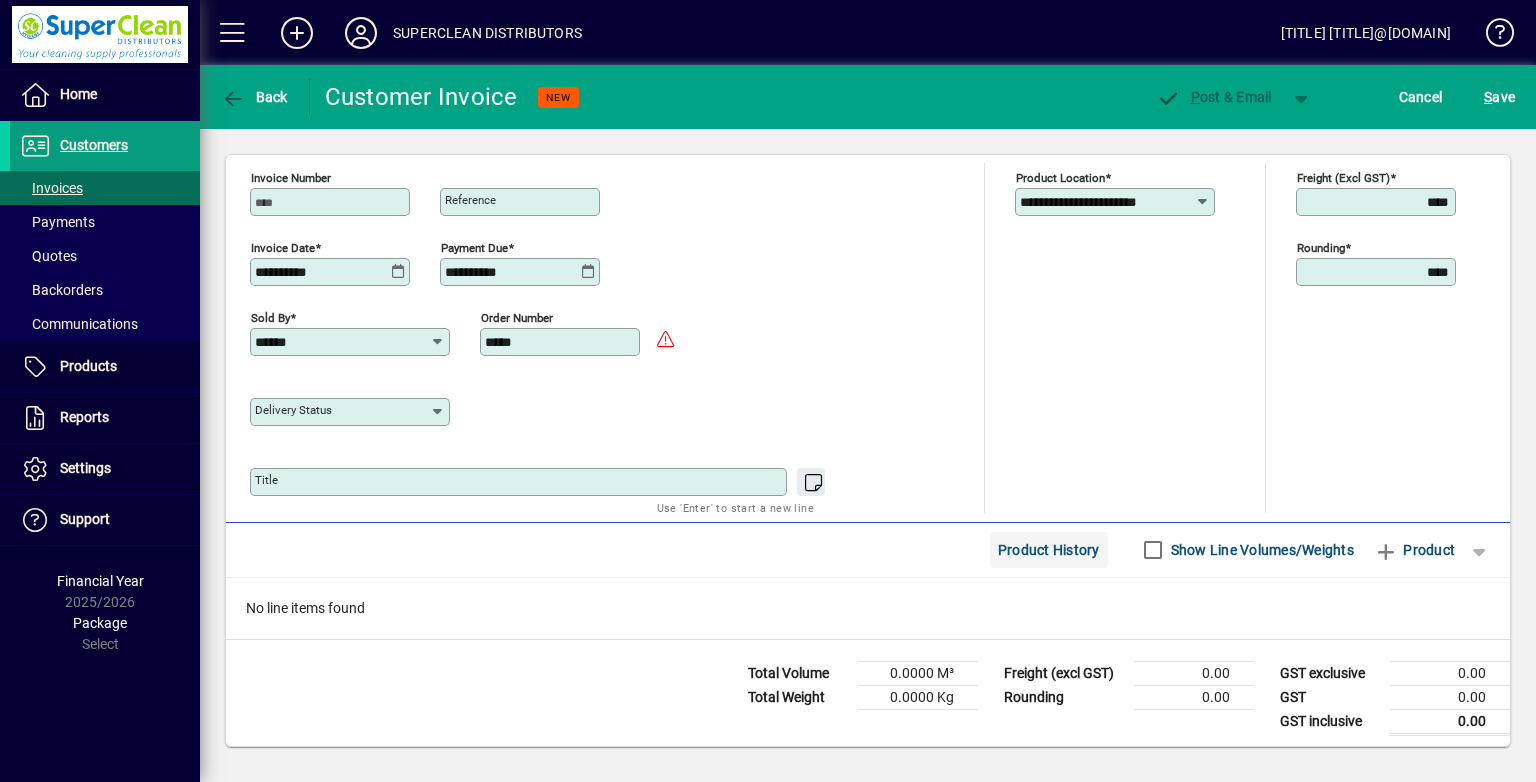 type on "*****" 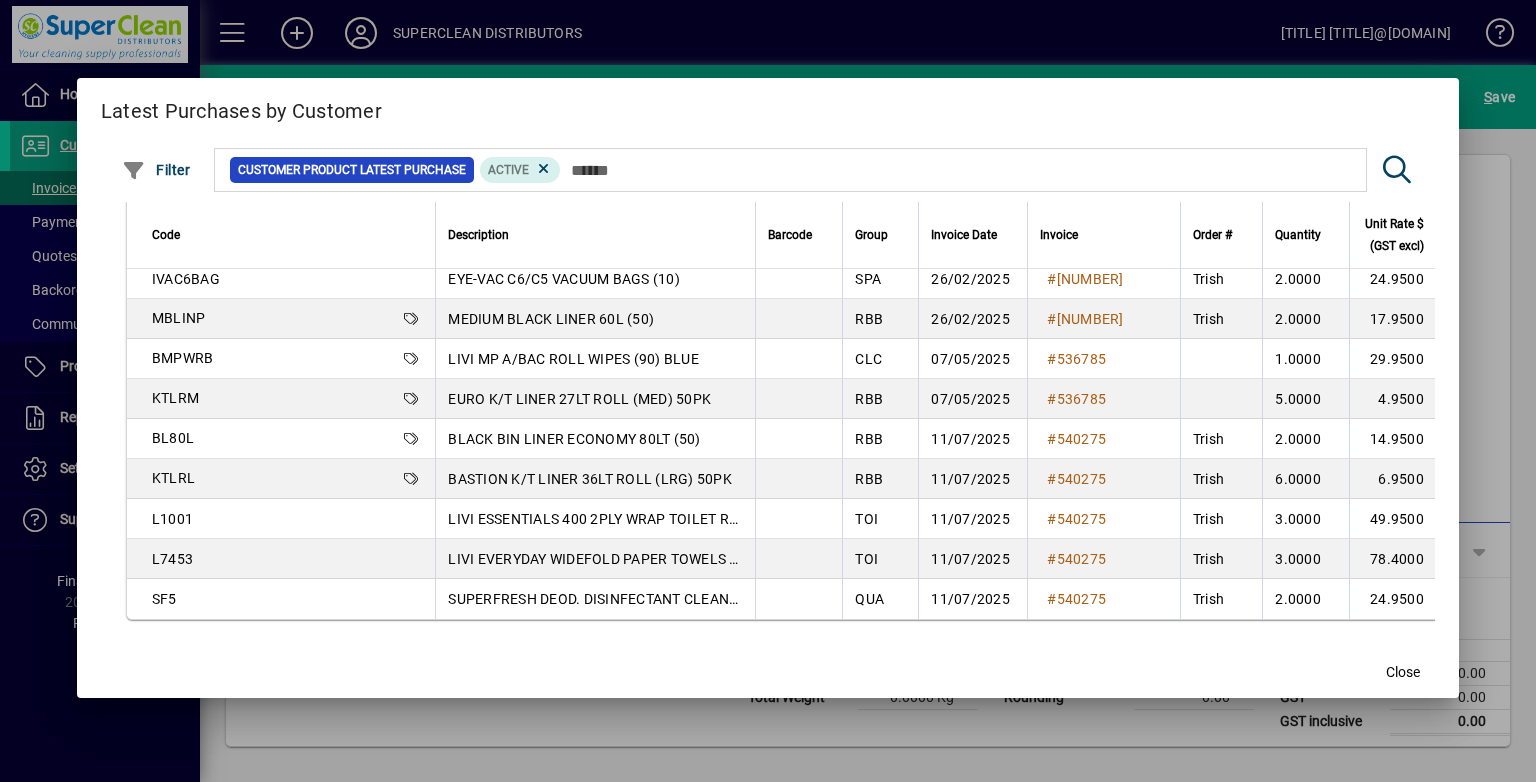 scroll, scrollTop: 1410, scrollLeft: 0, axis: vertical 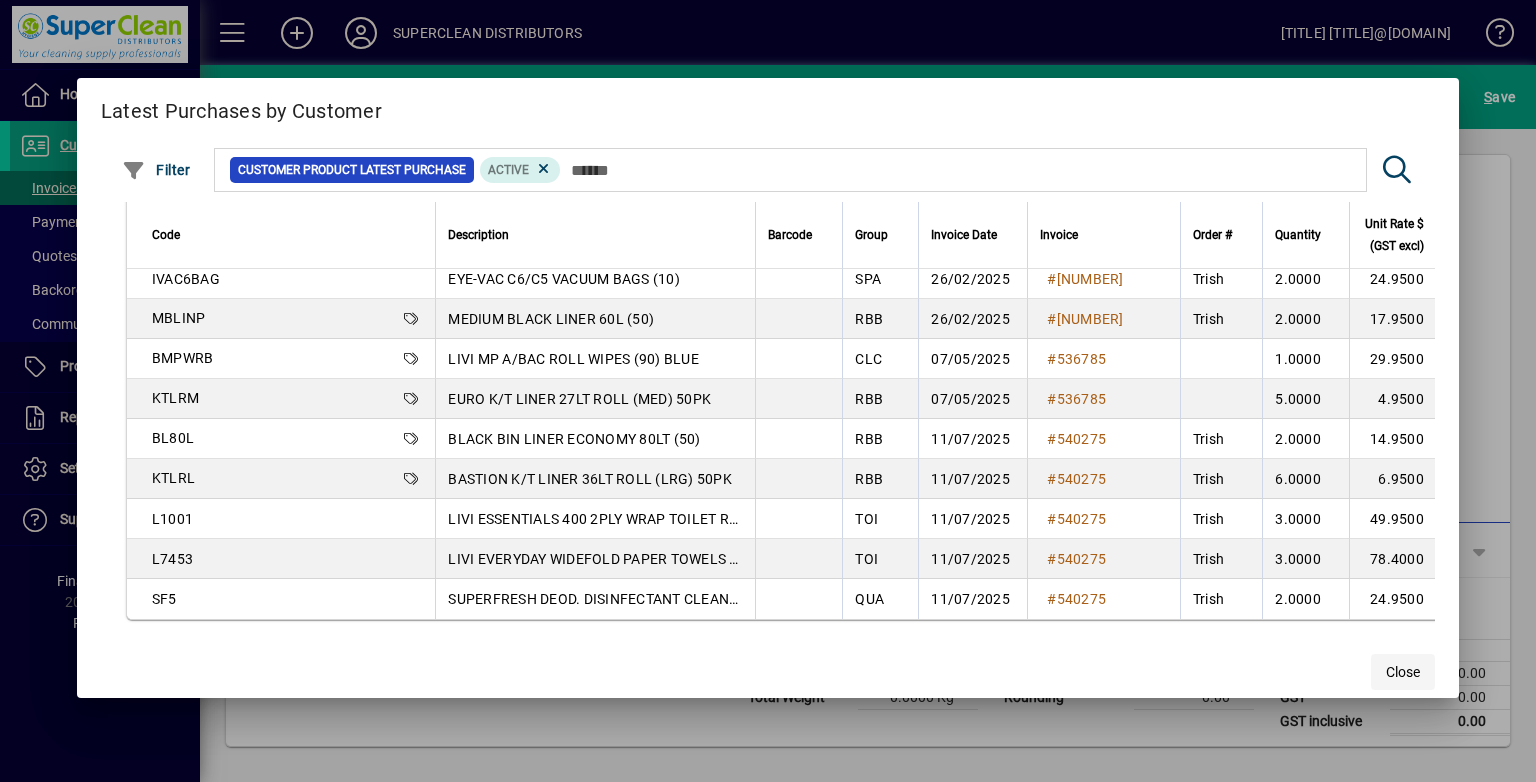 click 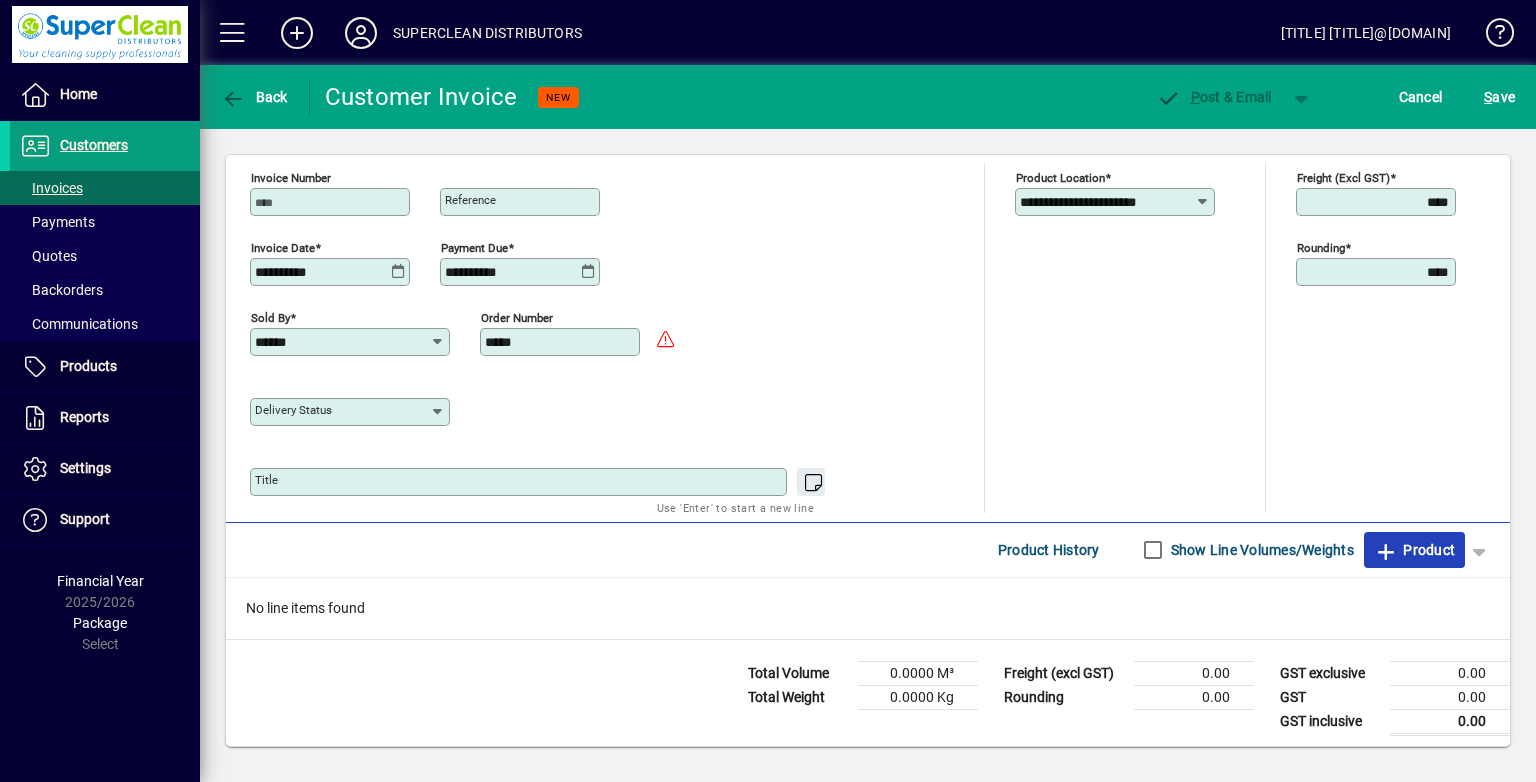 click on "Product" 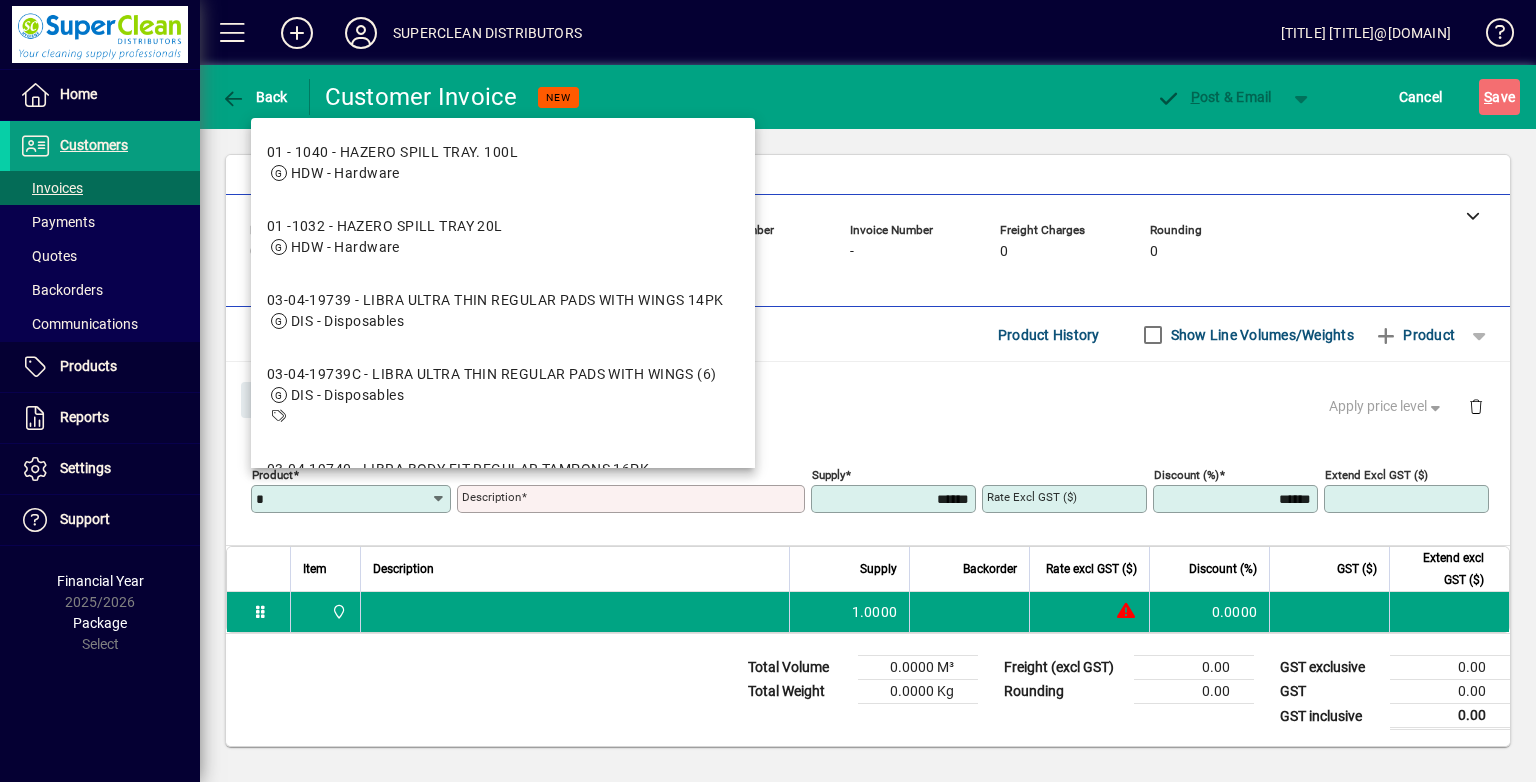 scroll, scrollTop: 44, scrollLeft: 0, axis: vertical 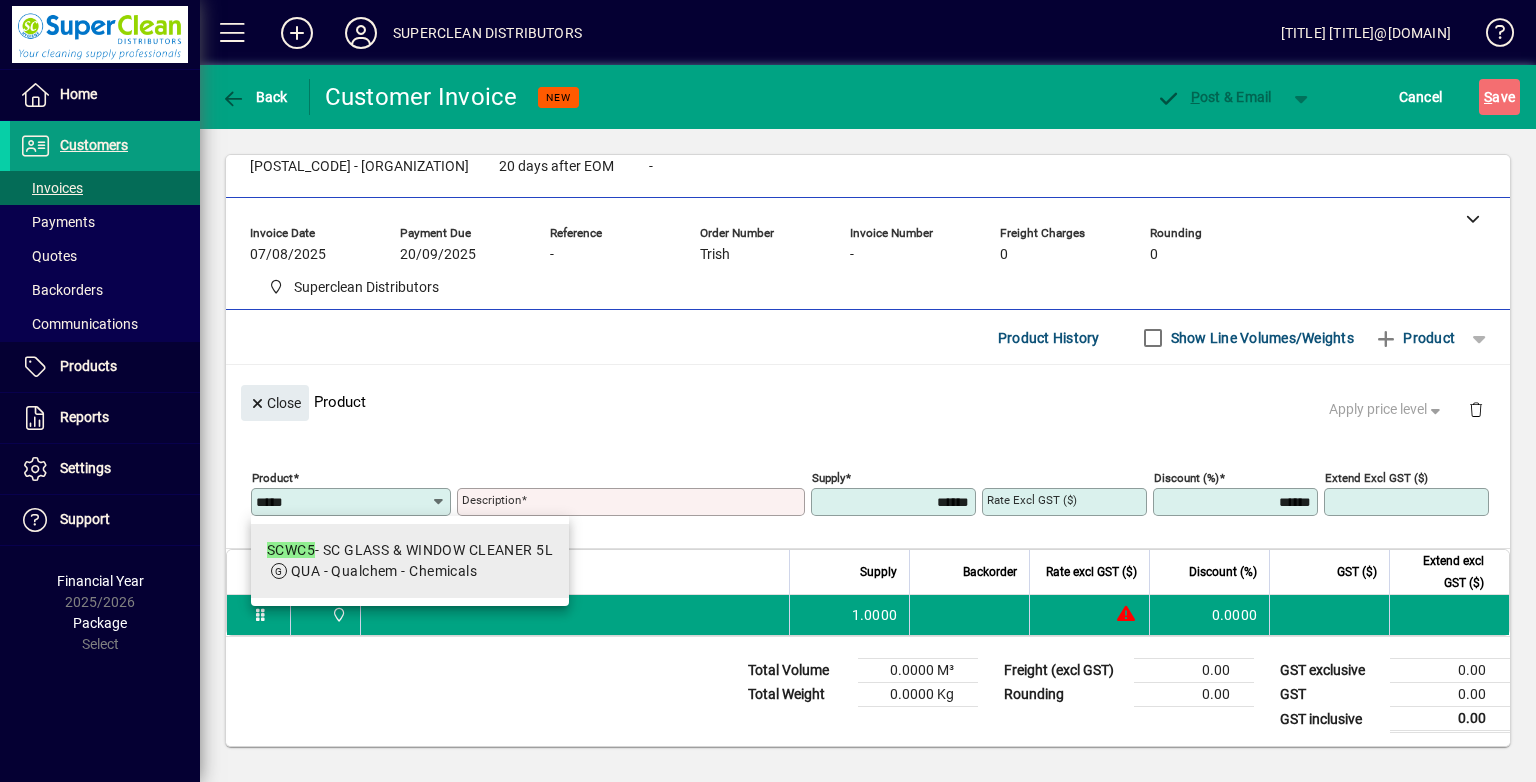 click on "[NAME] - [NAME] & WINDOW CLEANER 5L" at bounding box center [410, 550] 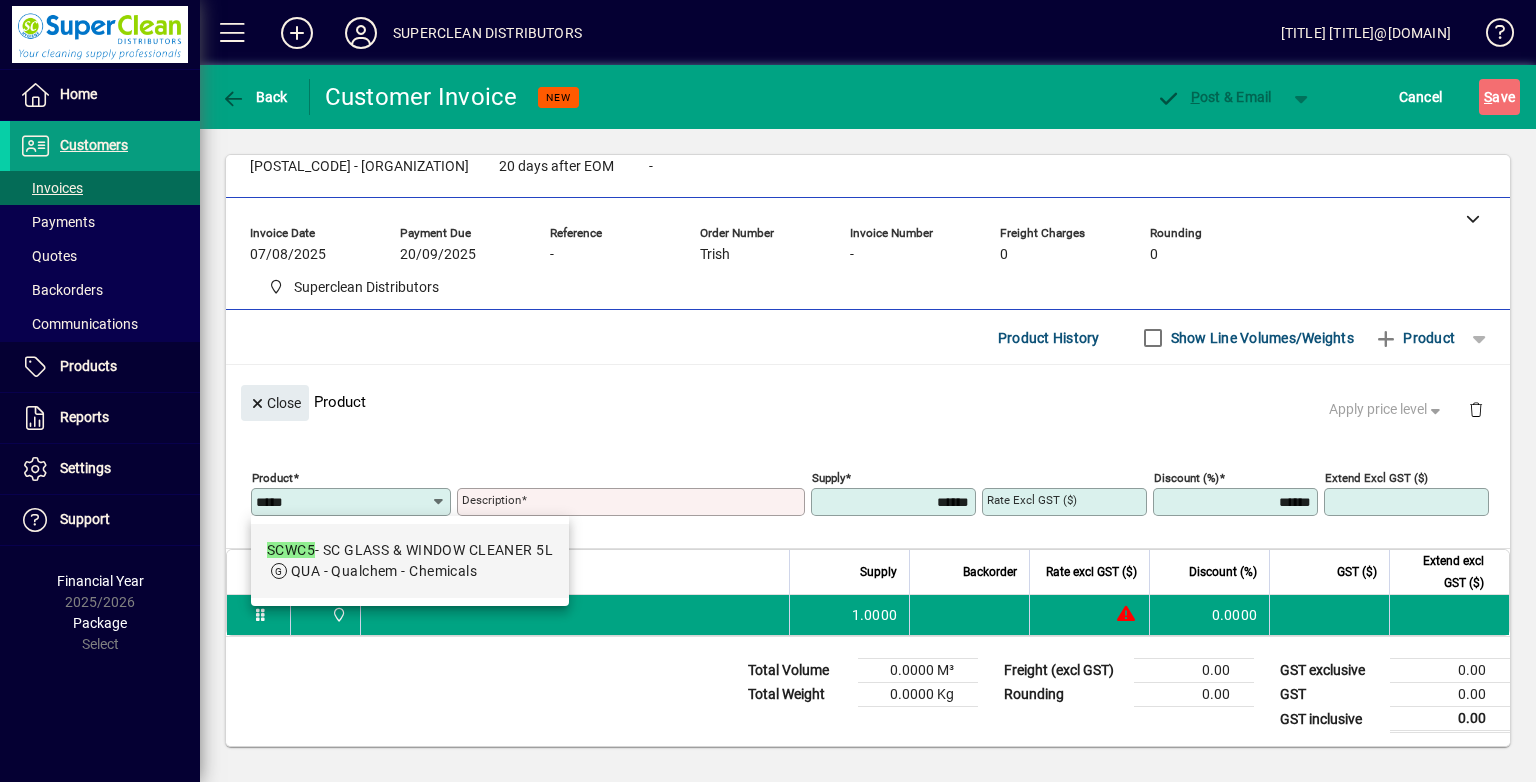 type on "*****" 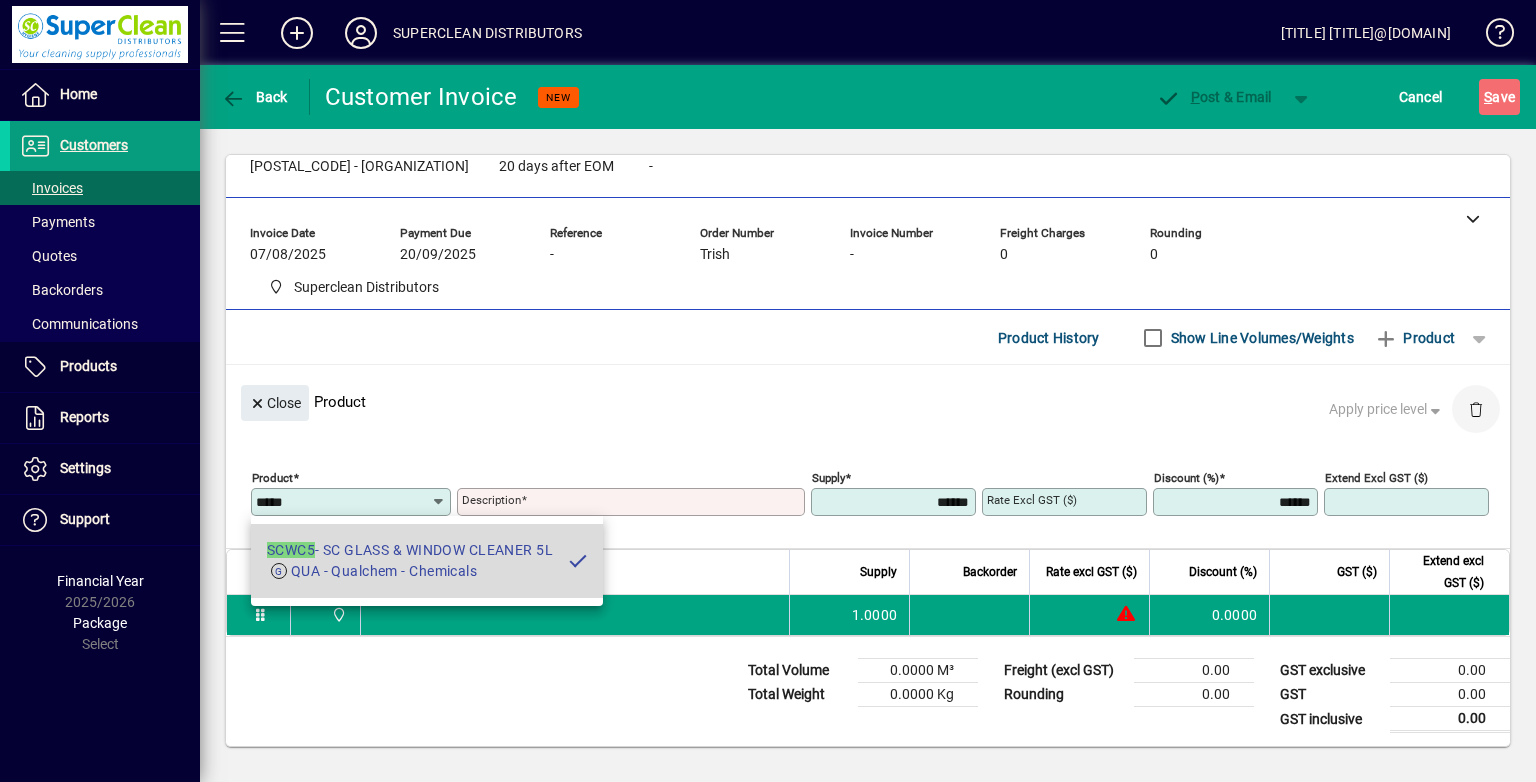type on "**********" 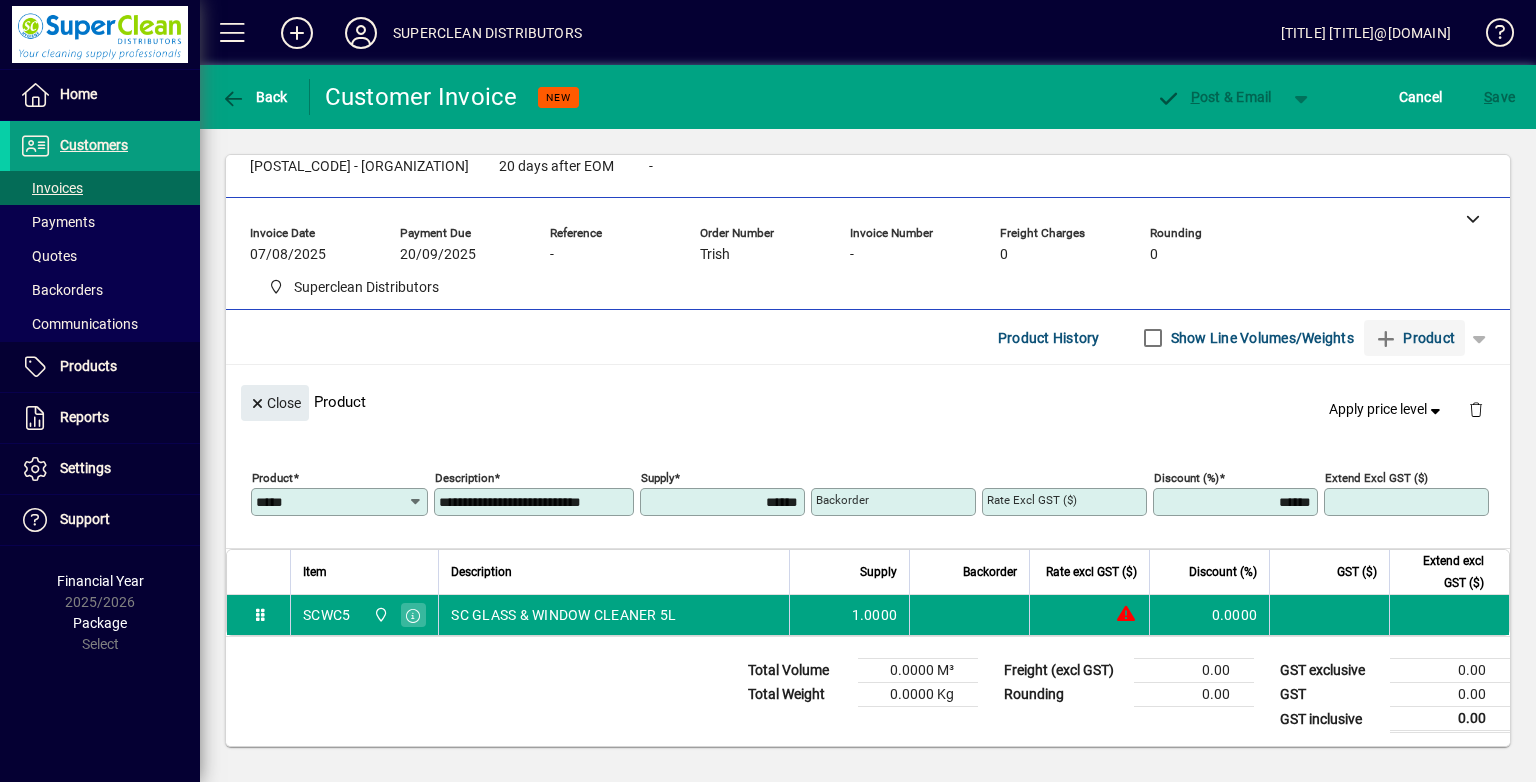 type on "*******" 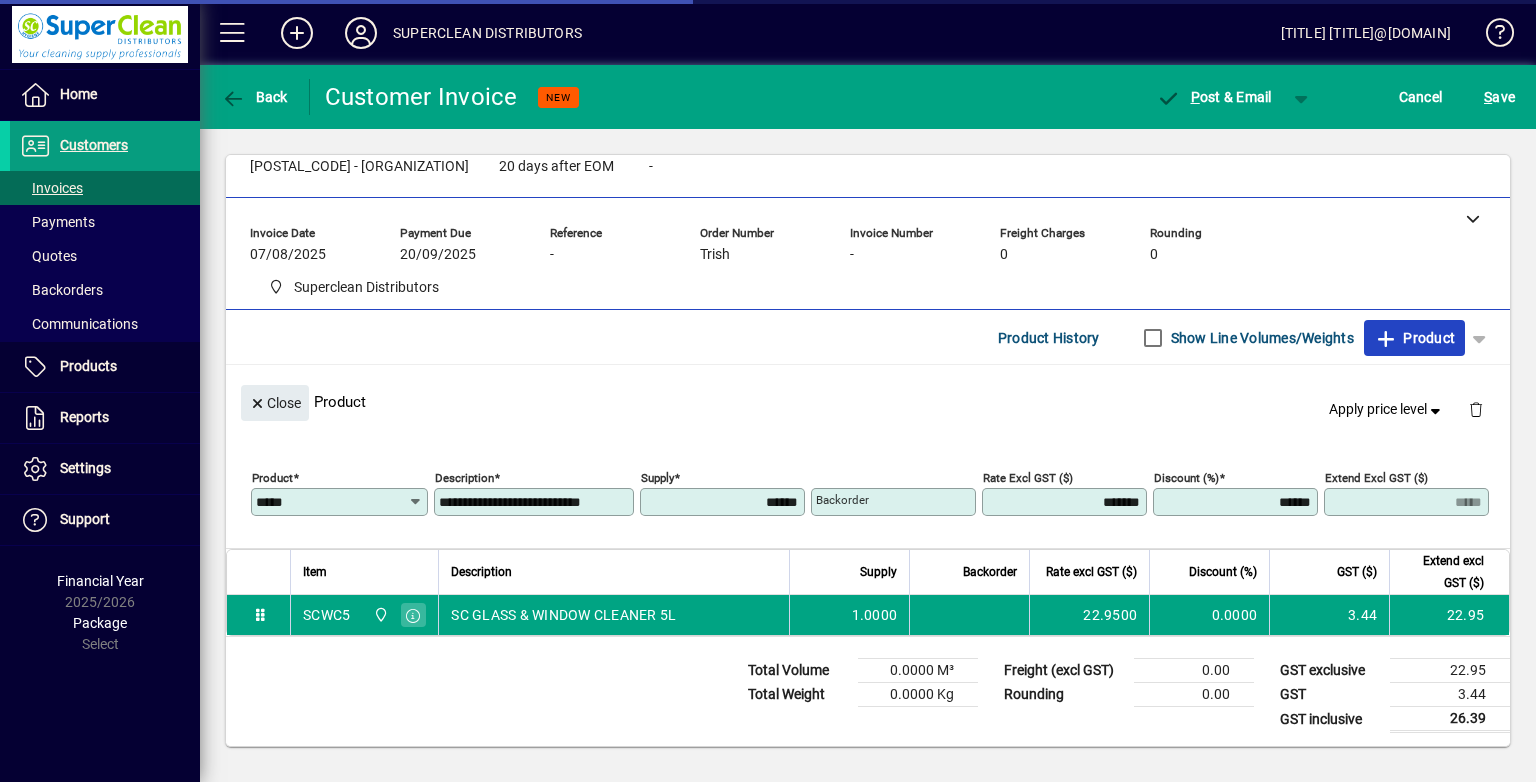 click on "Product" 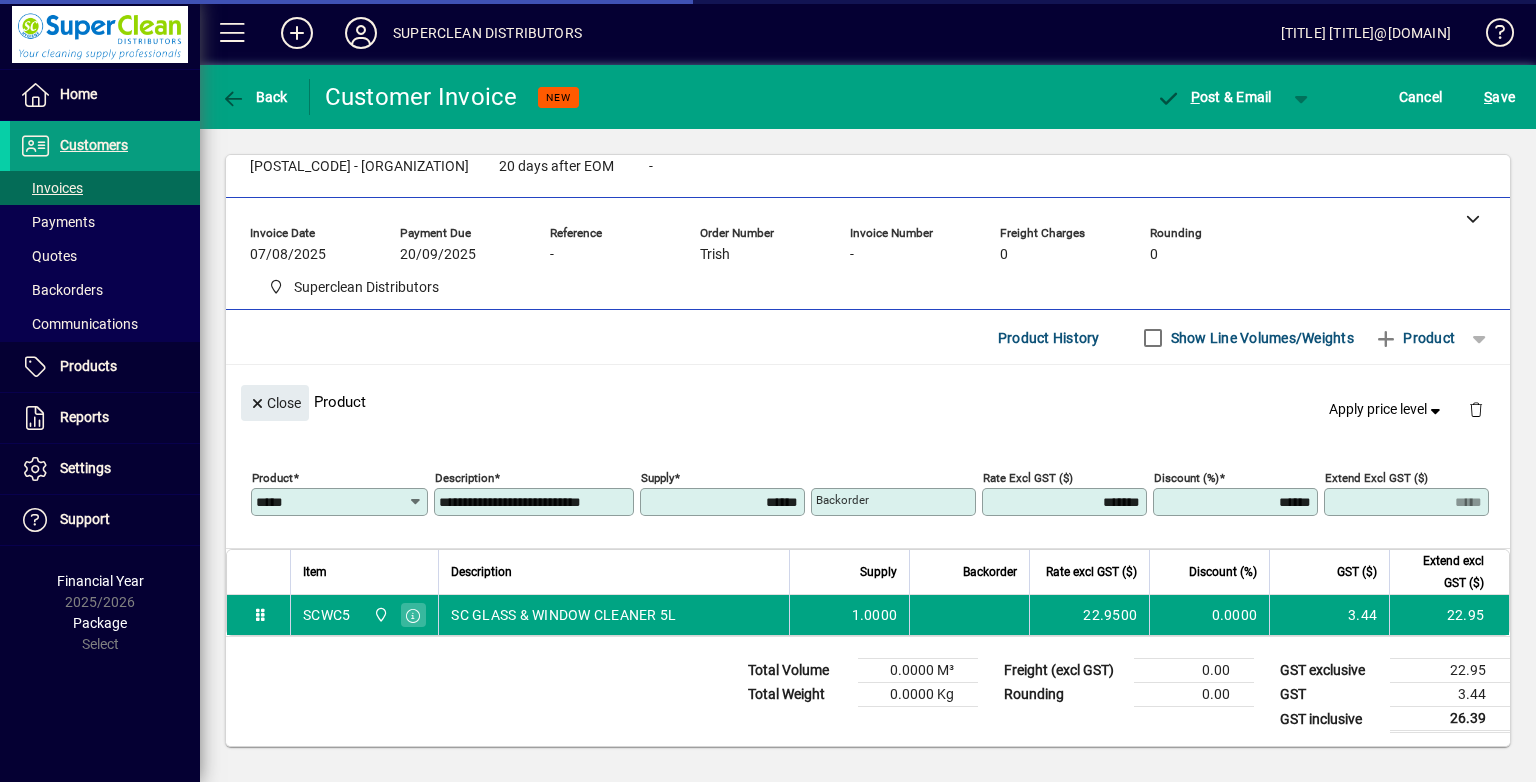 type 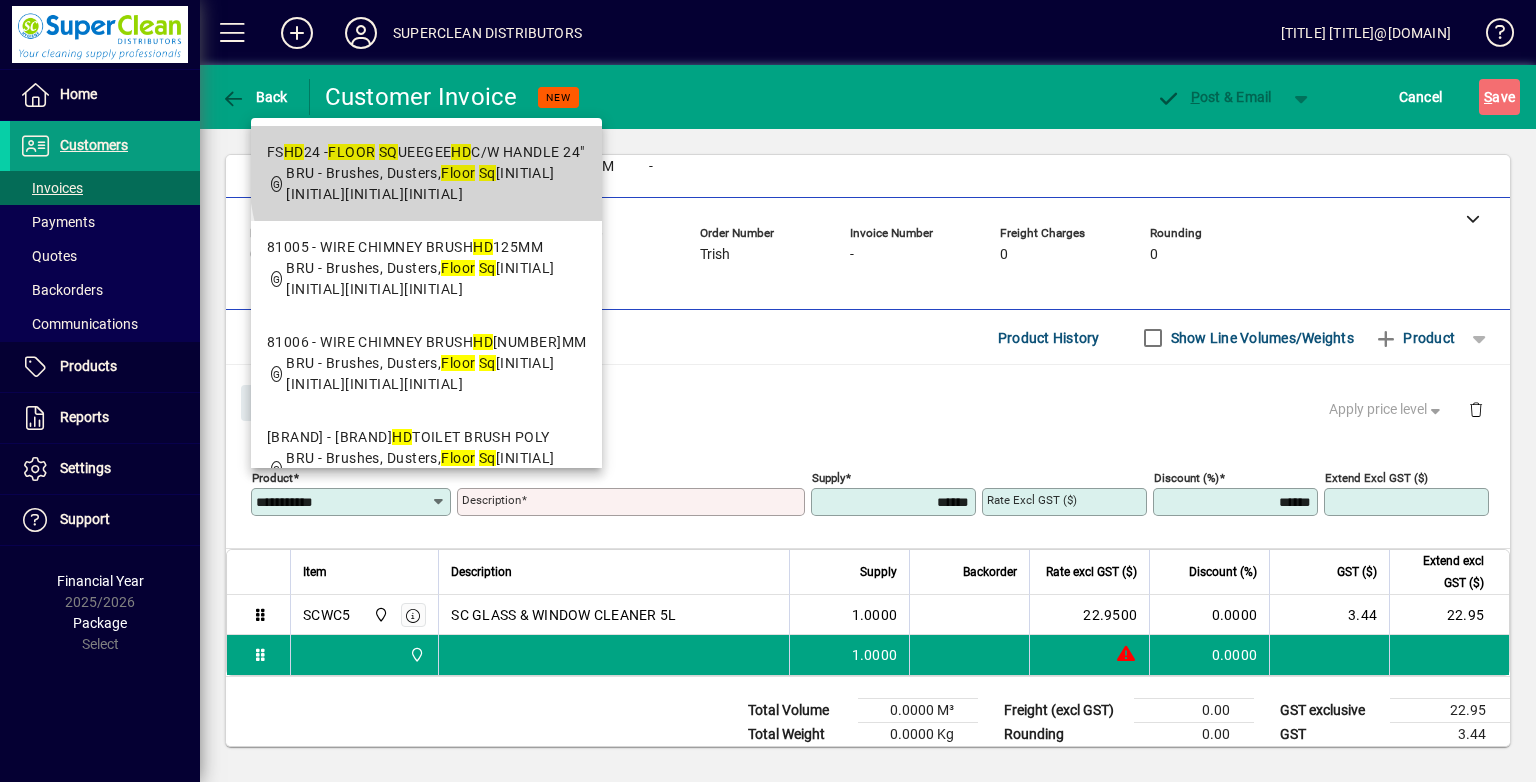 click on "BRU - Brushes, Dusters,  Floor   Sq ueegees" at bounding box center (420, 183) 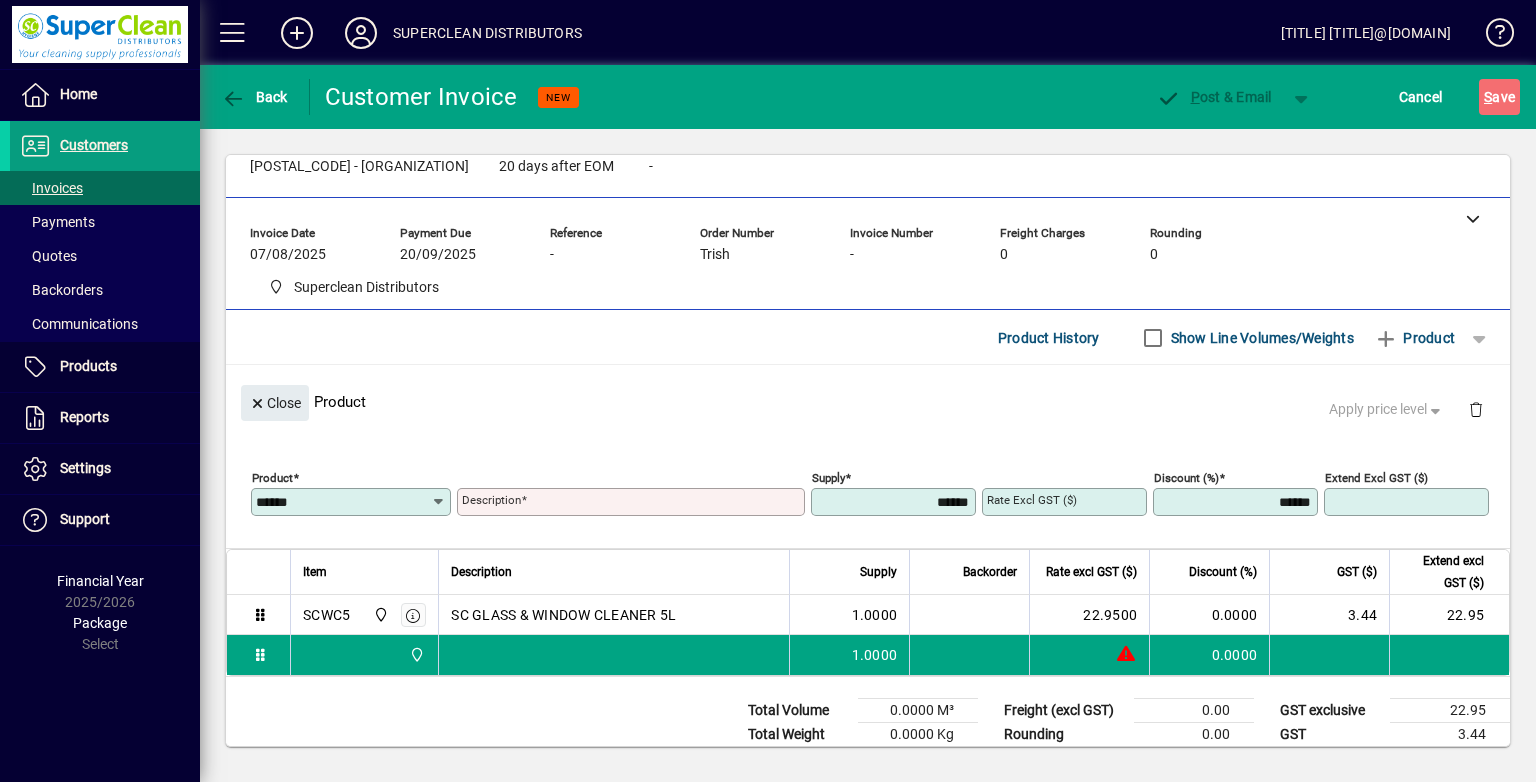 type on "**********" 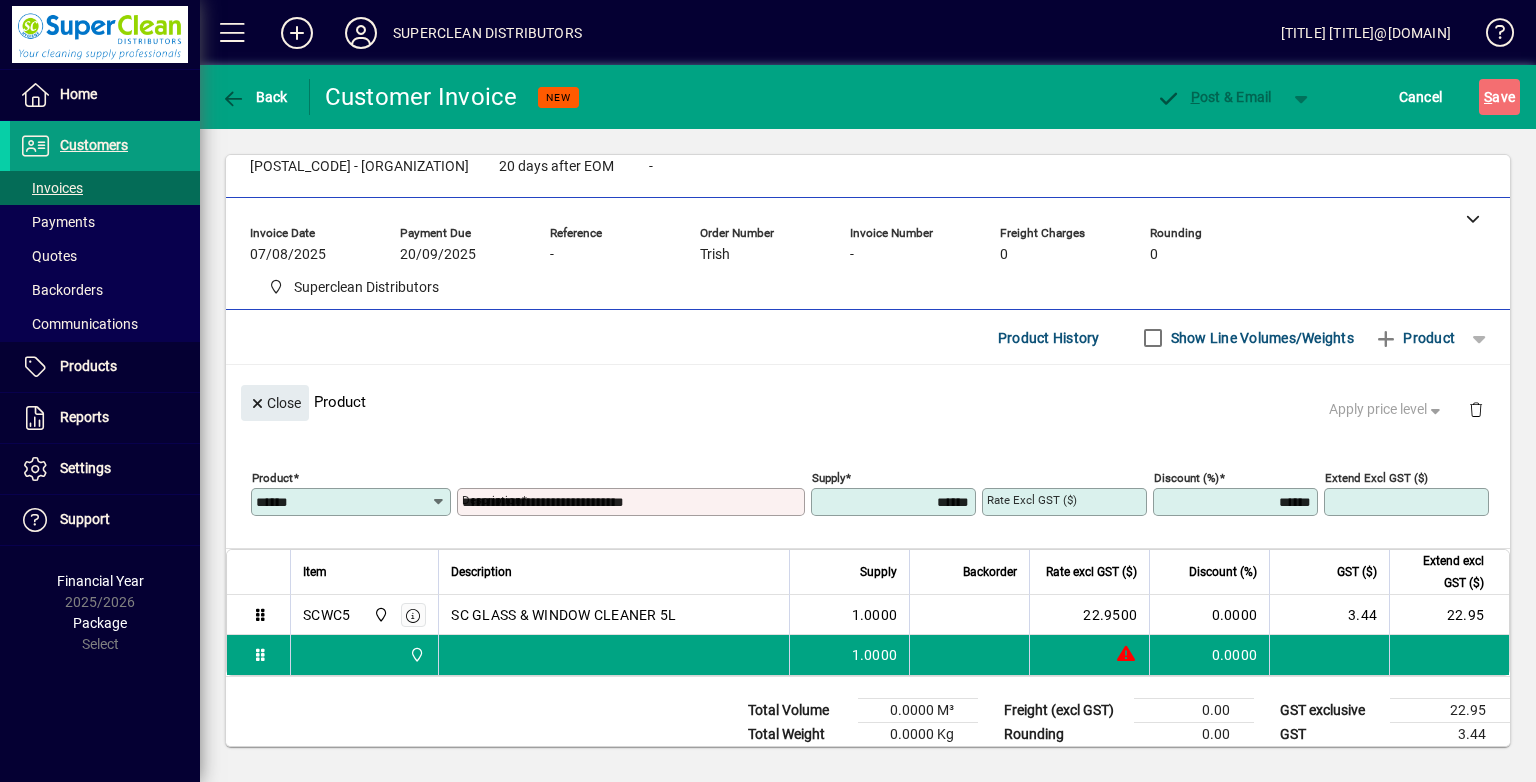 type on "*******" 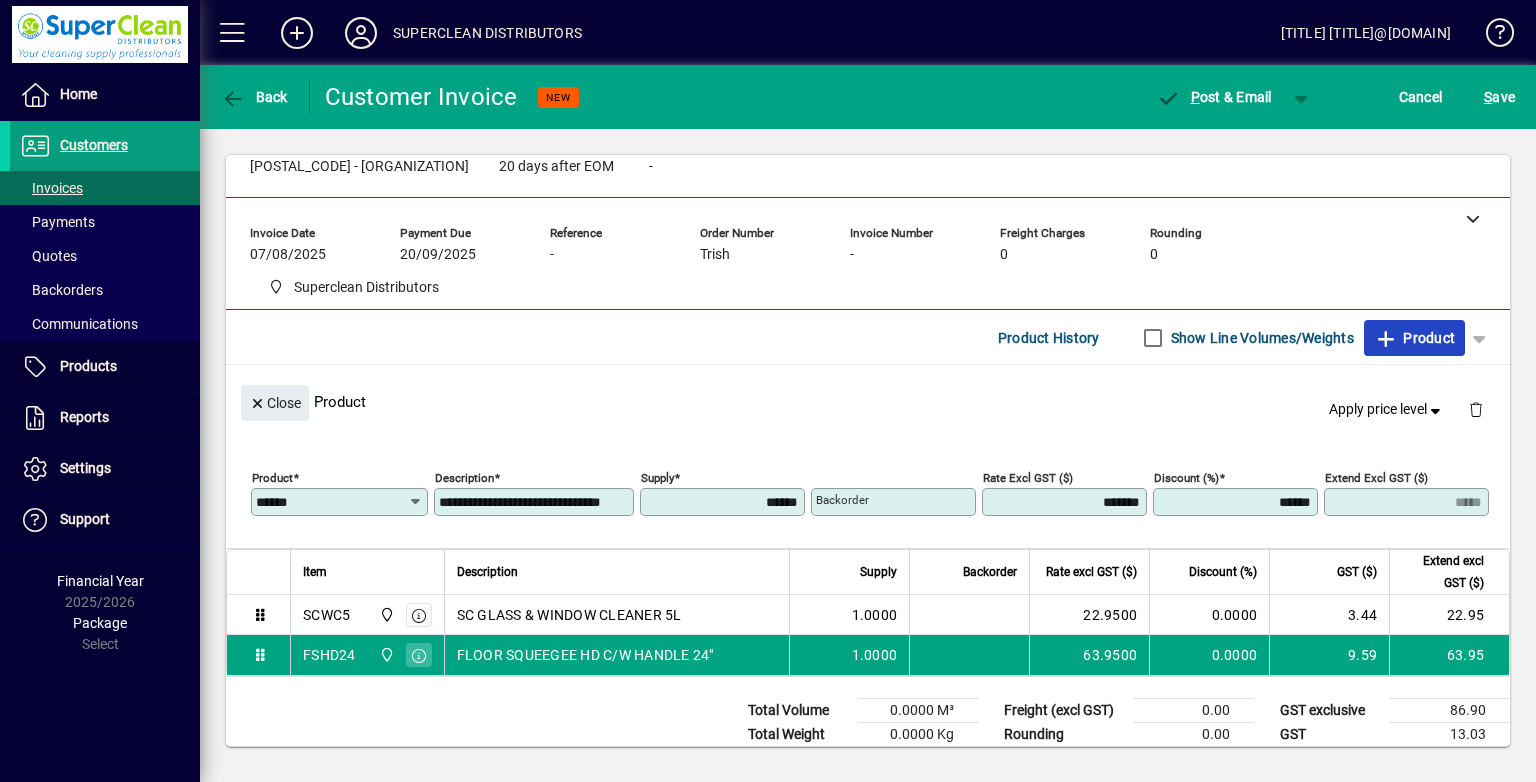 click on "Product" 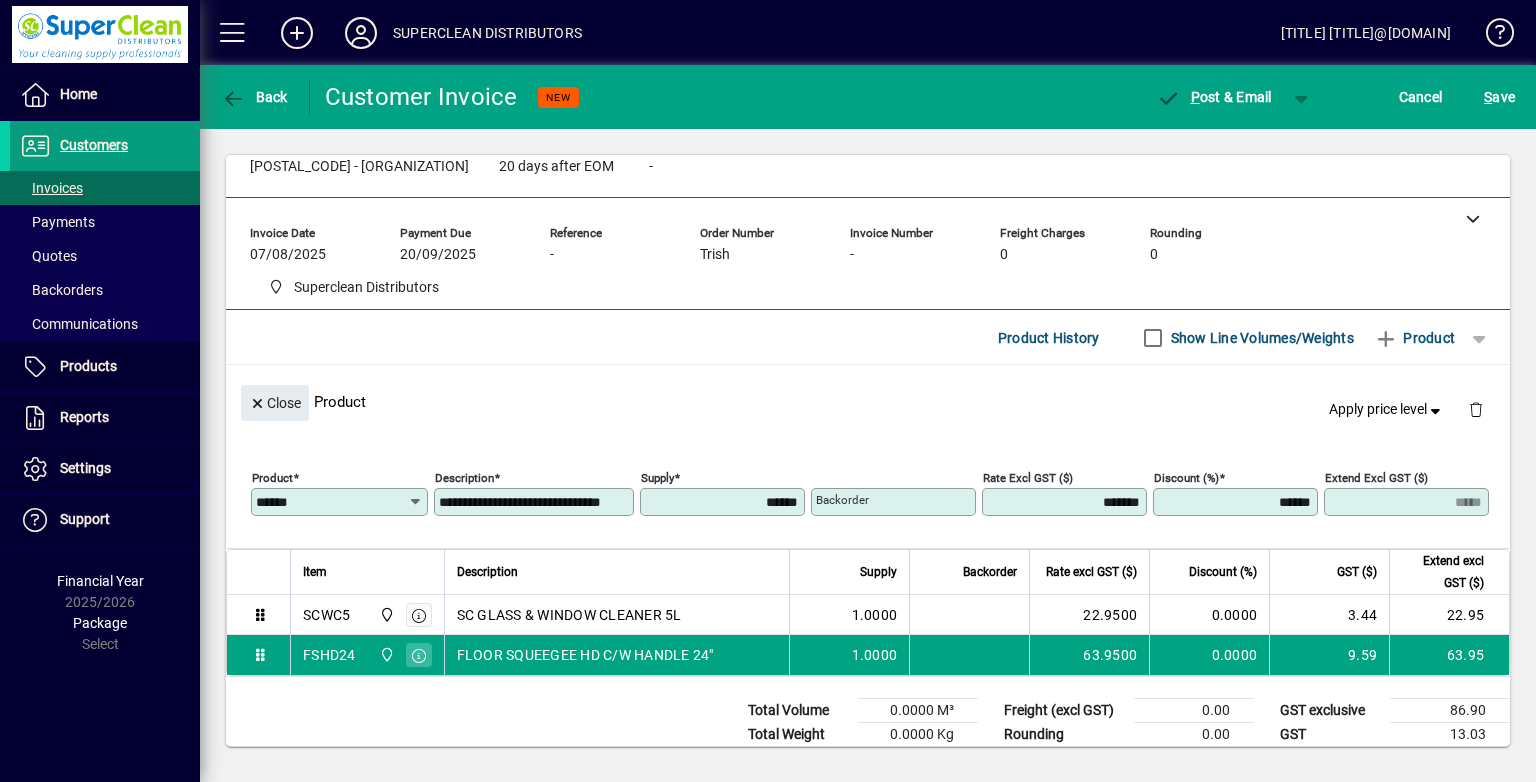 type 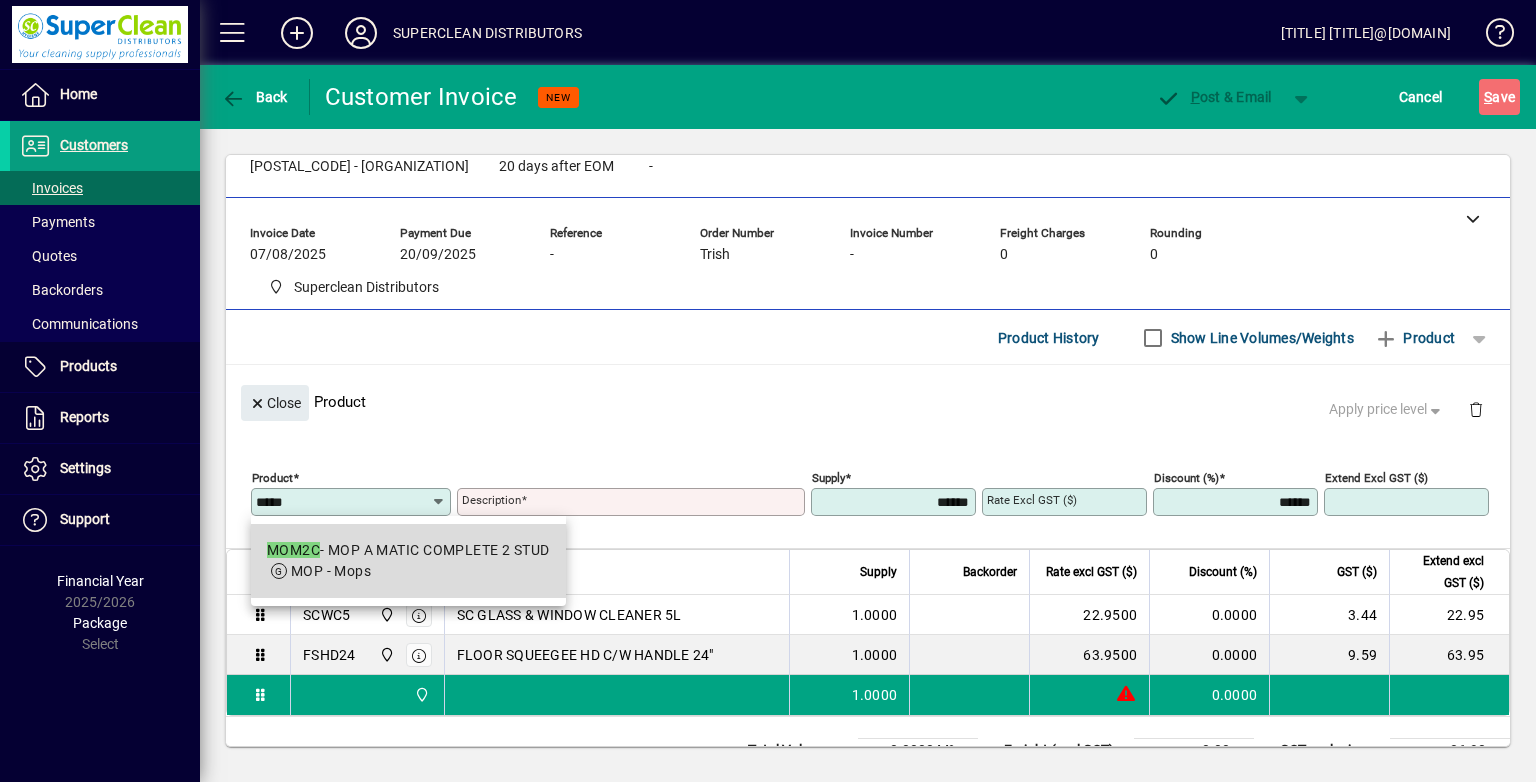 drag, startPoint x: 524, startPoint y: 544, endPoint x: 588, endPoint y: 406, distance: 152.11838 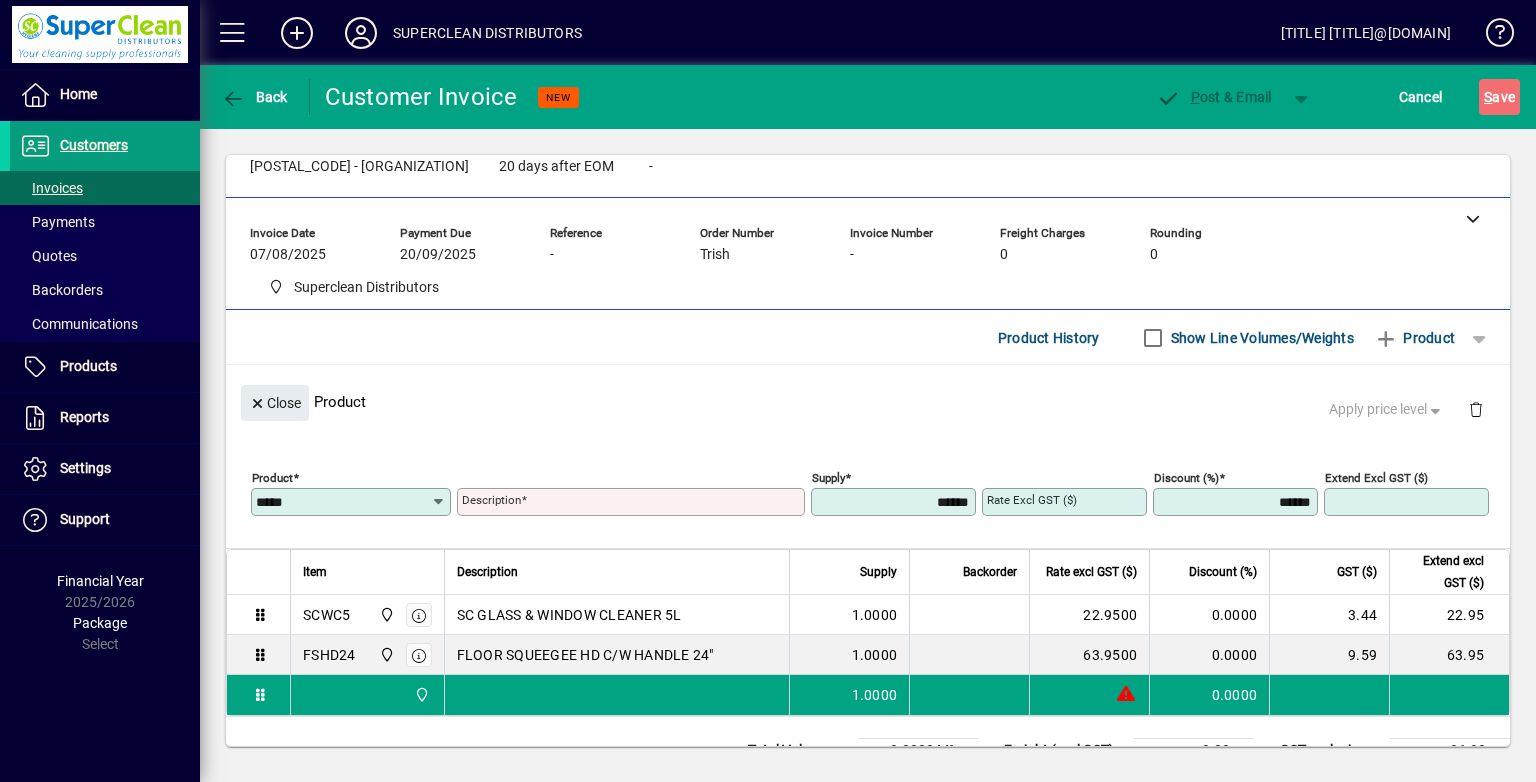 type on "**********" 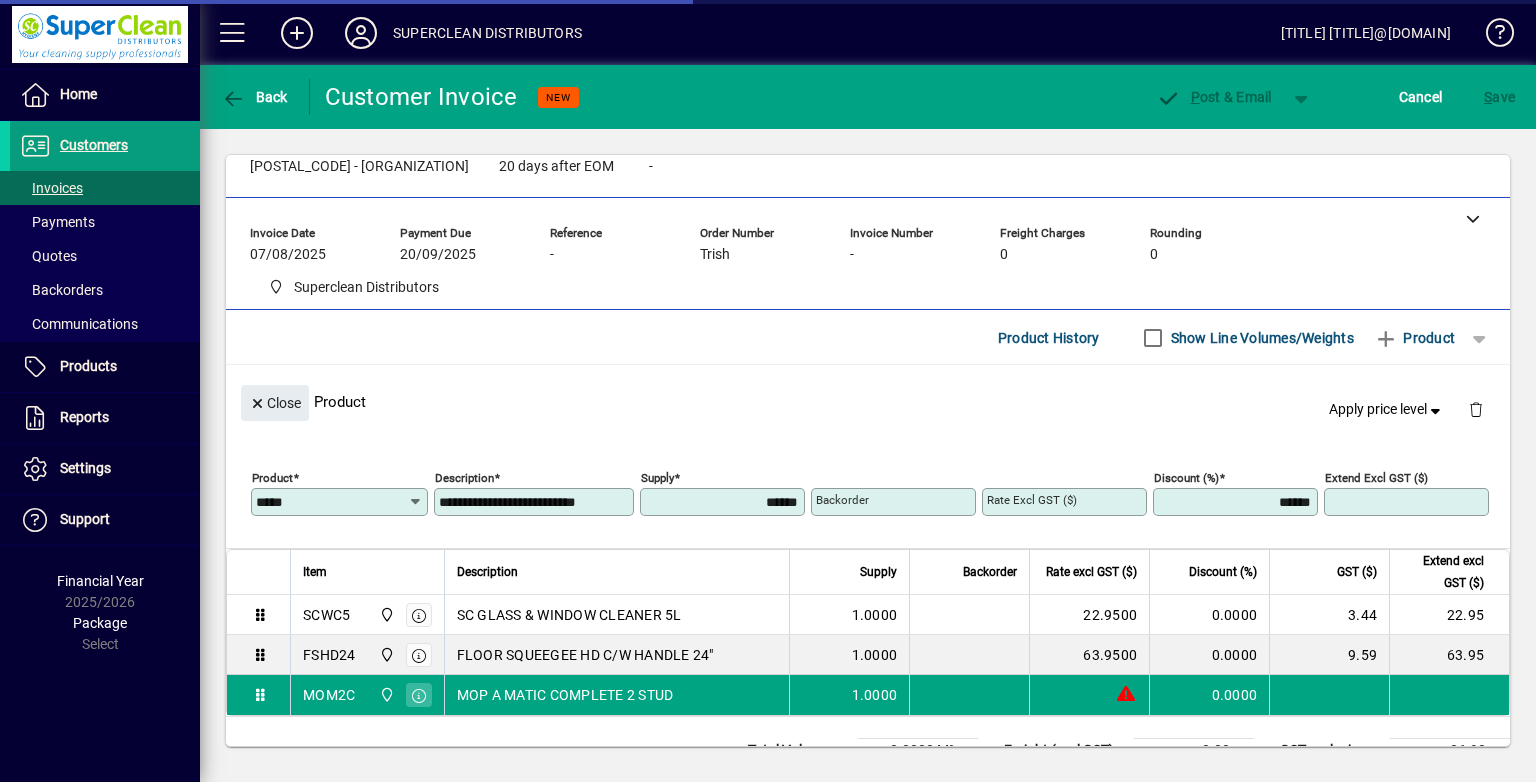 type on "*******" 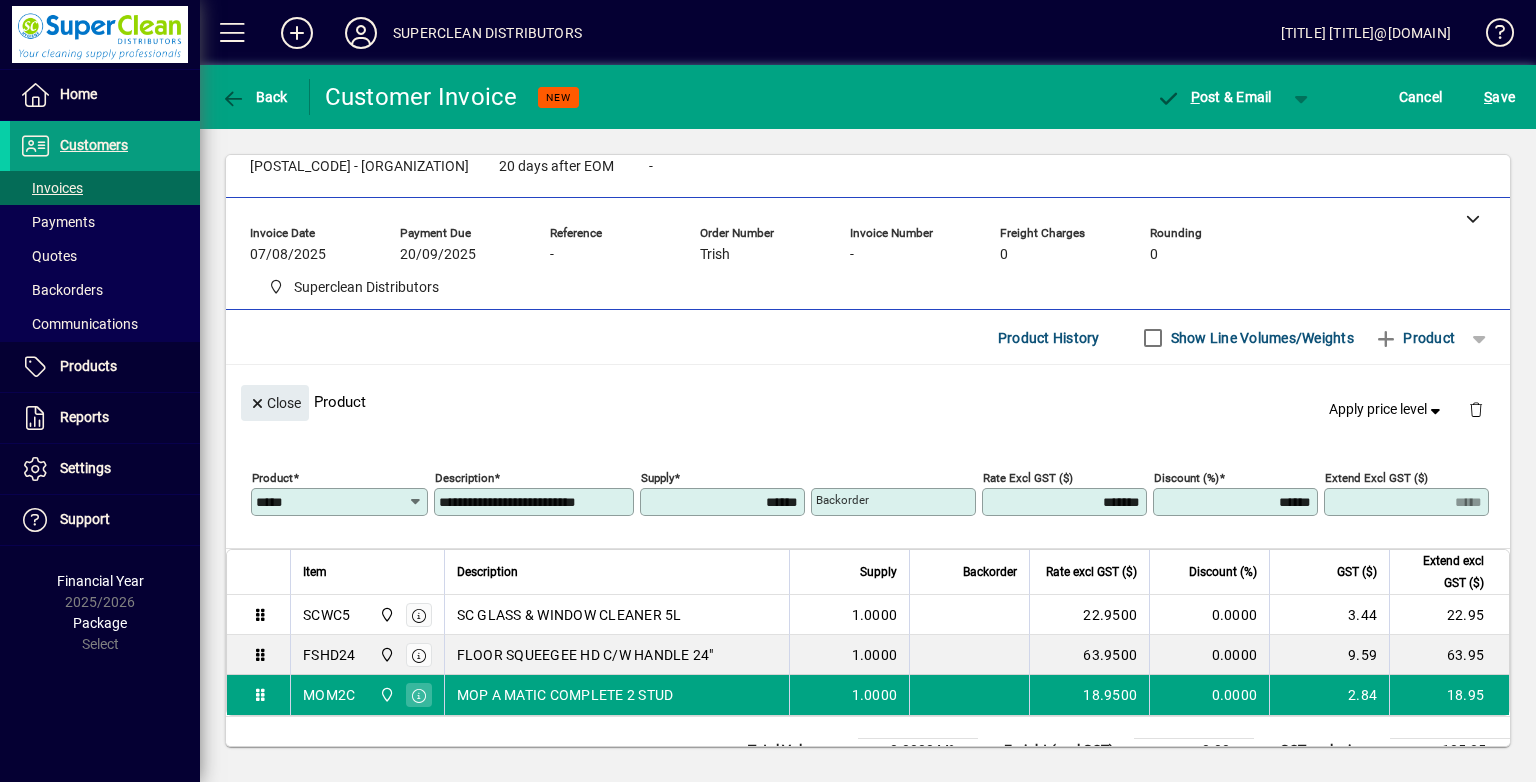 click on "Close" 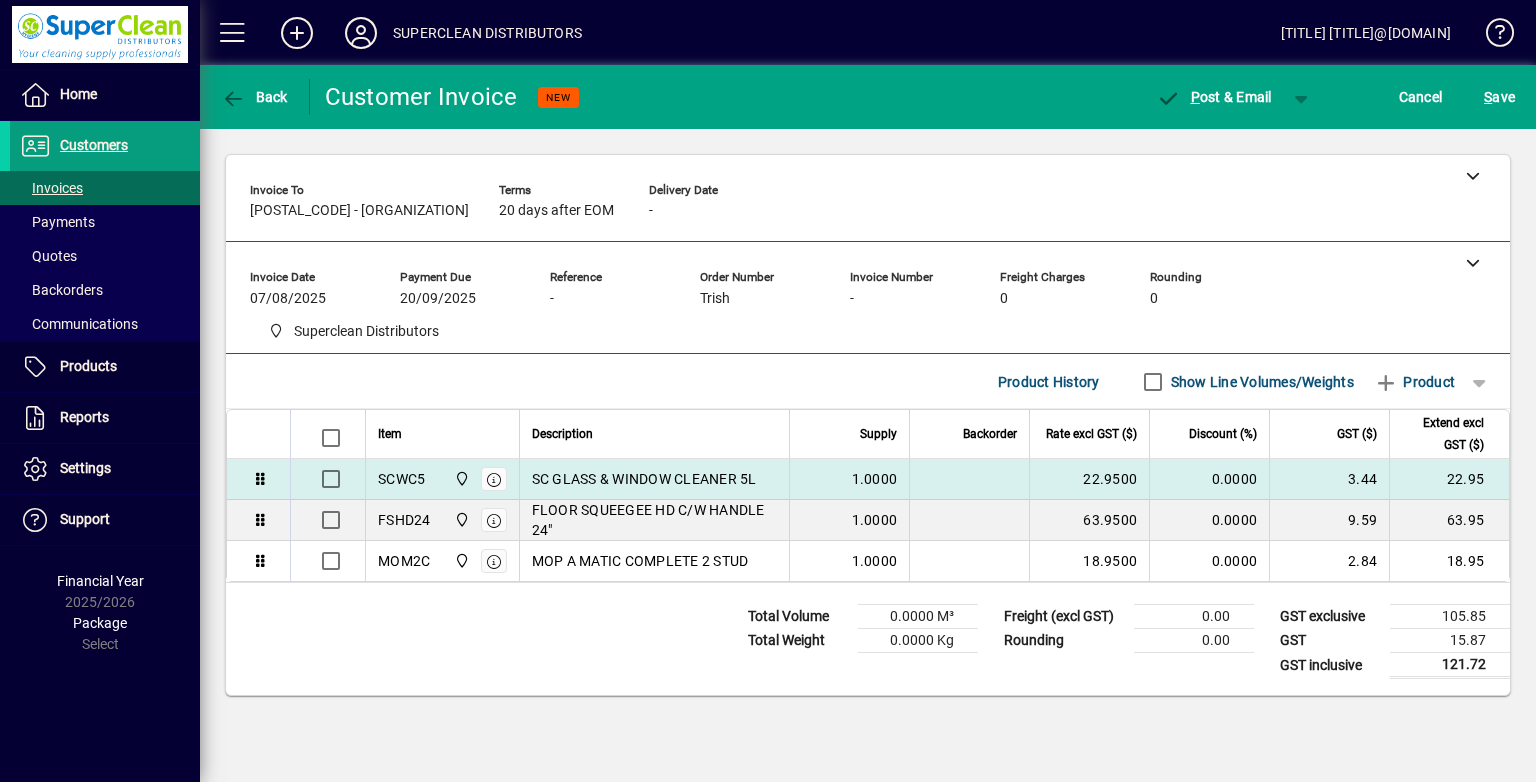 scroll, scrollTop: 0, scrollLeft: 0, axis: both 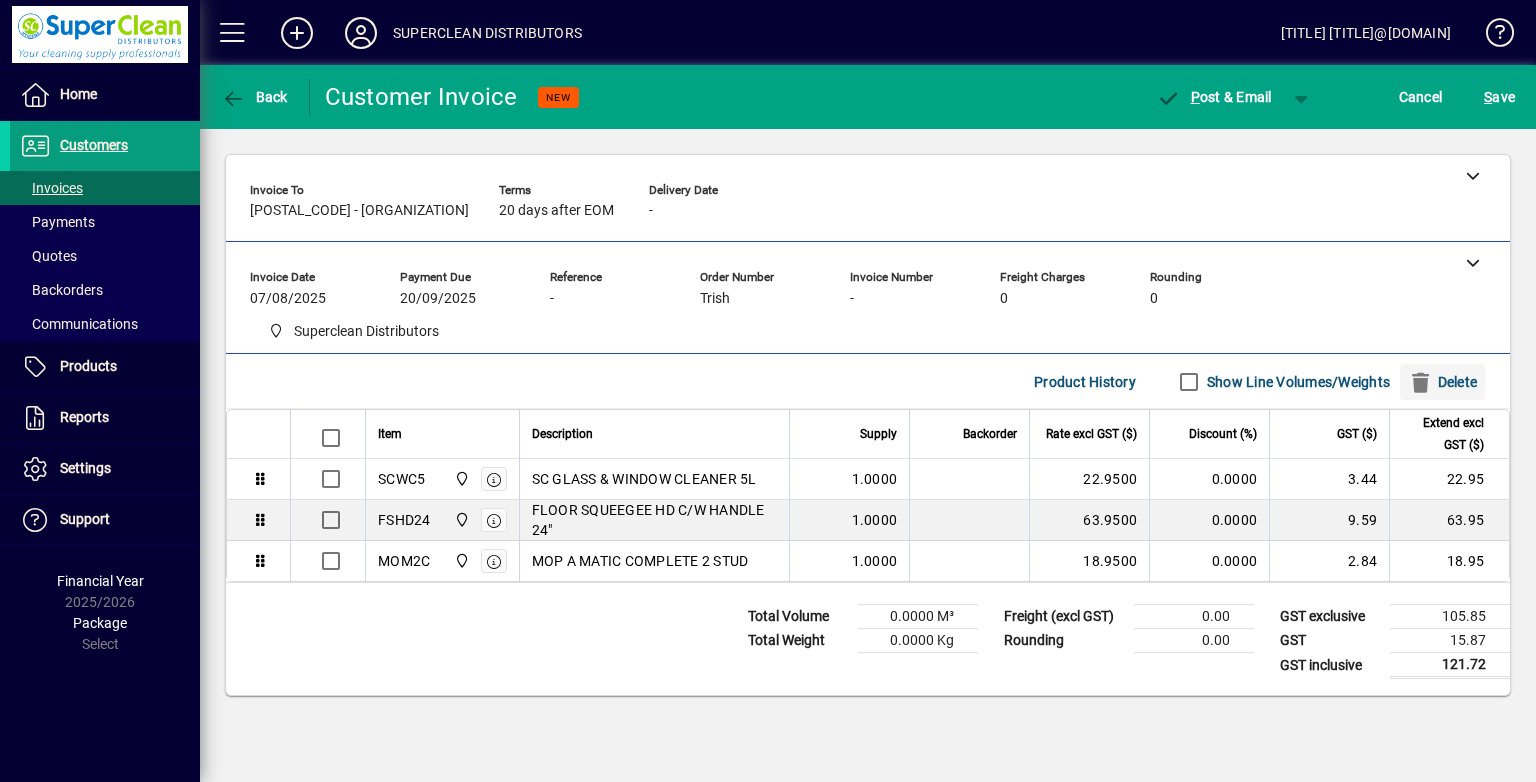 click on "Delete" 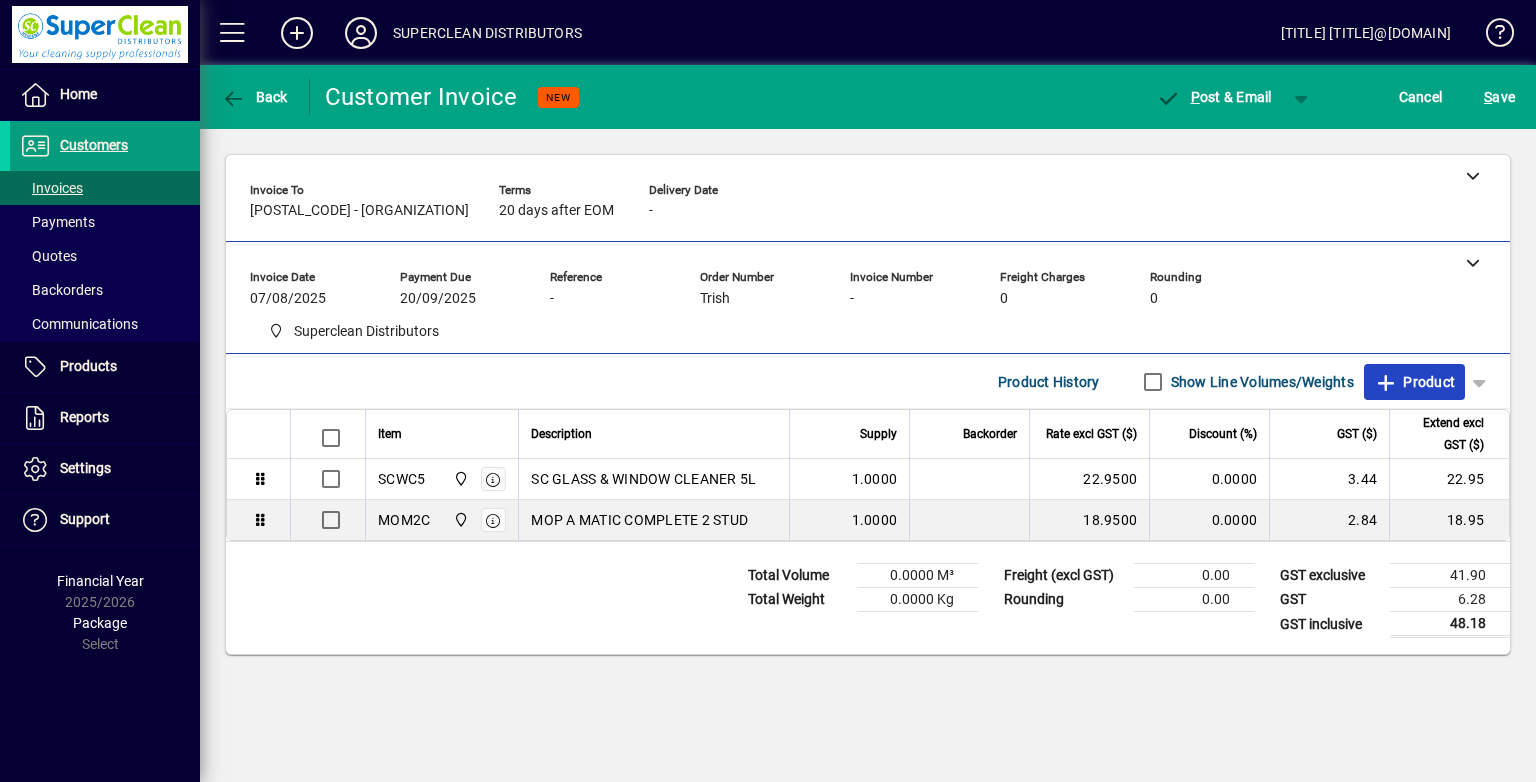 click on "Product" 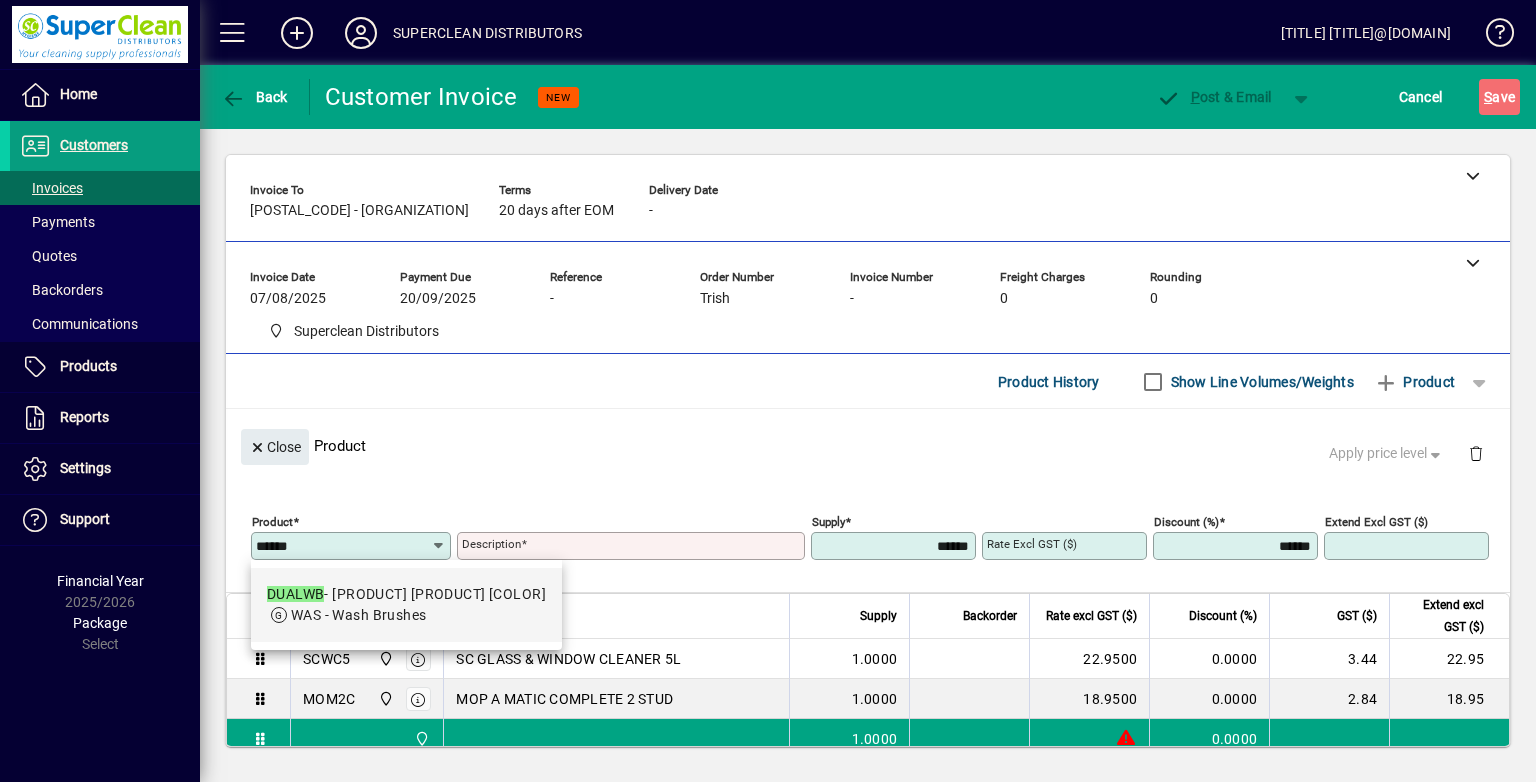 drag, startPoint x: 544, startPoint y: 599, endPoint x: 566, endPoint y: 593, distance: 22.803509 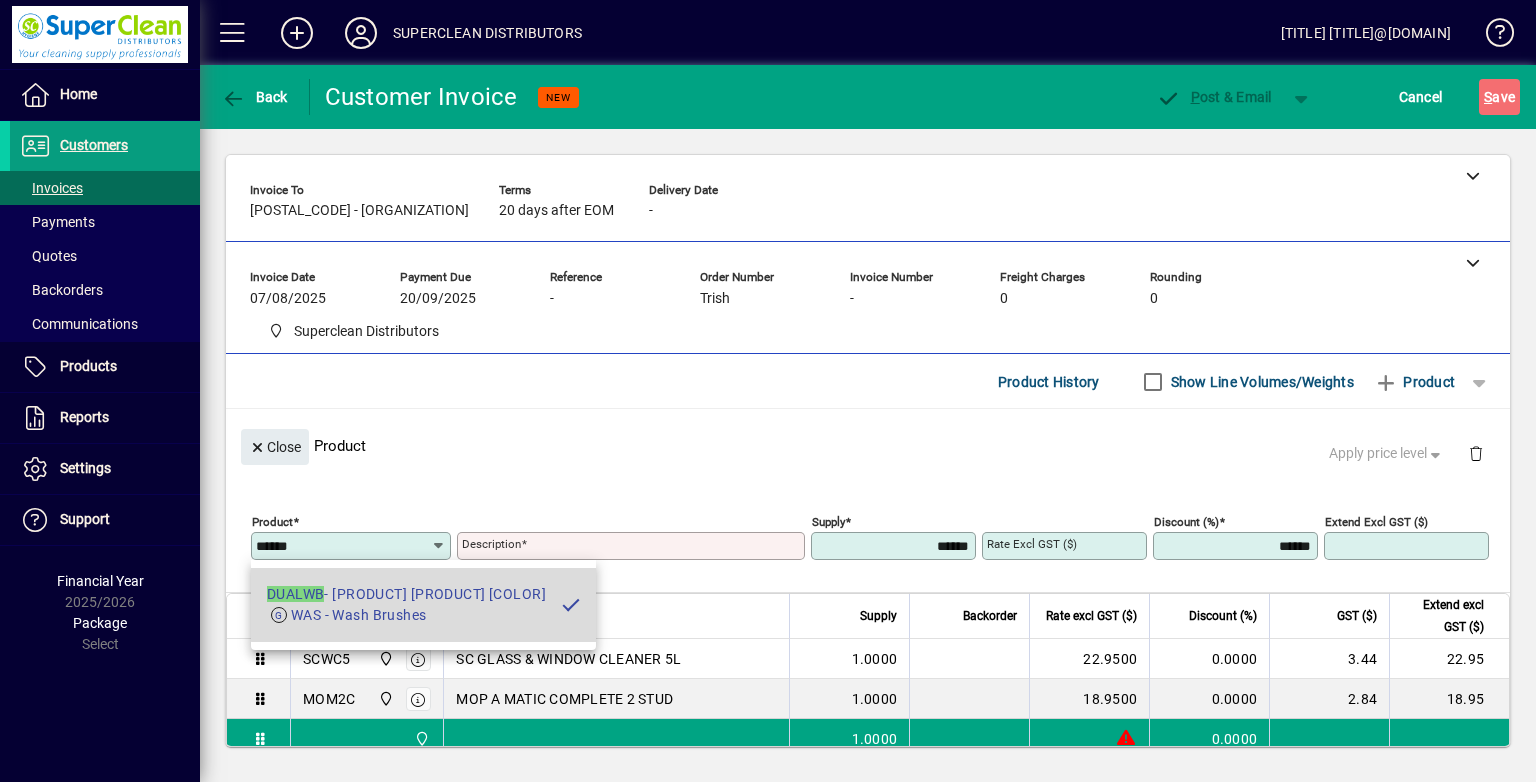 type on "******" 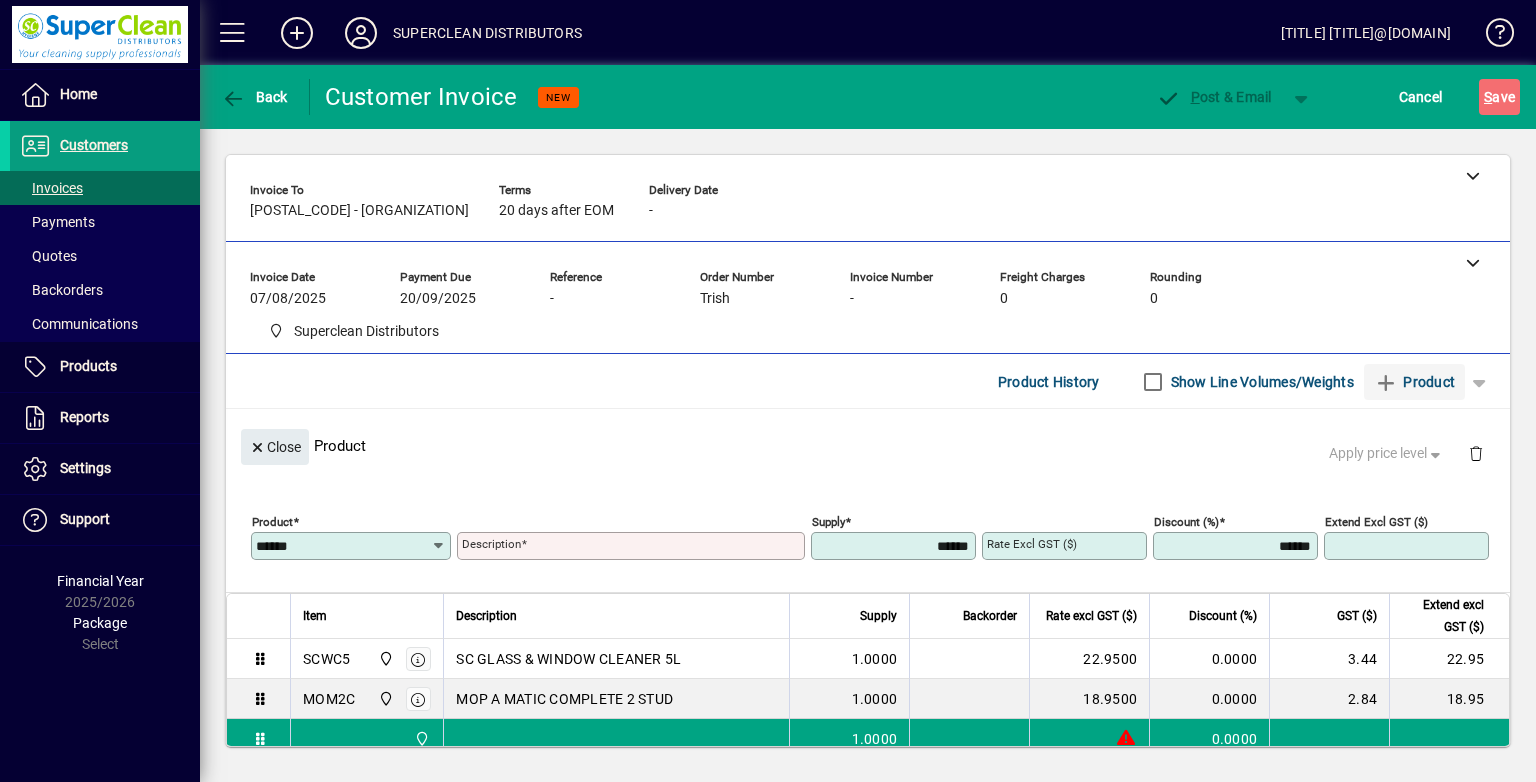 type on "**********" 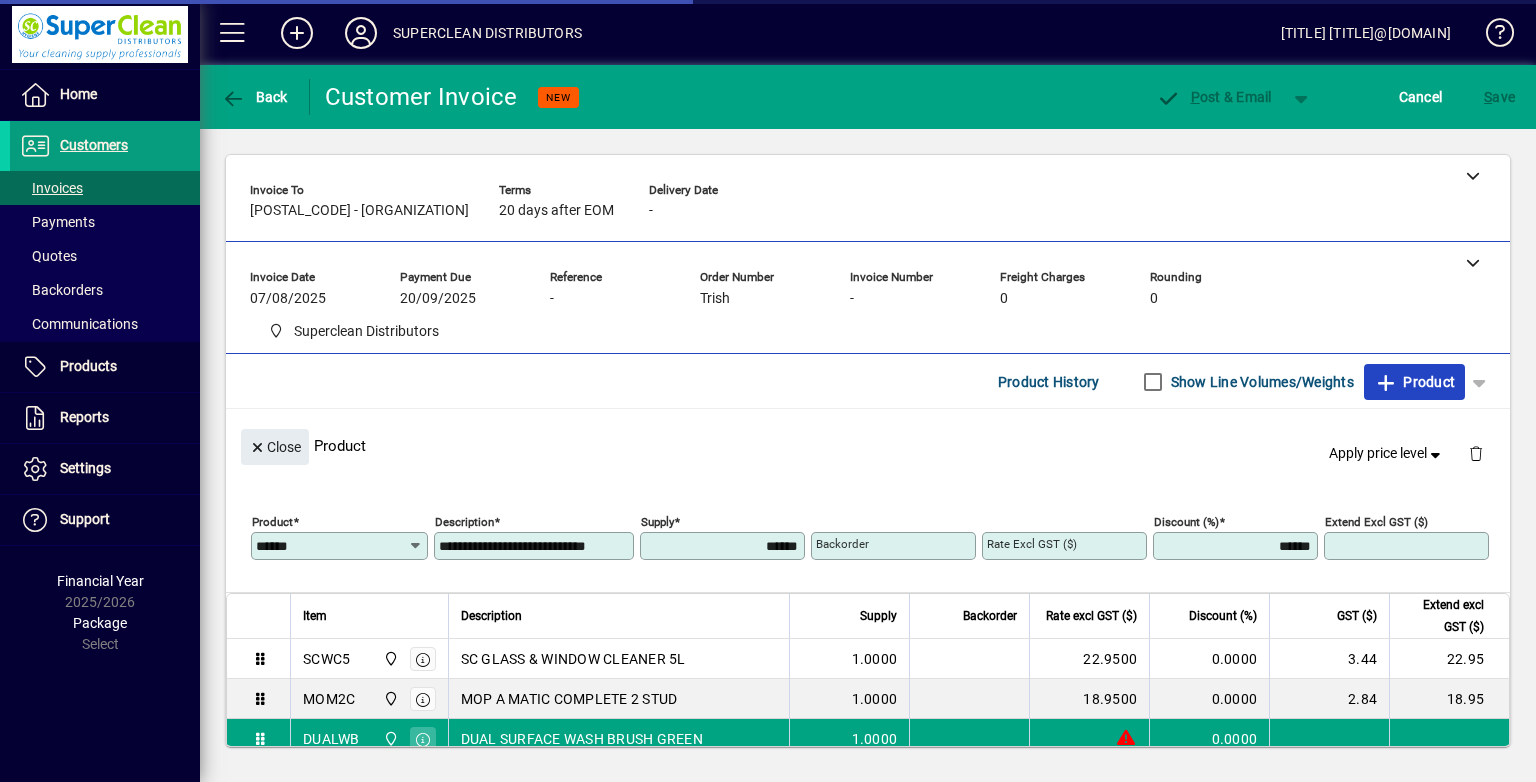 click on "Product" 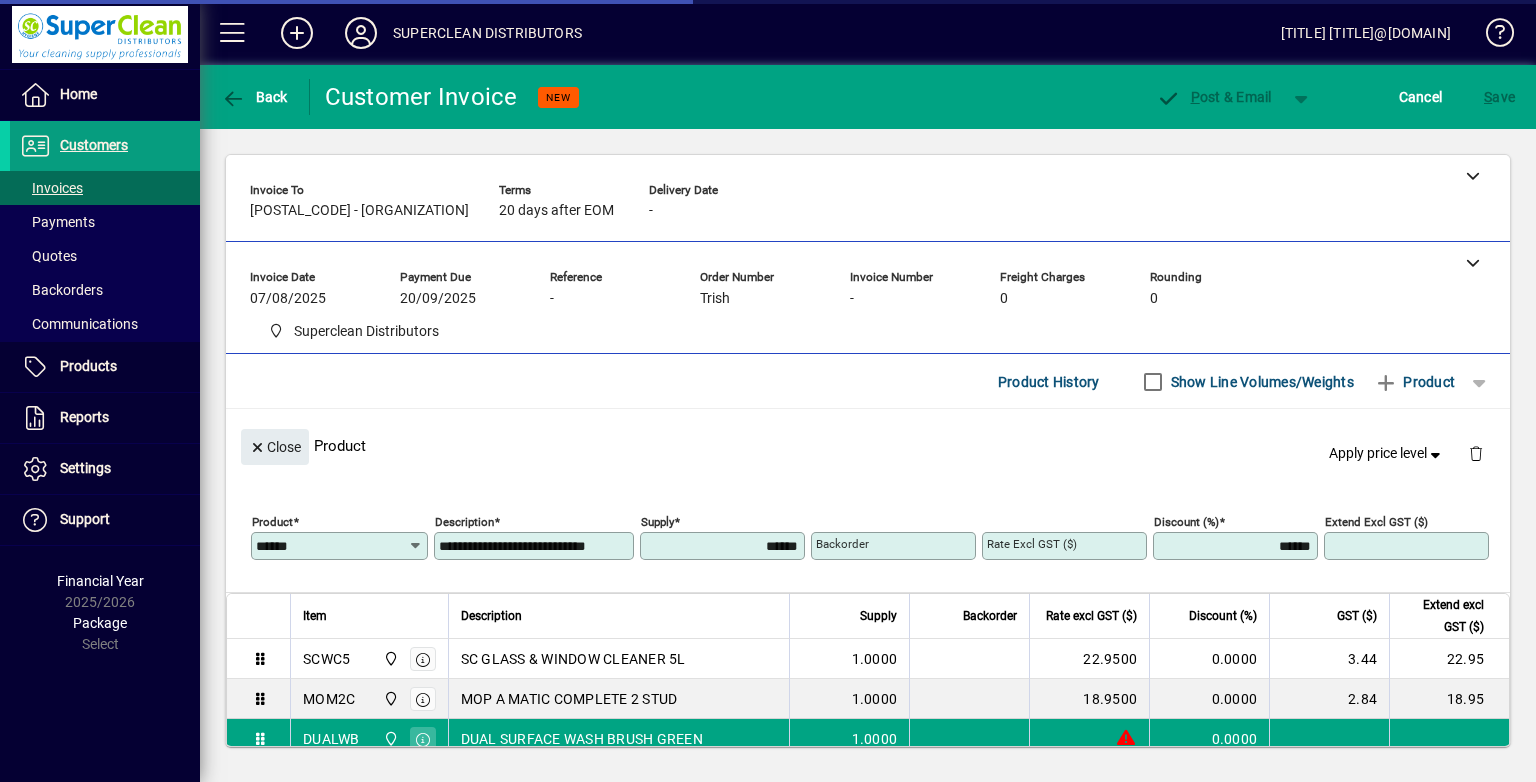 type 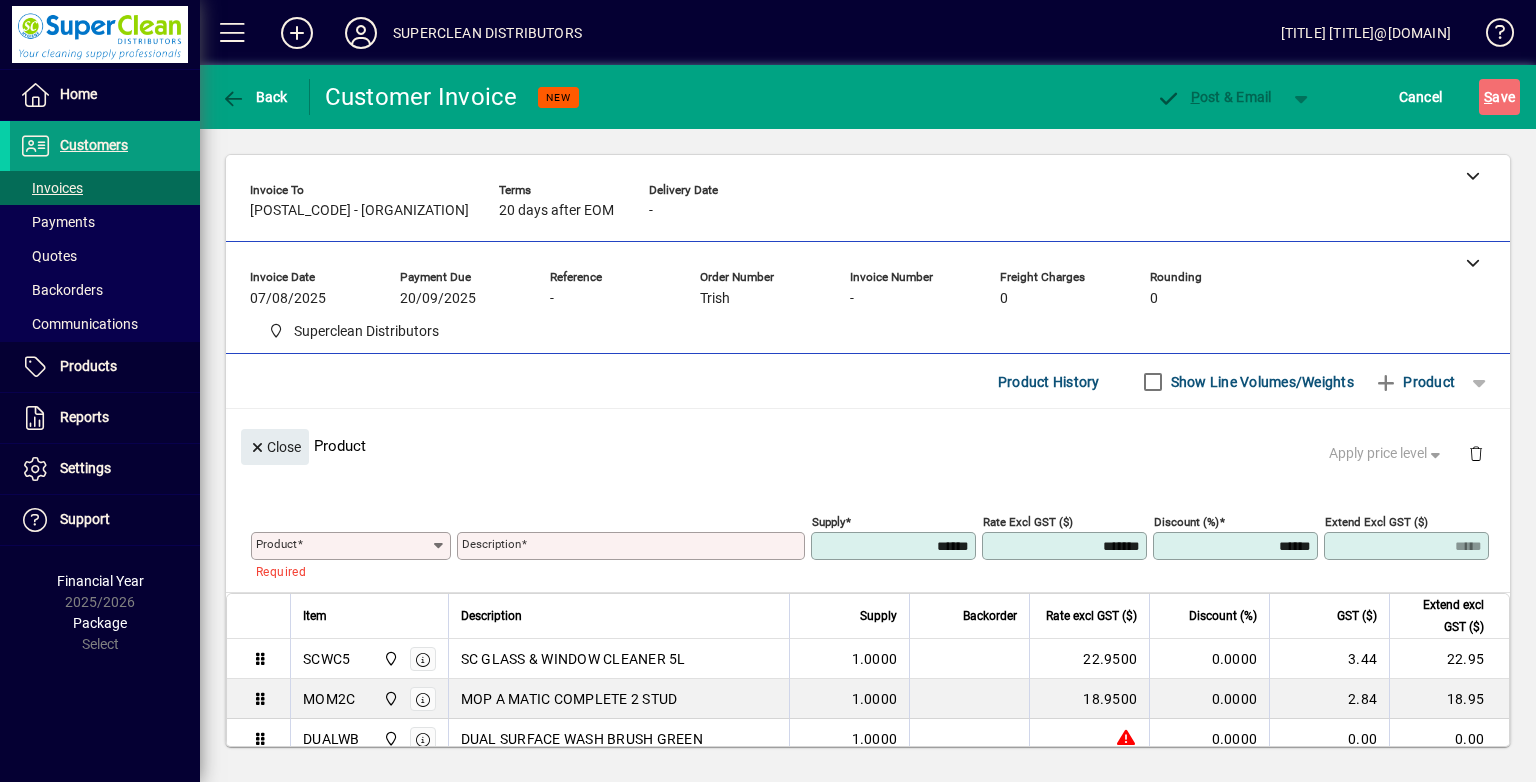 scroll, scrollTop: 164, scrollLeft: 0, axis: vertical 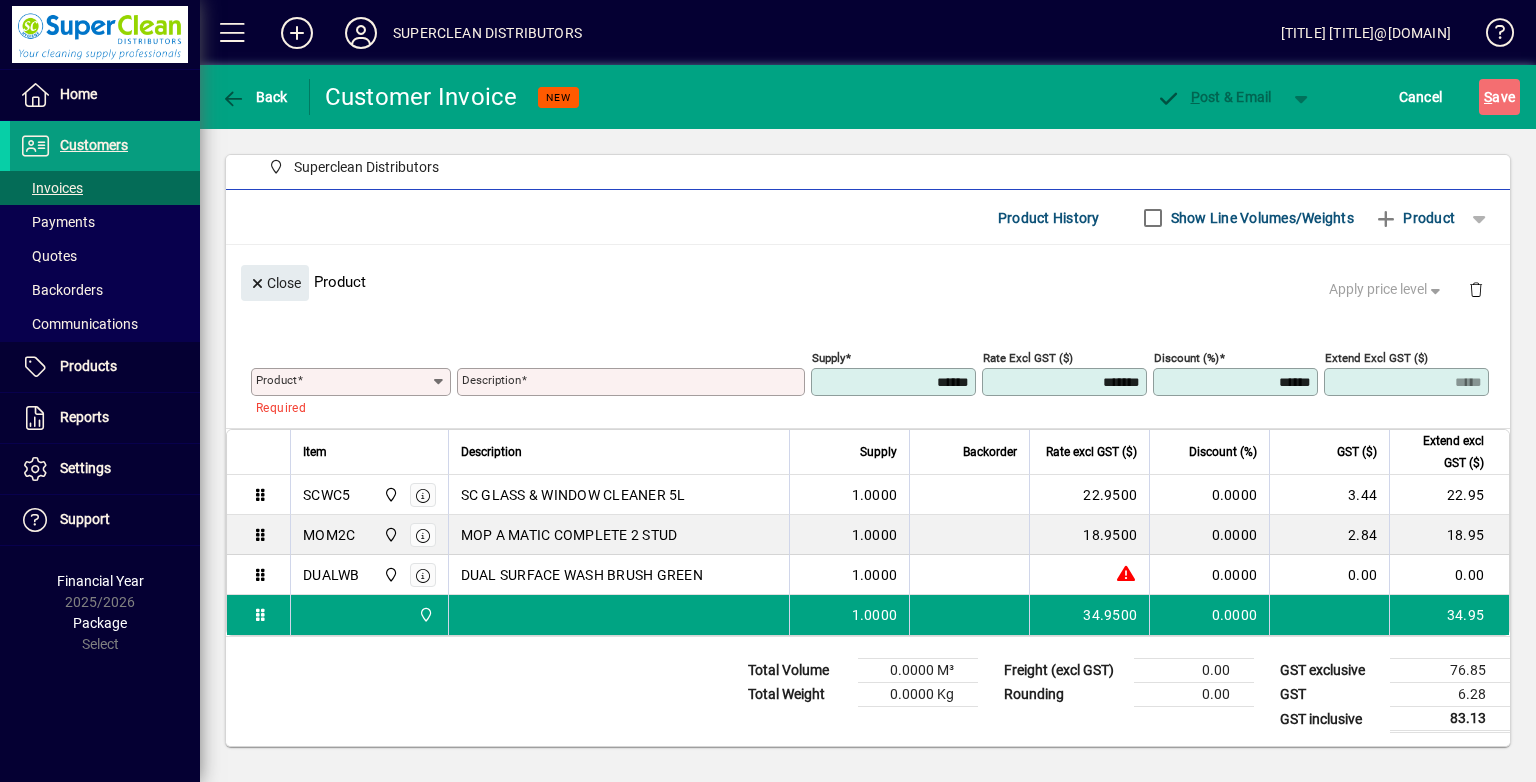 click on "Product" 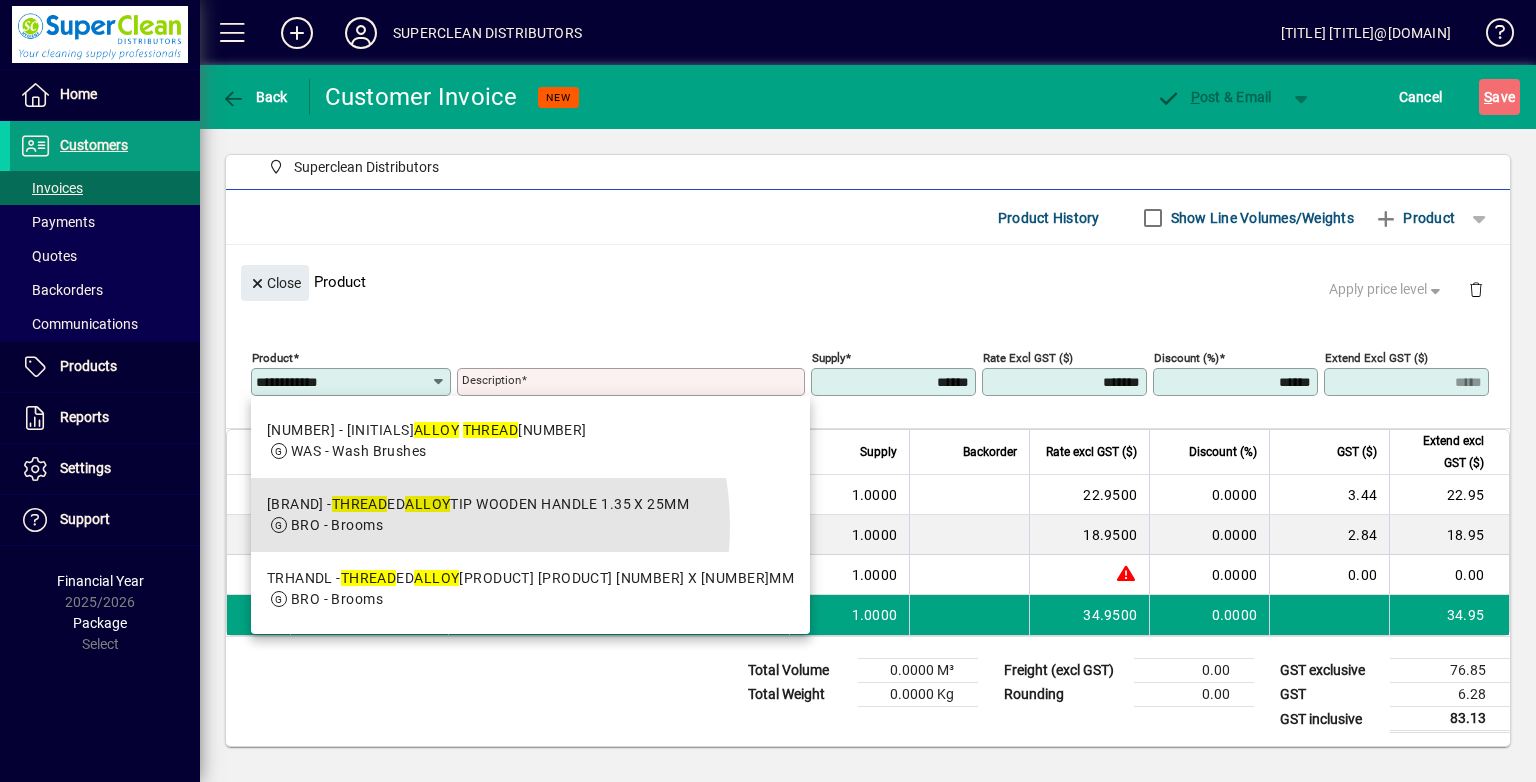 drag, startPoint x: 435, startPoint y: 526, endPoint x: 470, endPoint y: 418, distance: 113.52973 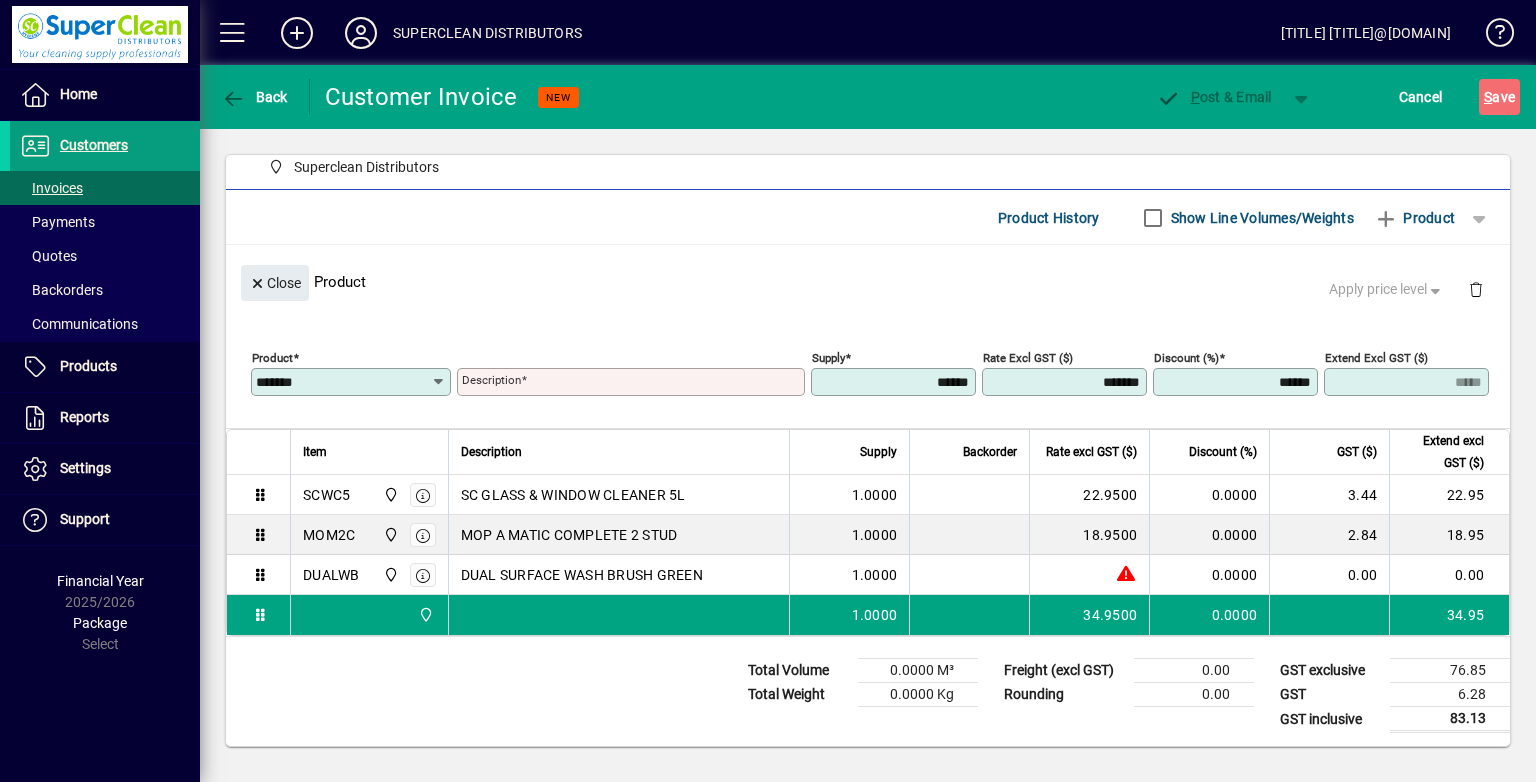 type on "**********" 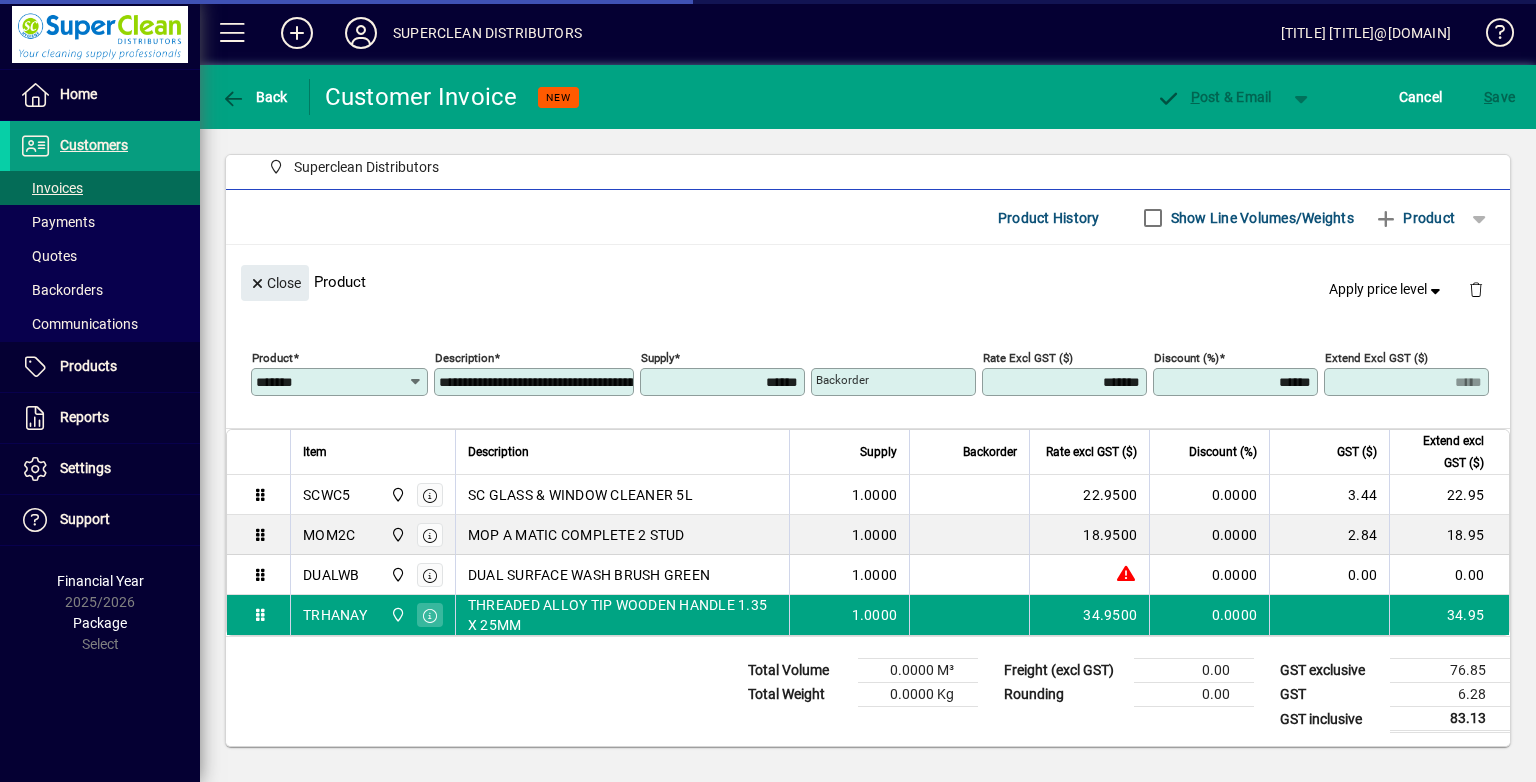 type on "*******" 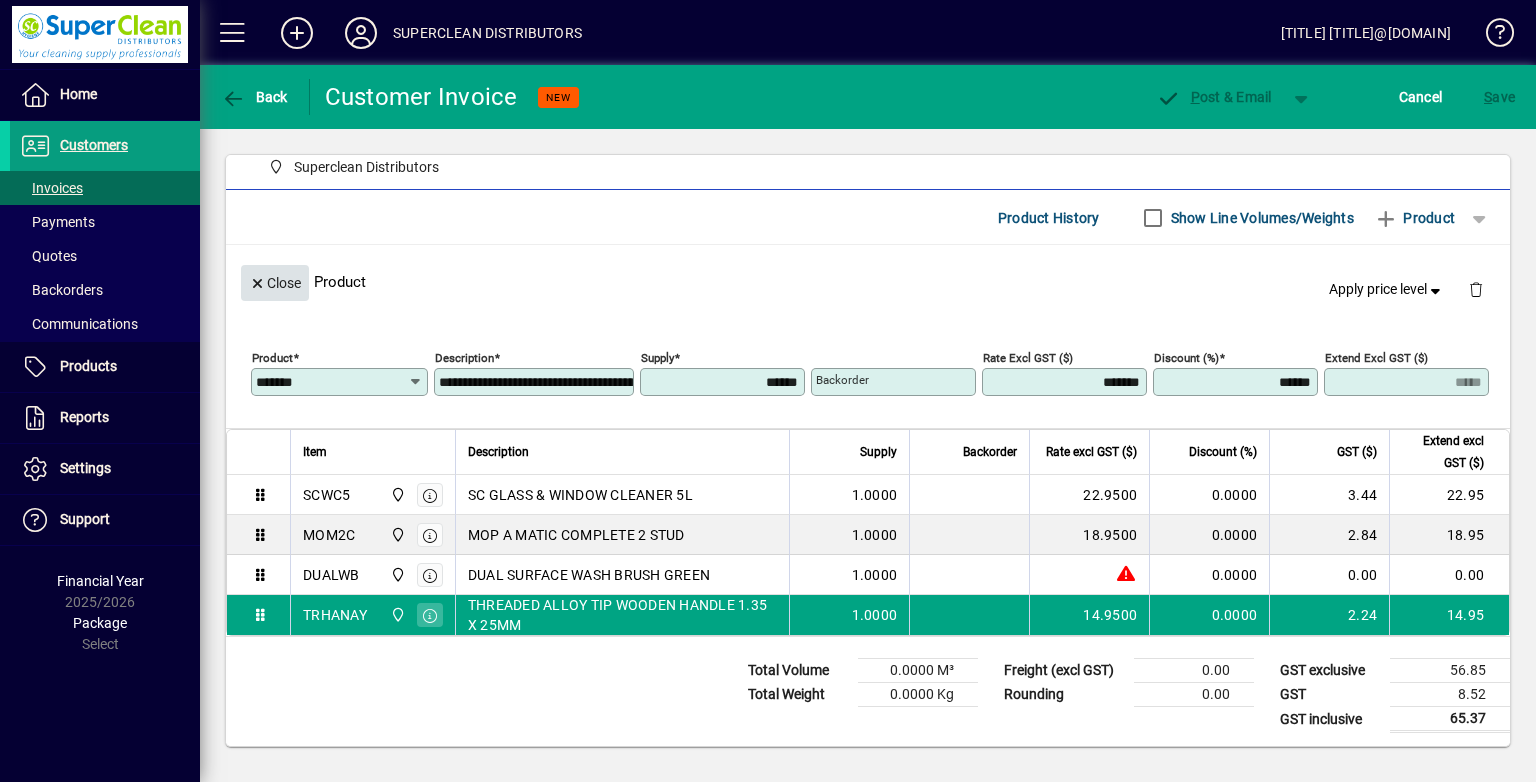 click on "Close" 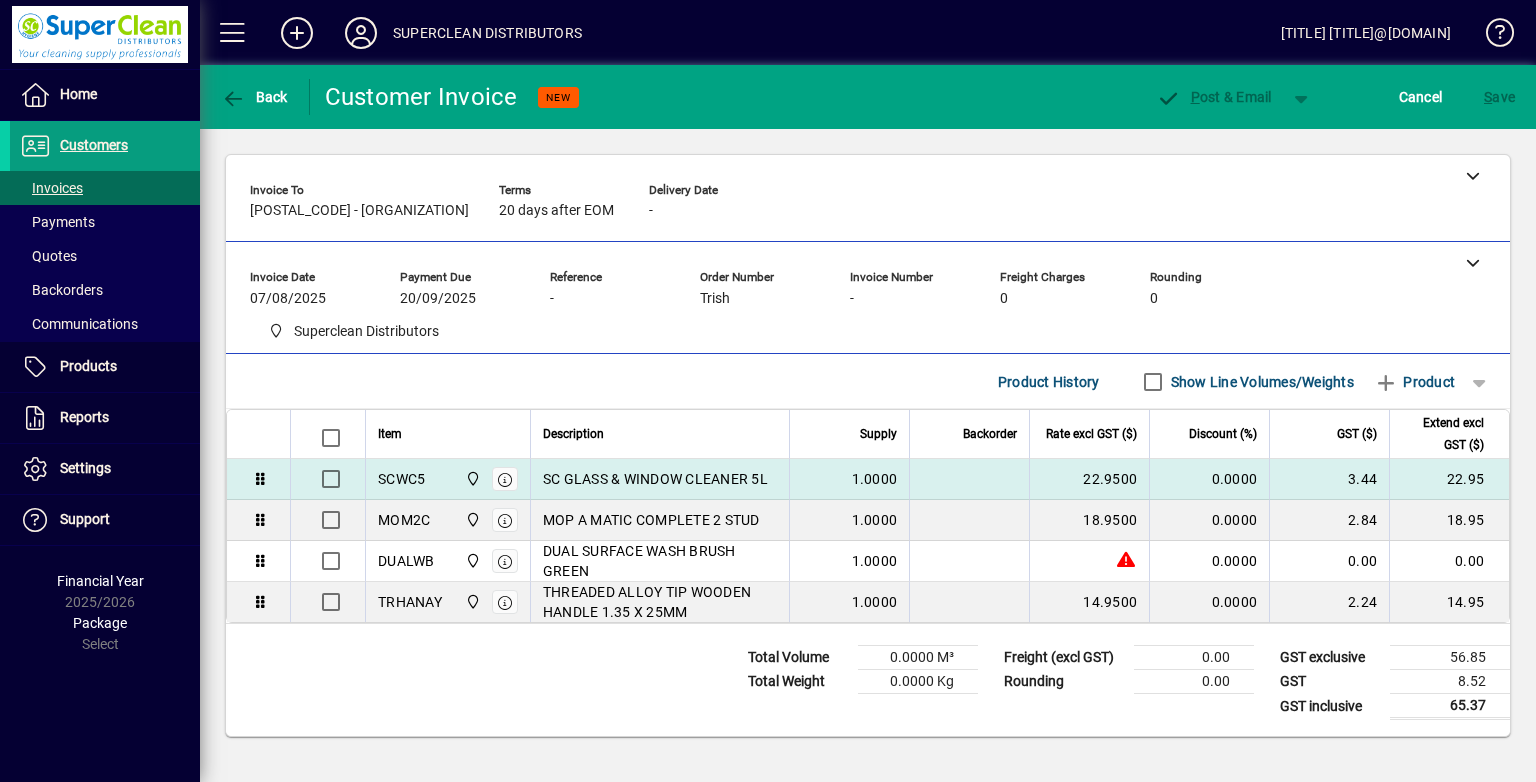 scroll, scrollTop: 0, scrollLeft: 0, axis: both 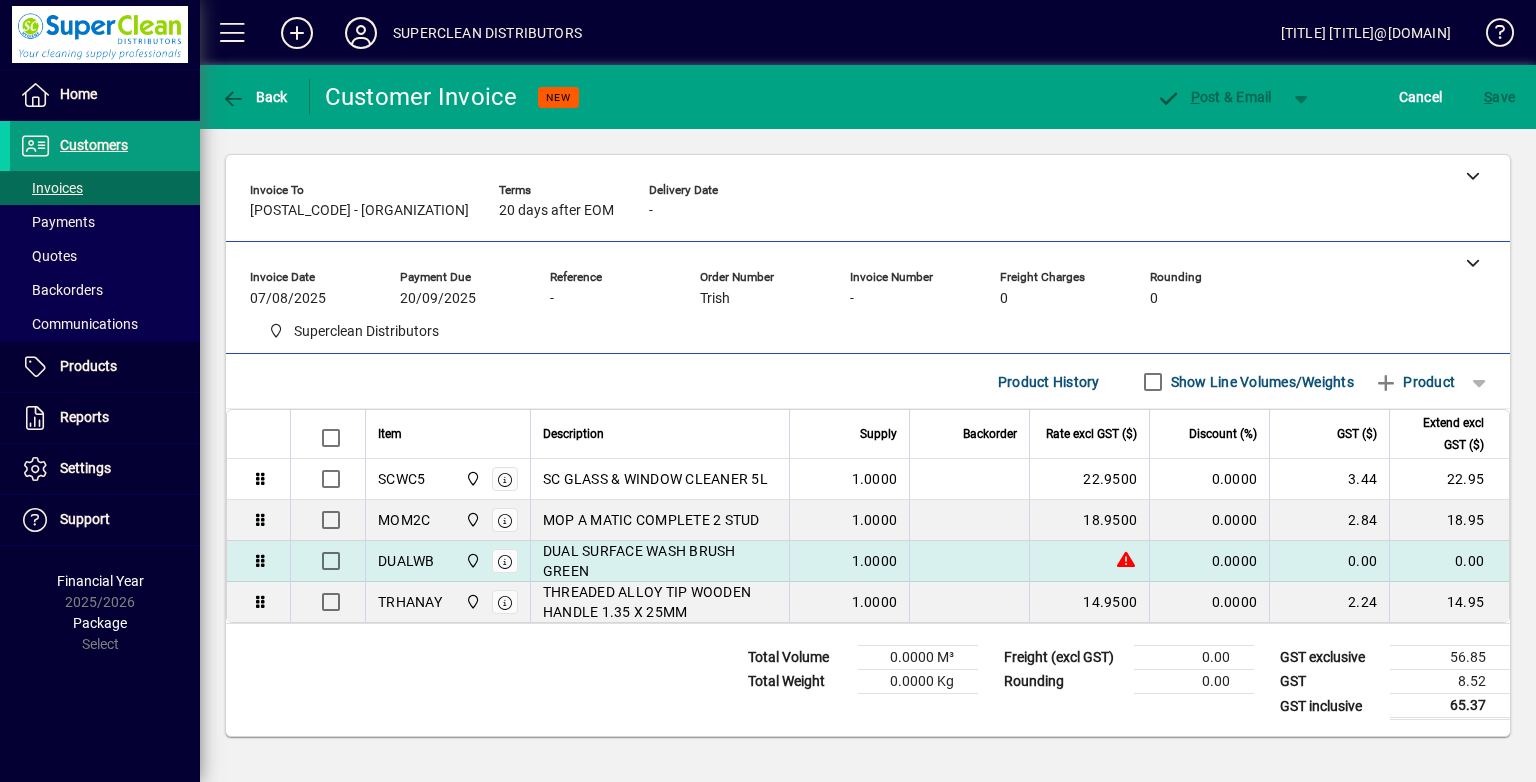 click at bounding box center [1089, 561] 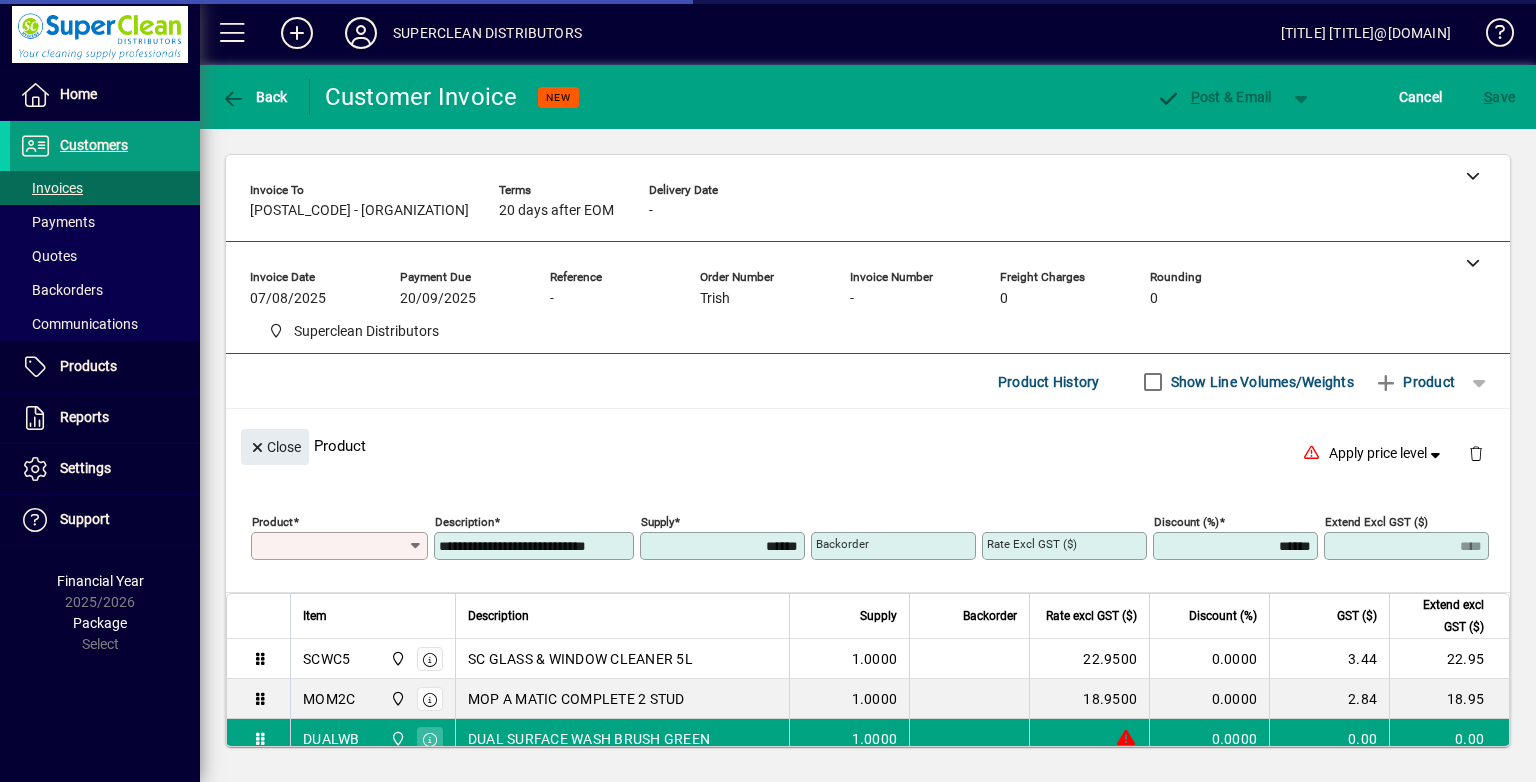 type on "******" 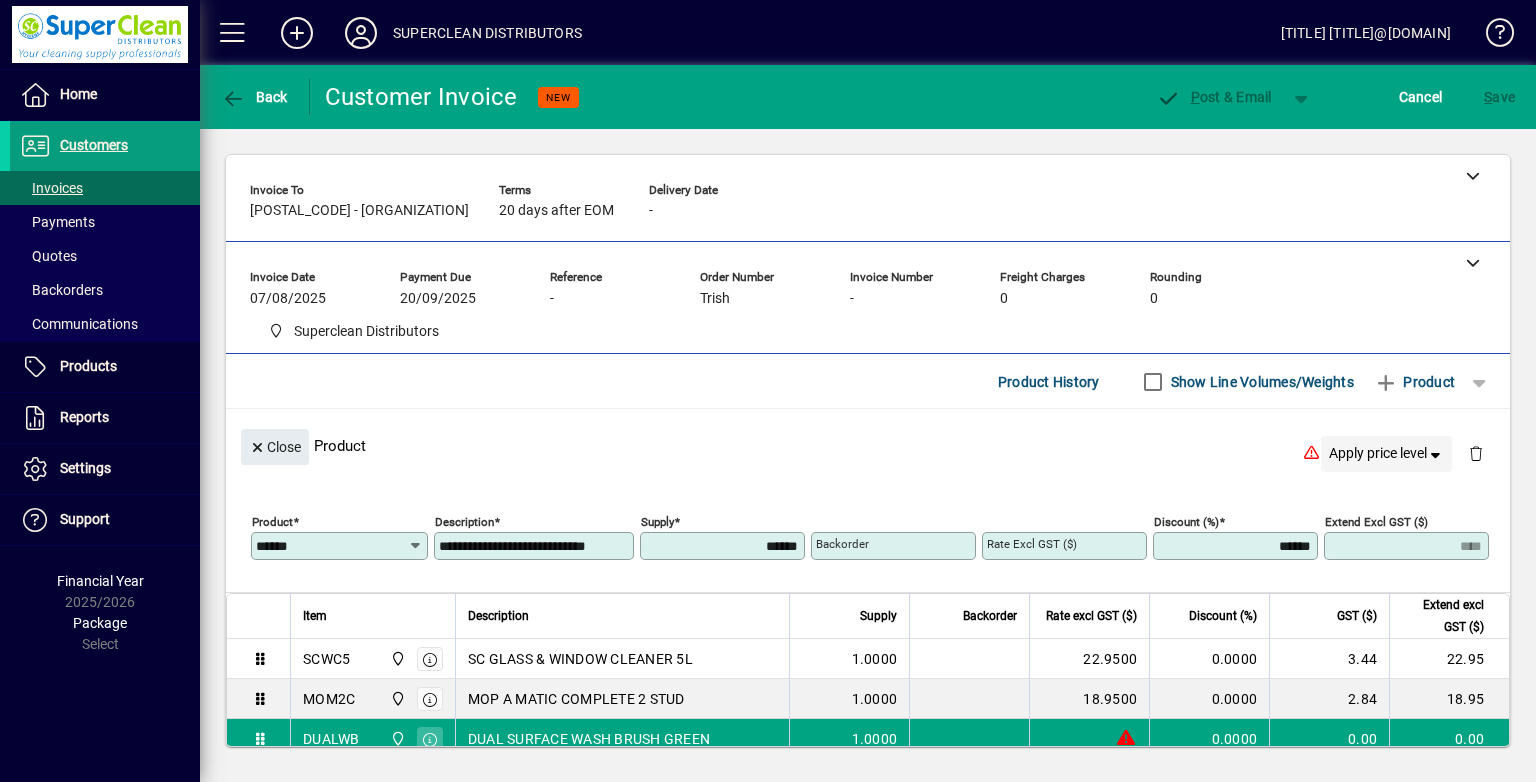 click on "Apply price level" 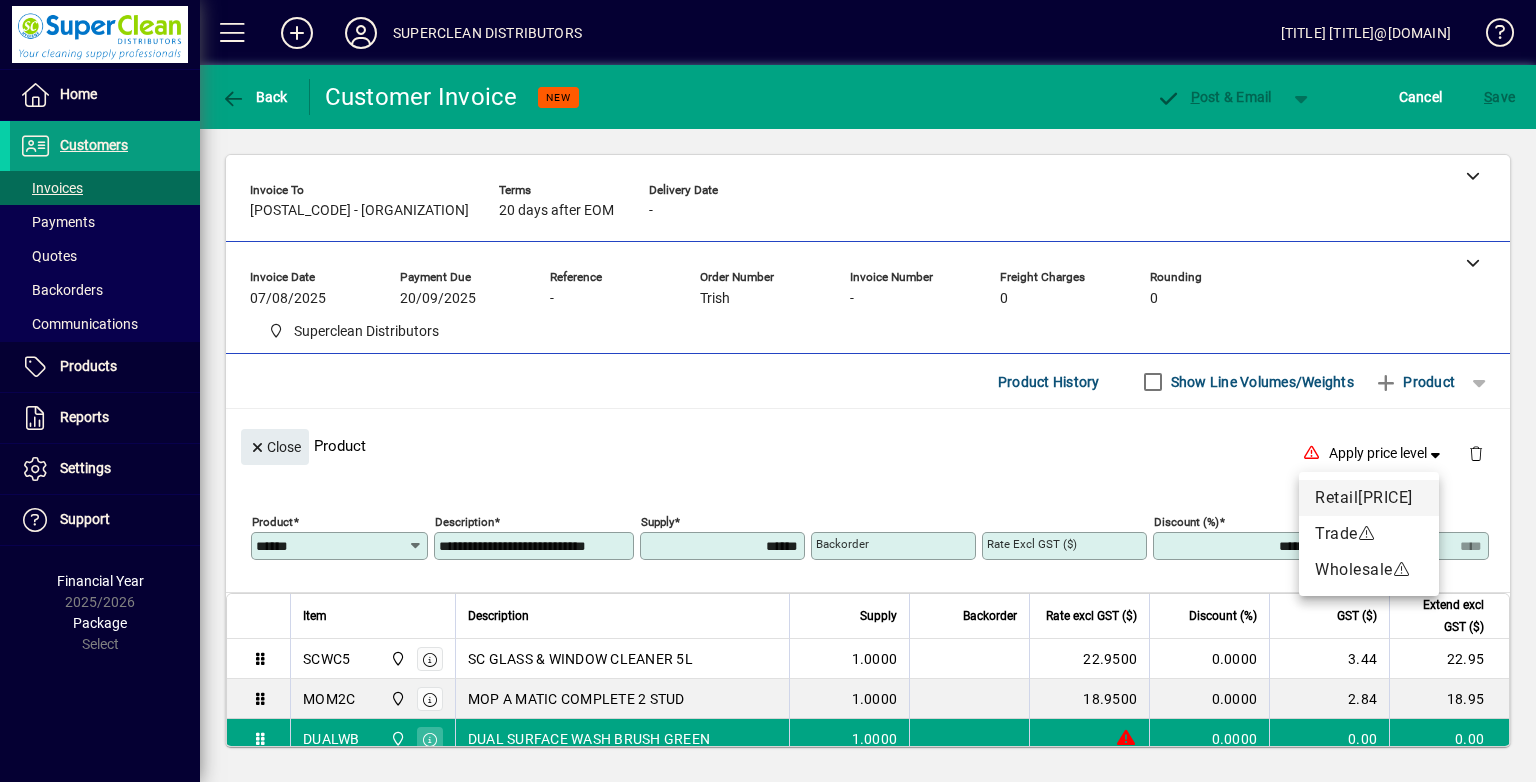 click on "Retail   $34.9500" at bounding box center [1369, 498] 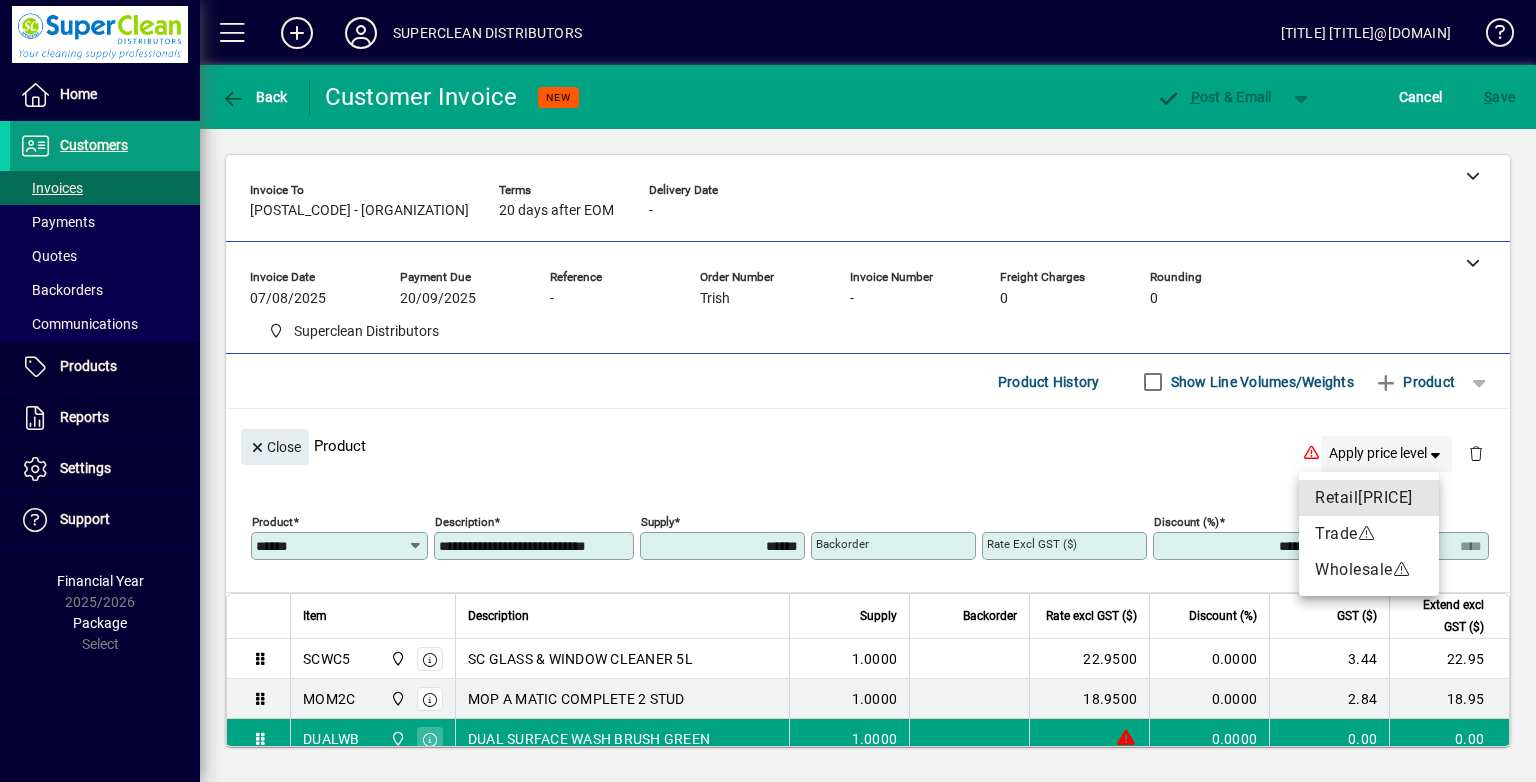 type on "*******" 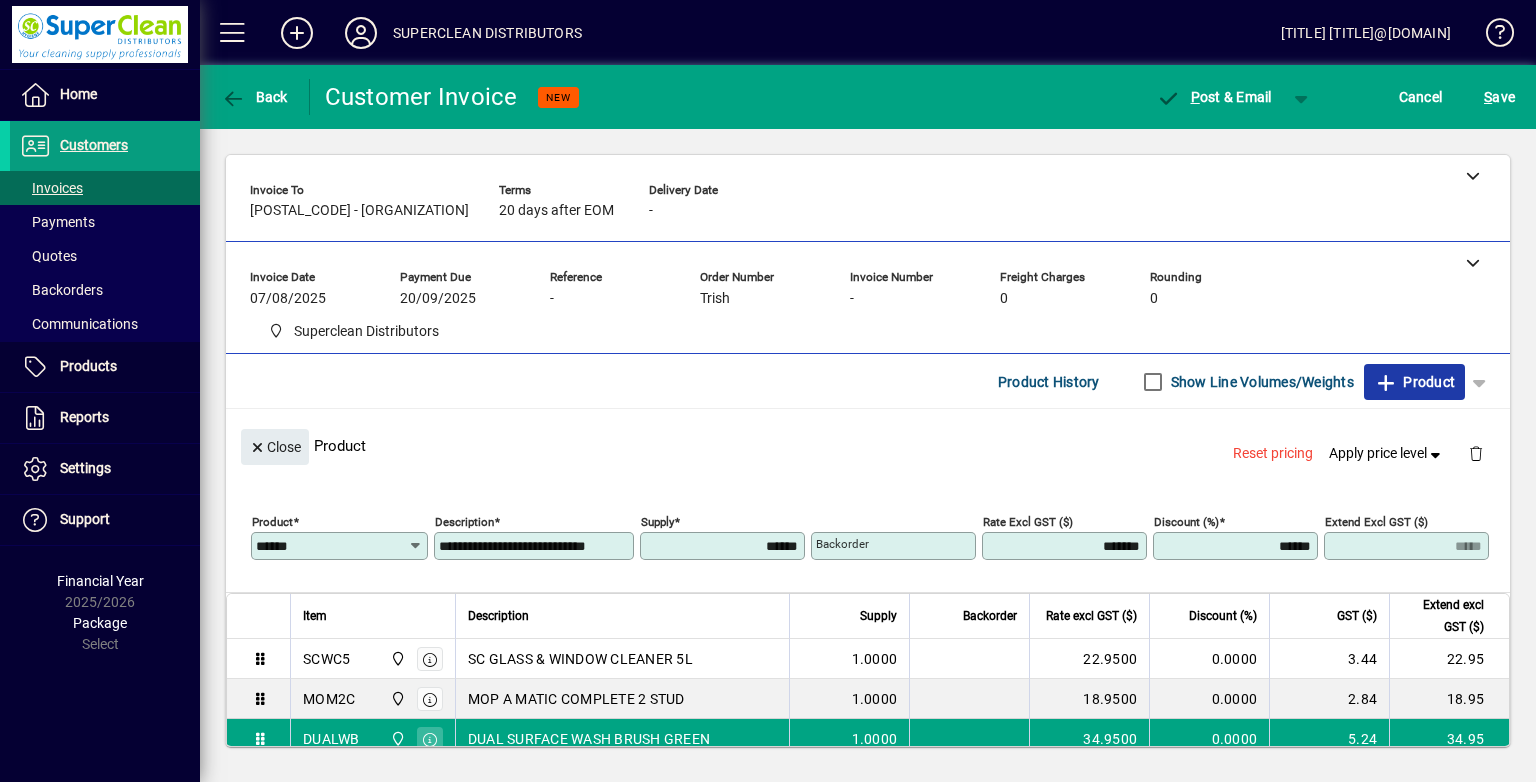 click 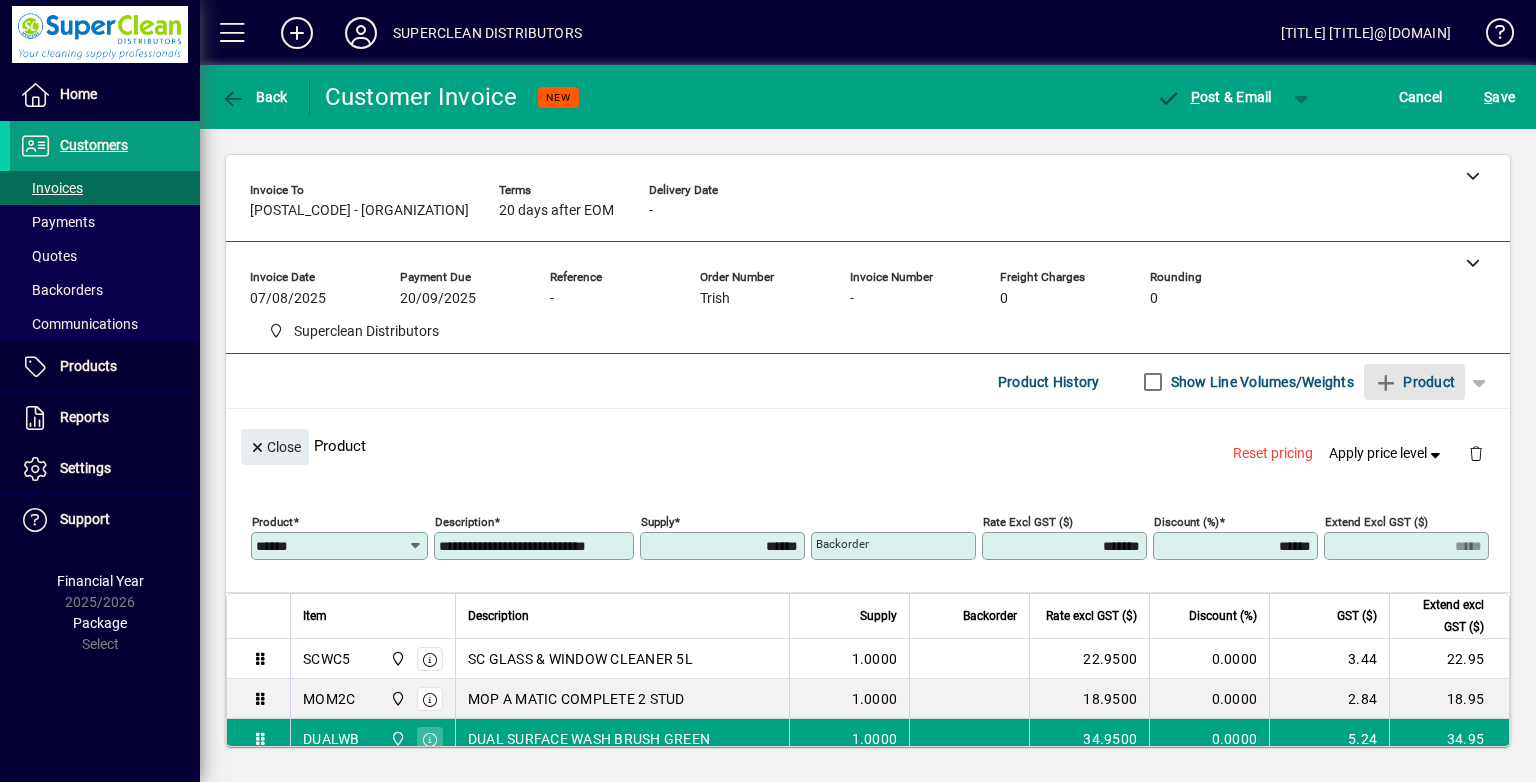 type 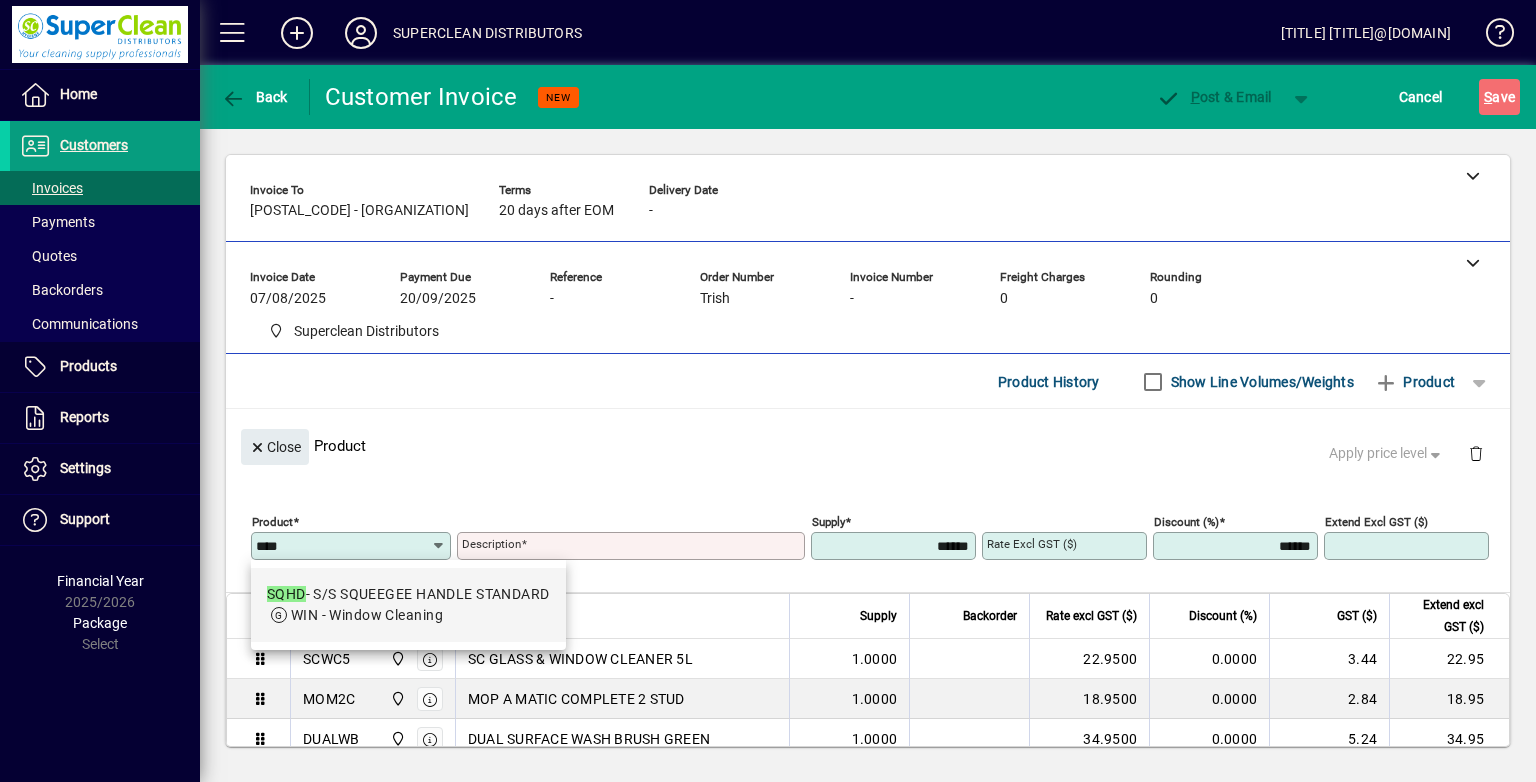drag, startPoint x: 518, startPoint y: 598, endPoint x: 565, endPoint y: 466, distance: 140.11781 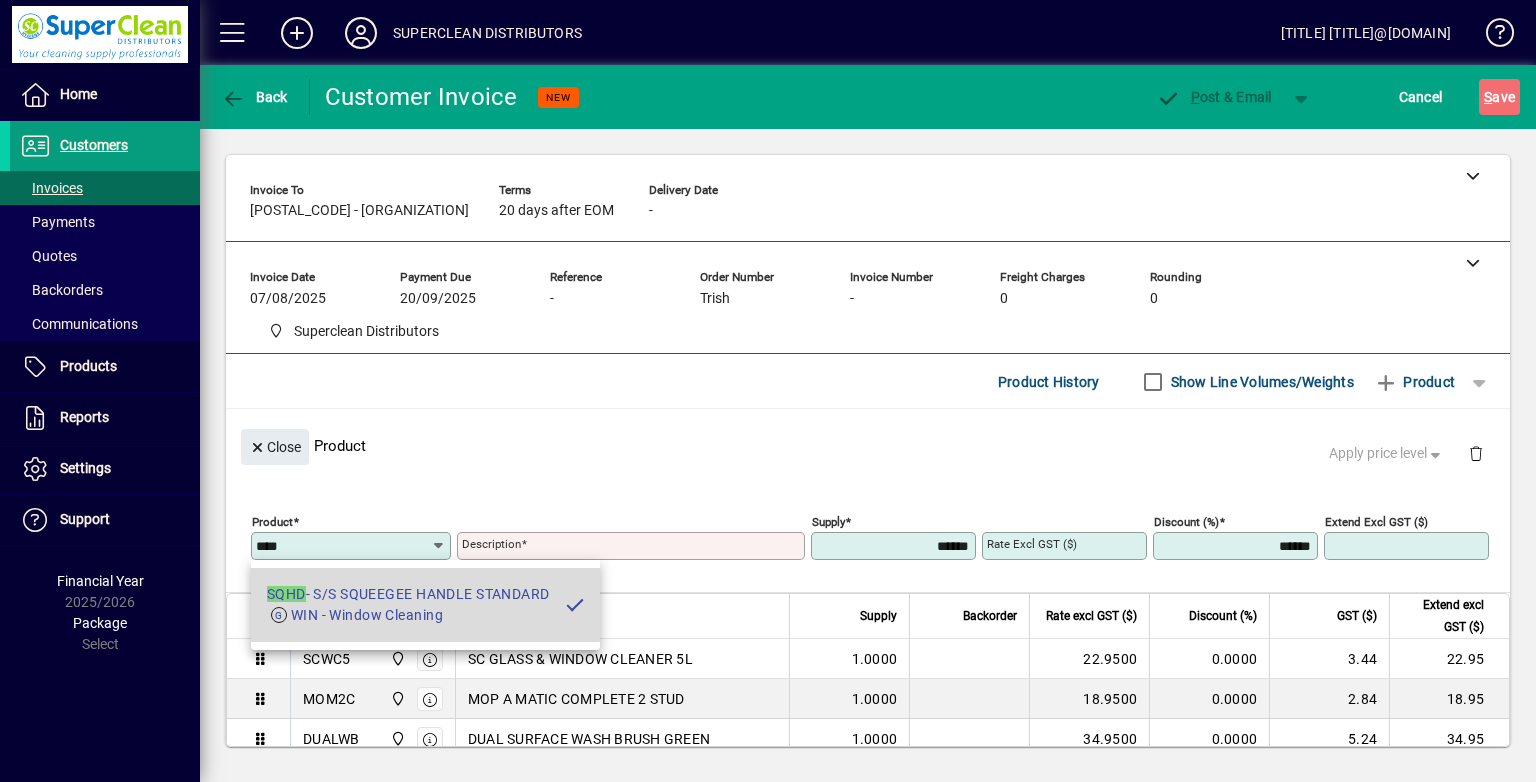 type on "**********" 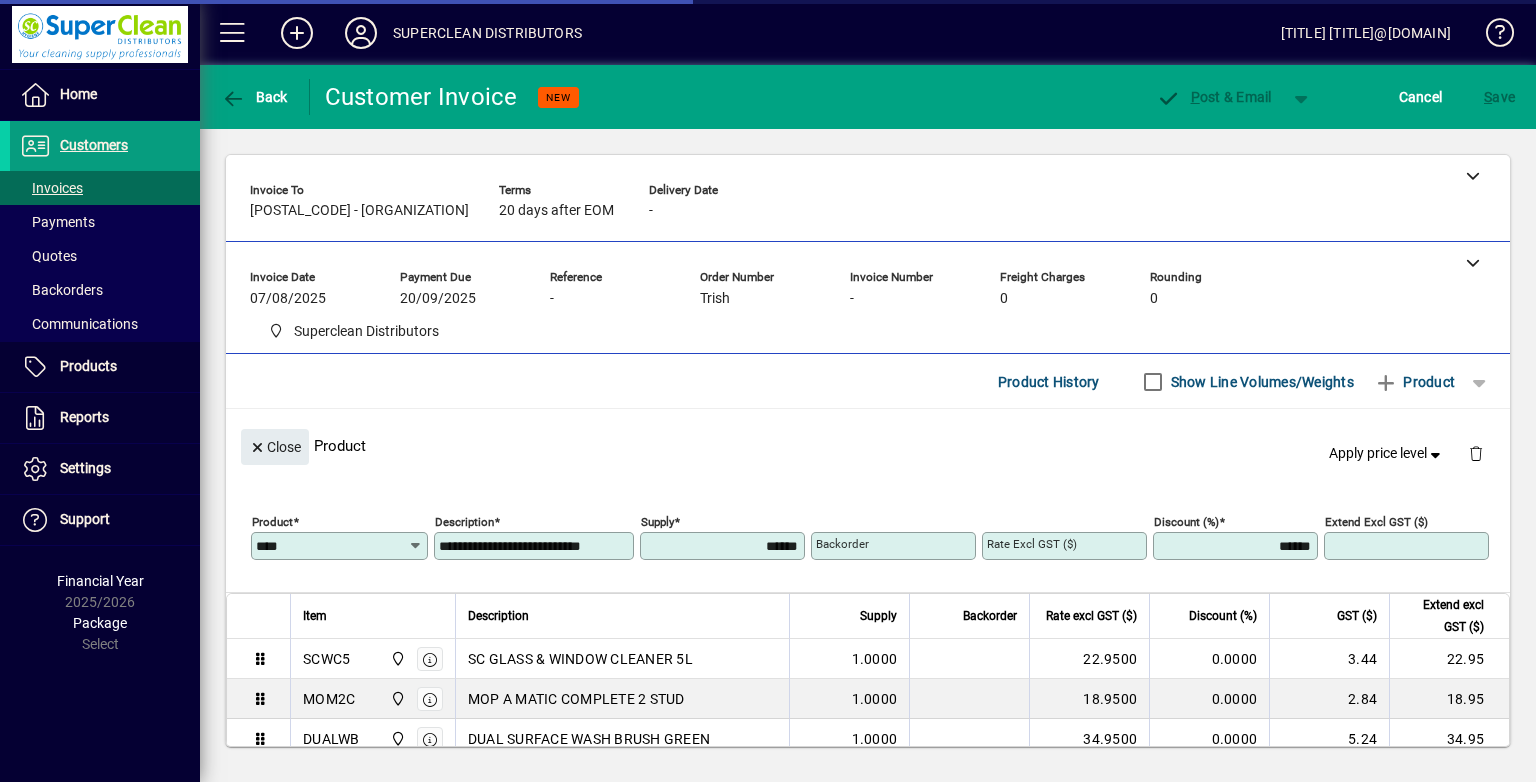 type on "*******" 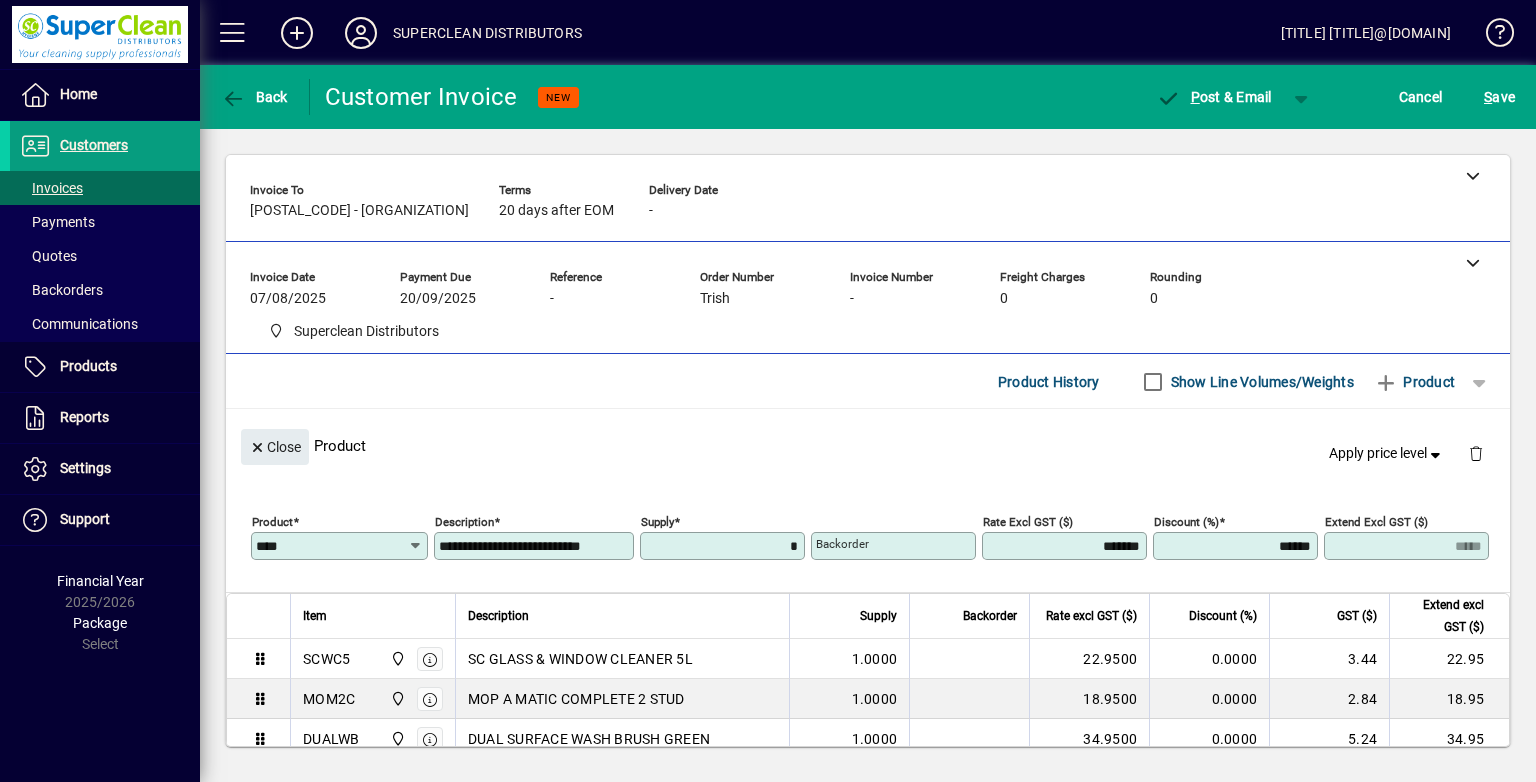 type on "******" 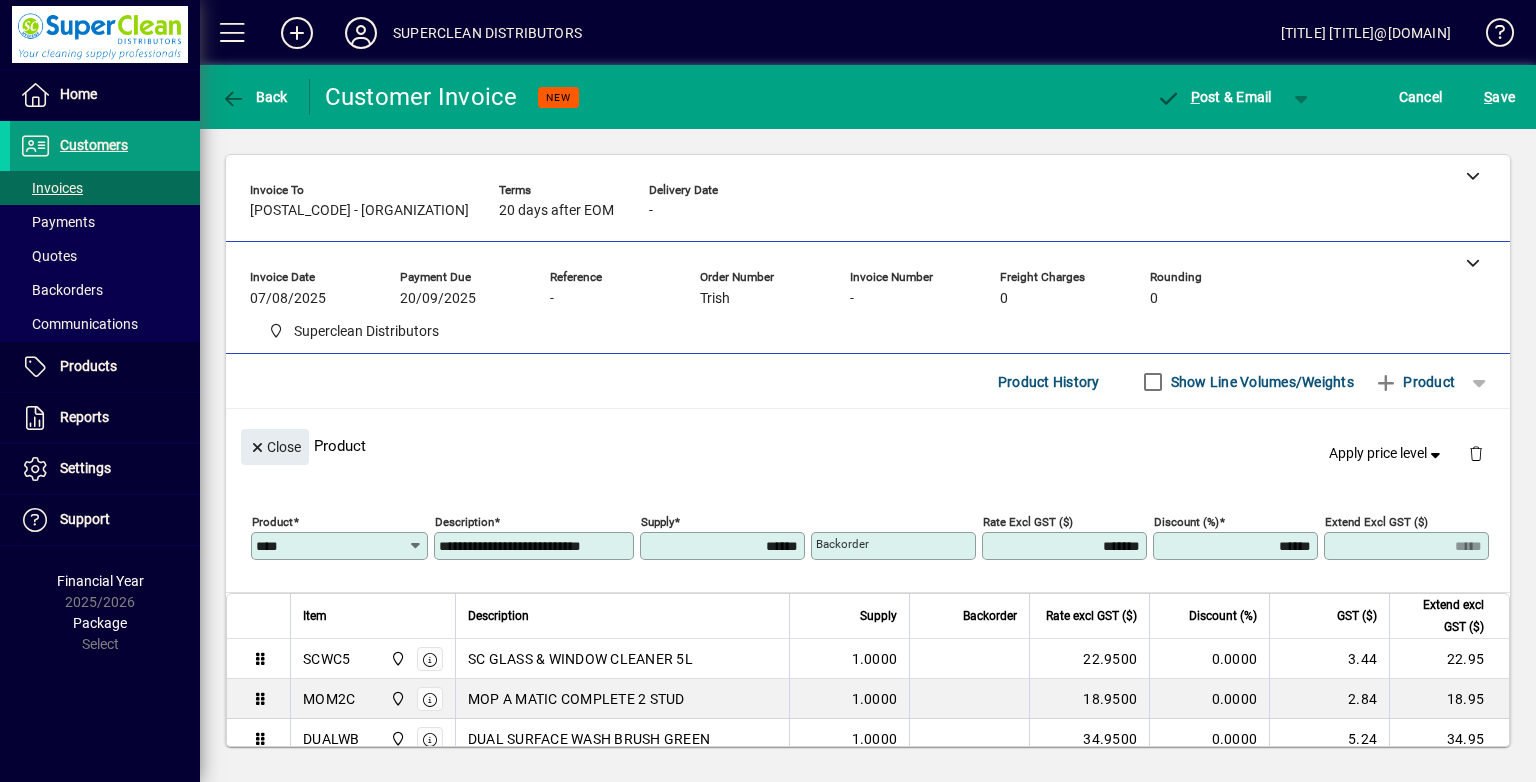 type on "*****" 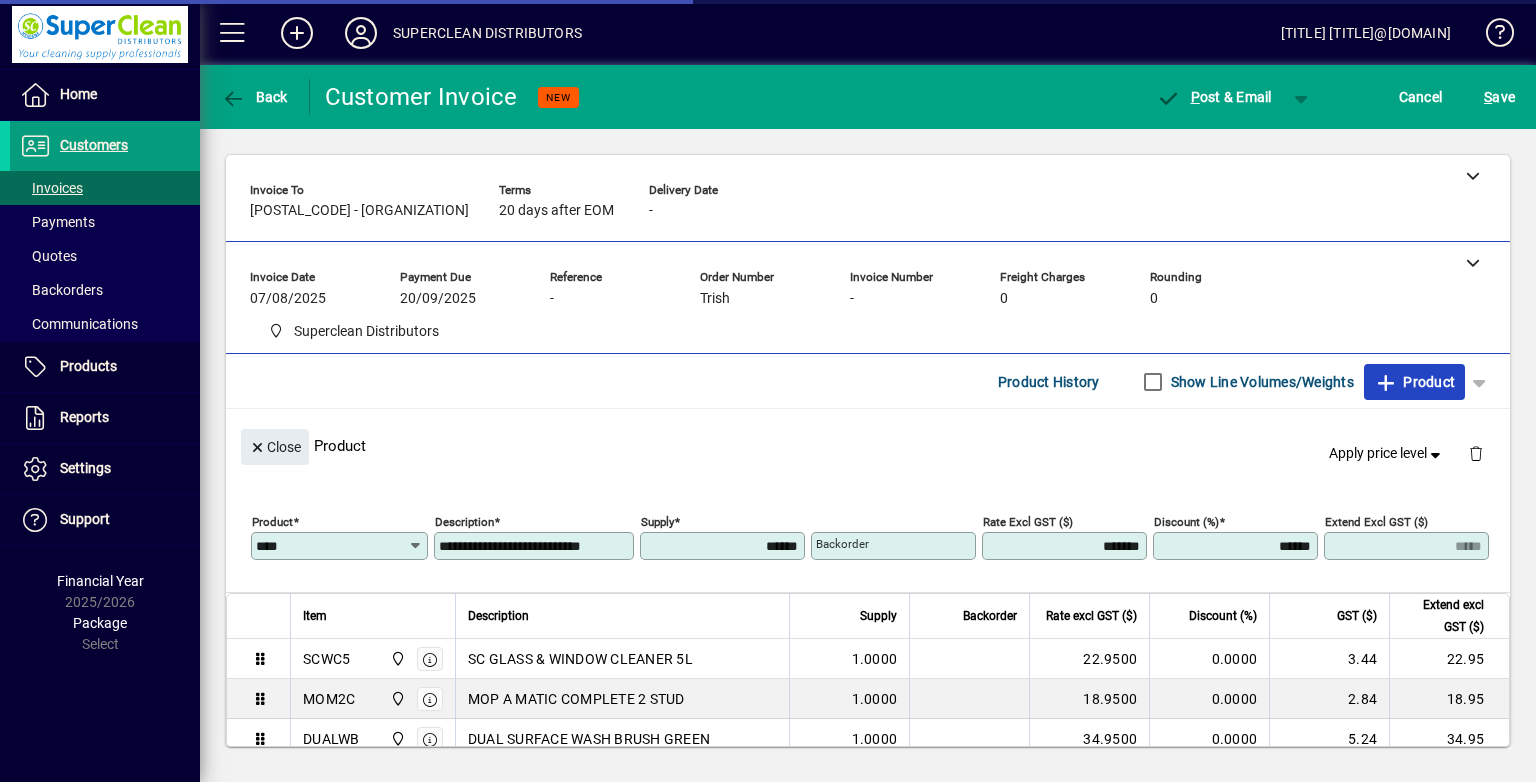 type 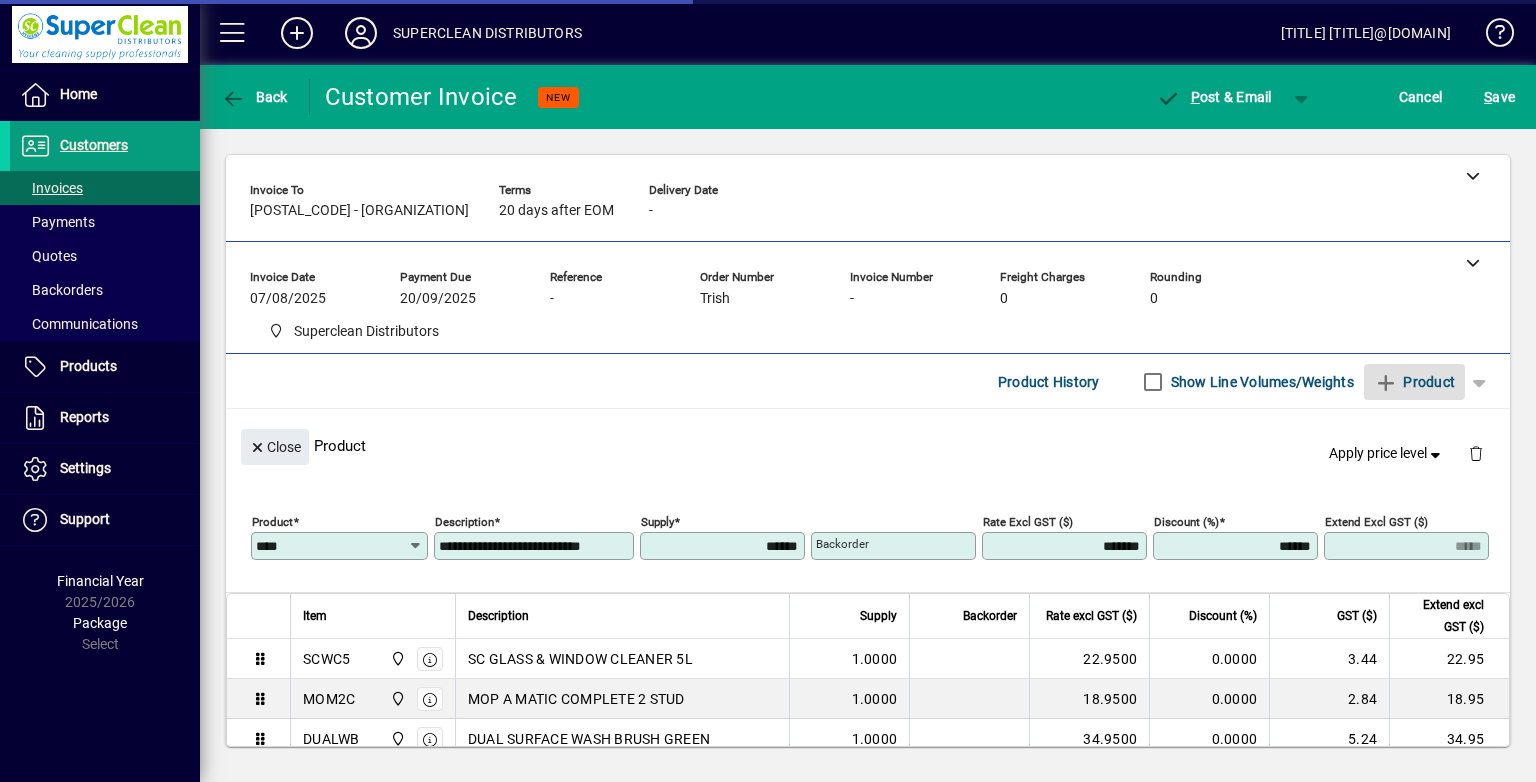 type 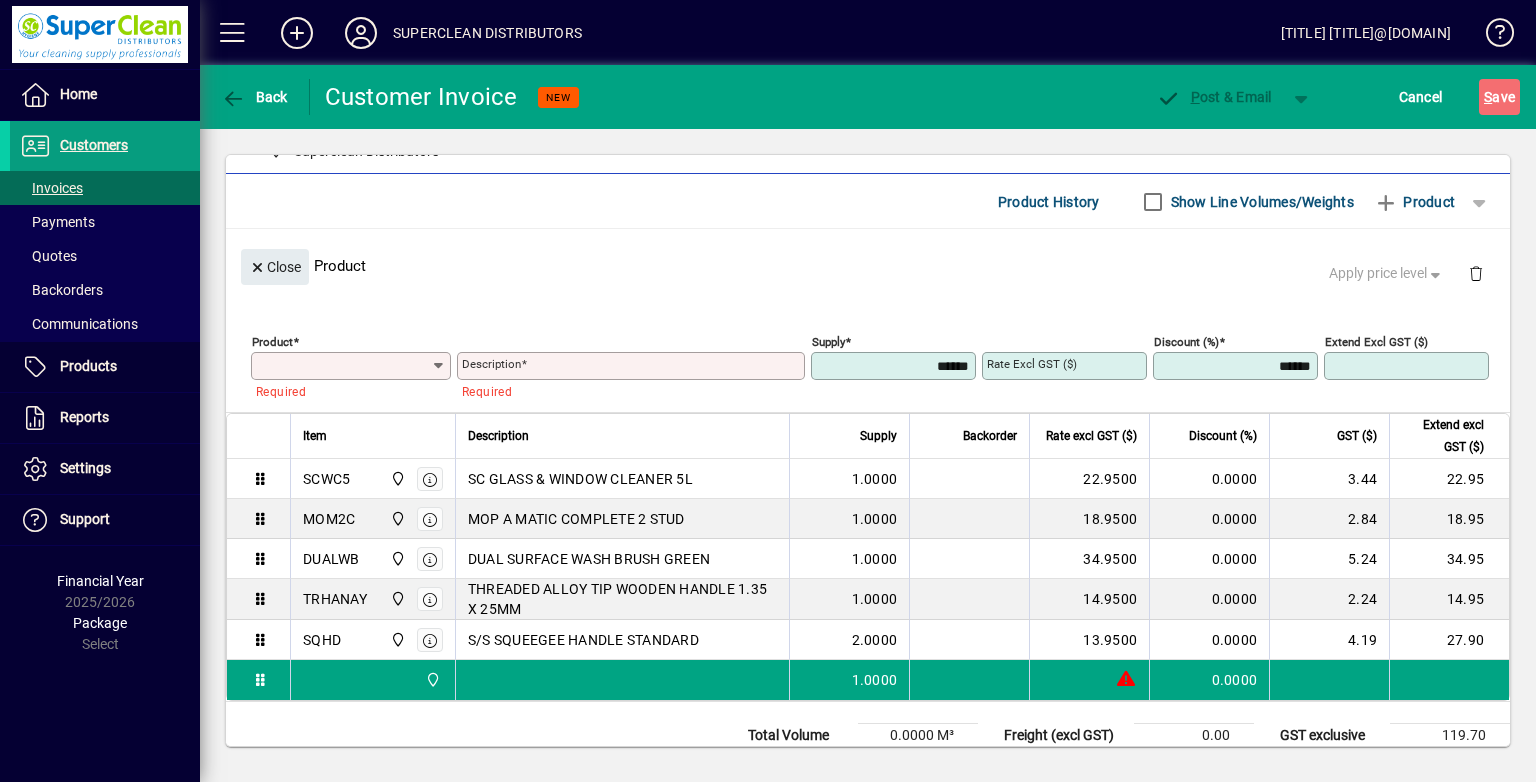 scroll, scrollTop: 200, scrollLeft: 0, axis: vertical 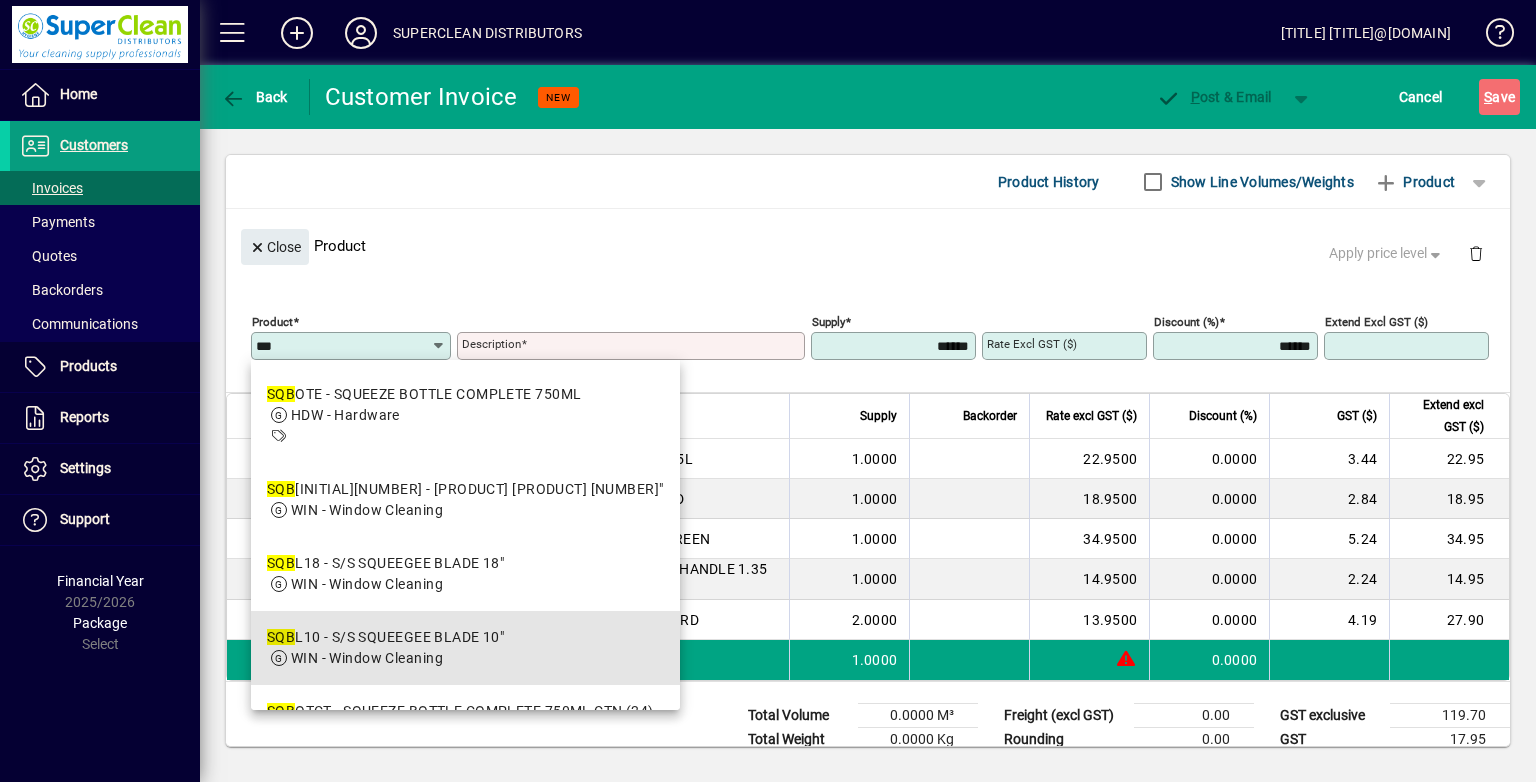 drag, startPoint x: 496, startPoint y: 652, endPoint x: 1298, endPoint y: 383, distance: 845.91077 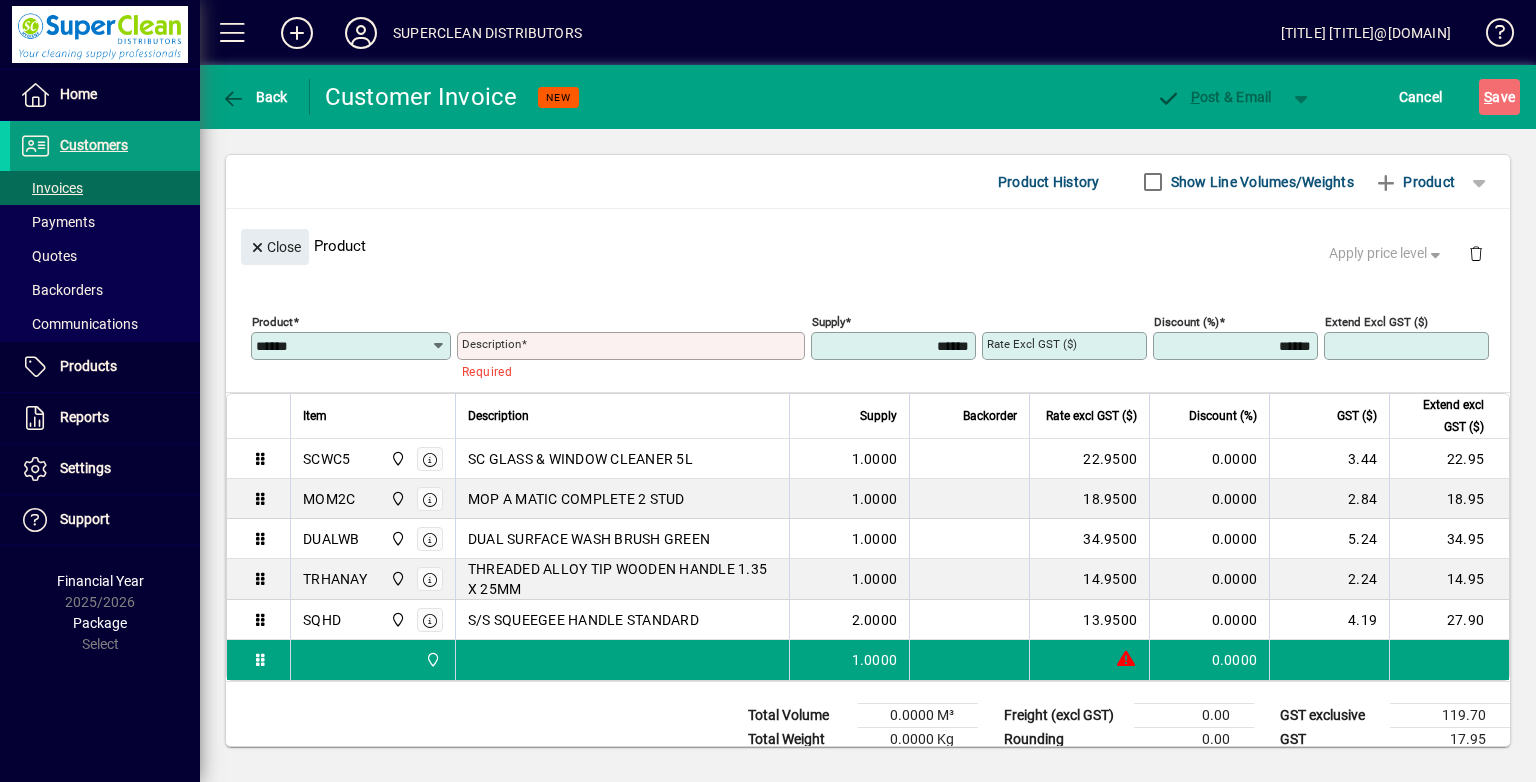 type on "**********" 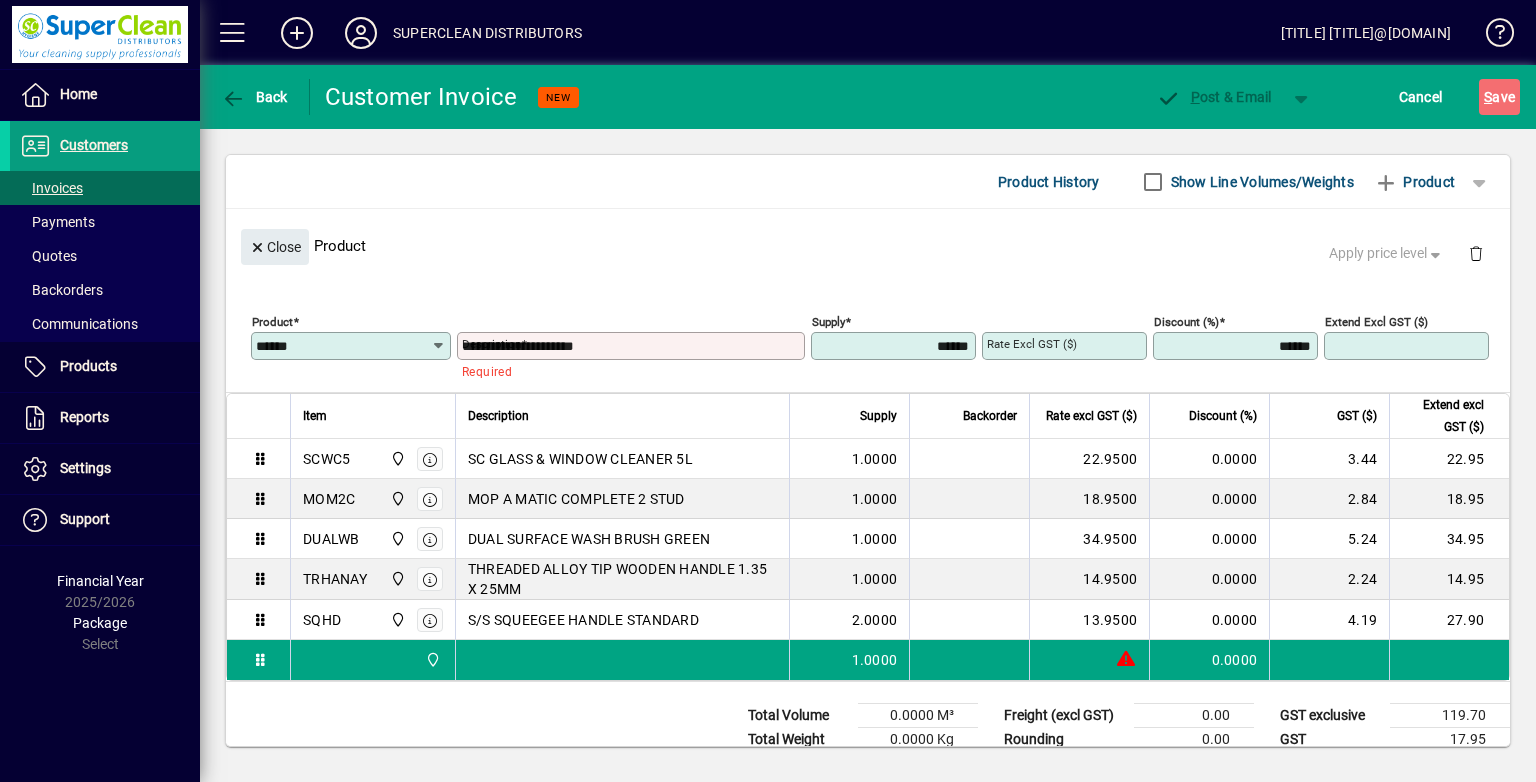 type on "******" 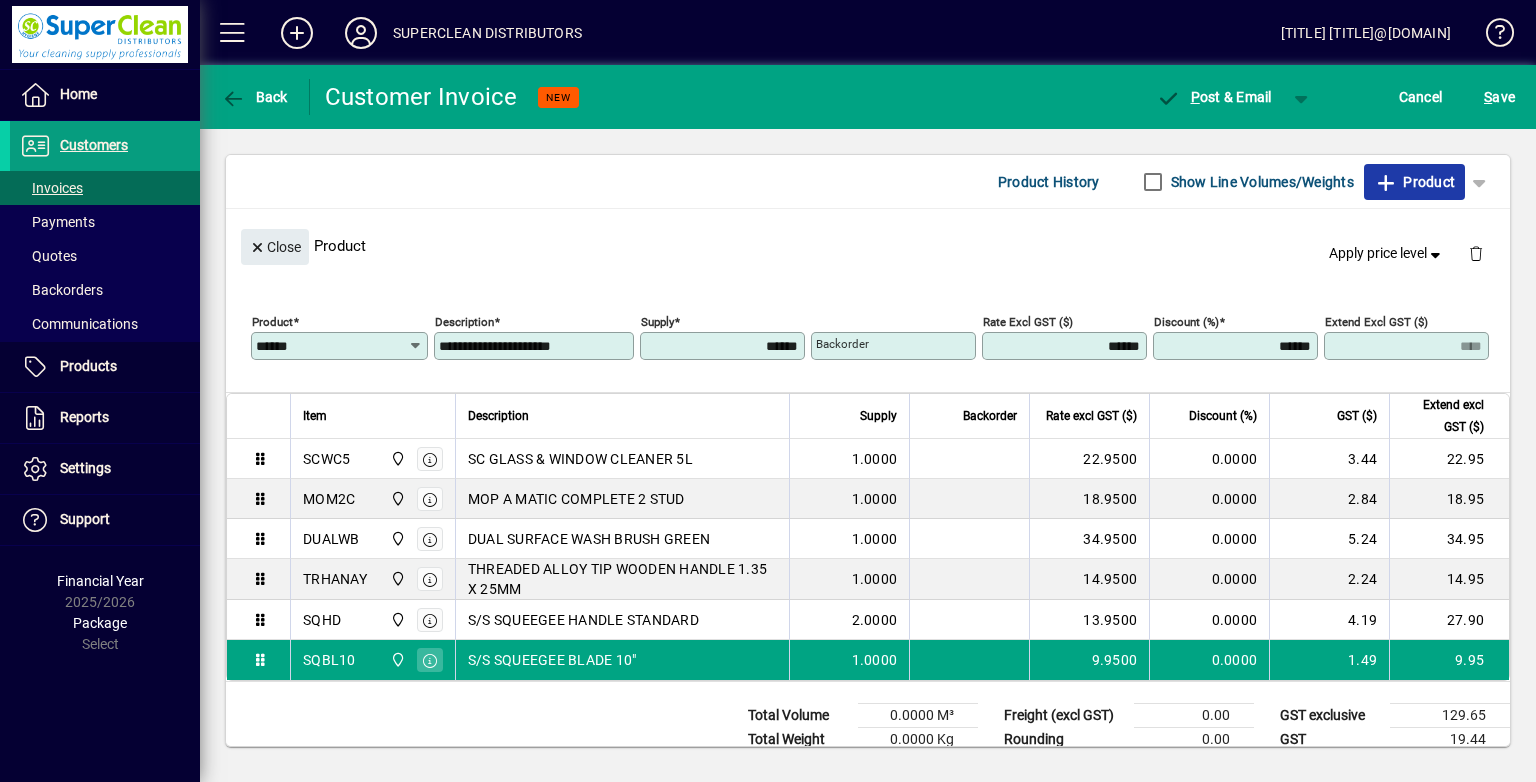 click on "Product" 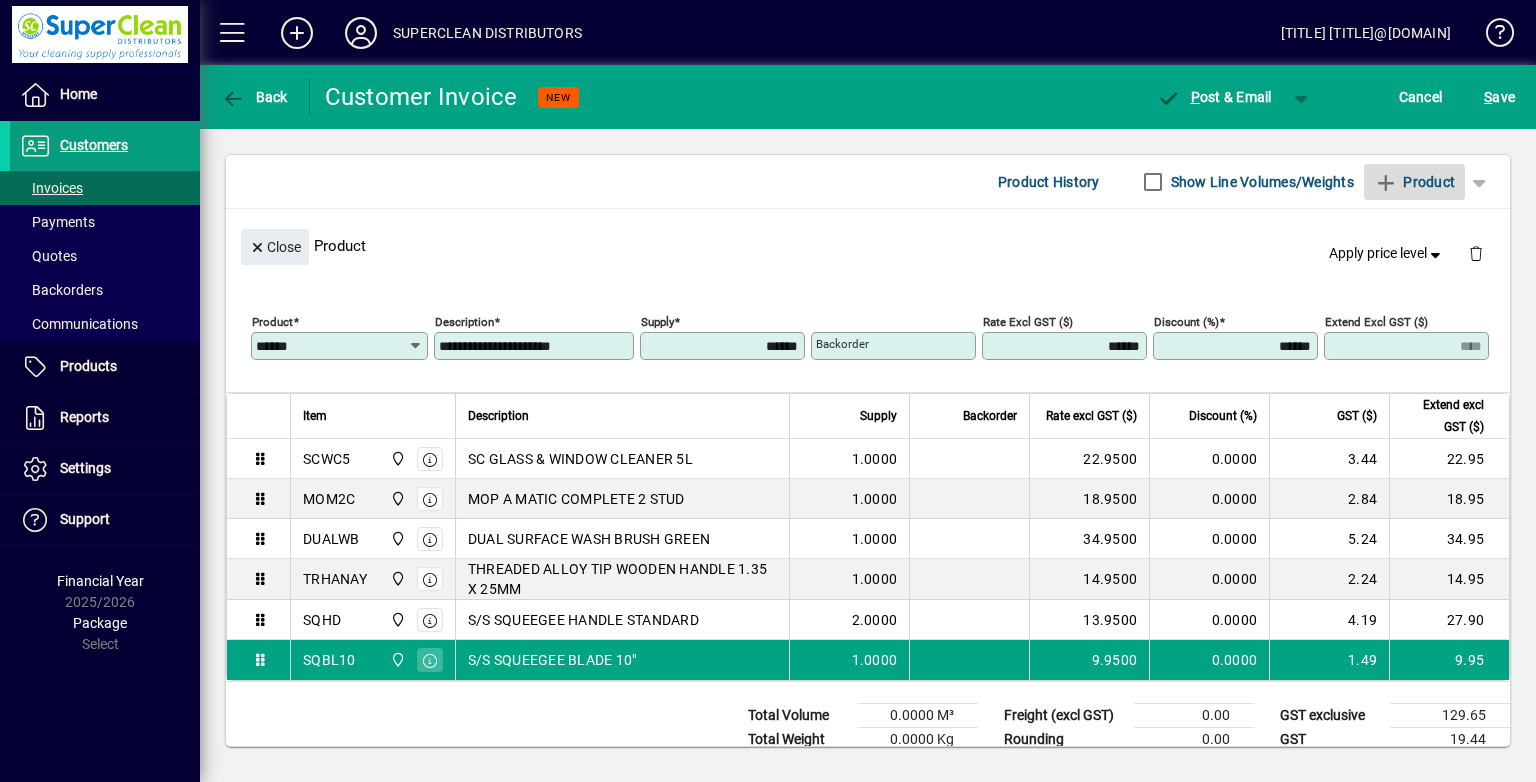 type 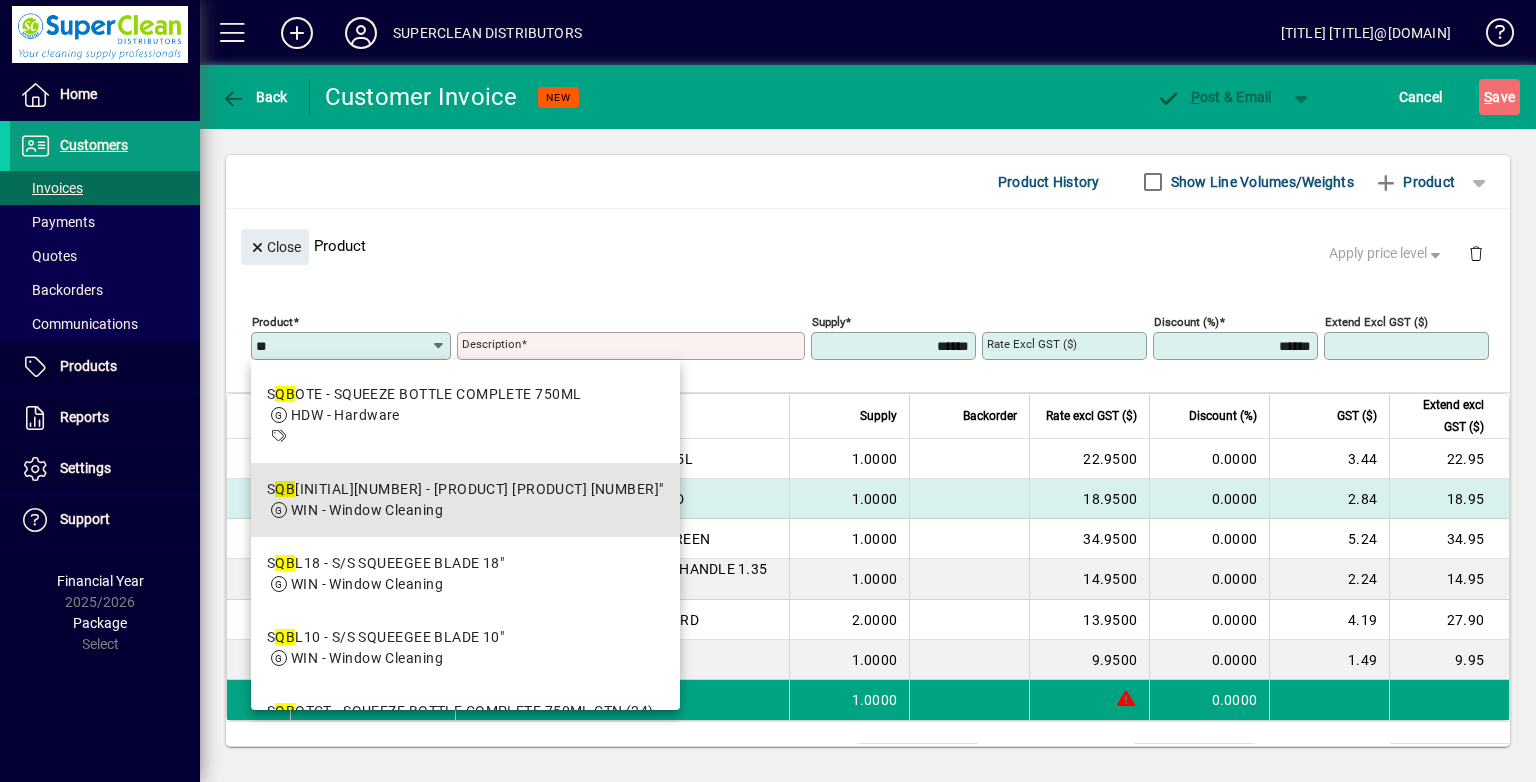 drag, startPoint x: 529, startPoint y: 510, endPoint x: 543, endPoint y: 490, distance: 24.41311 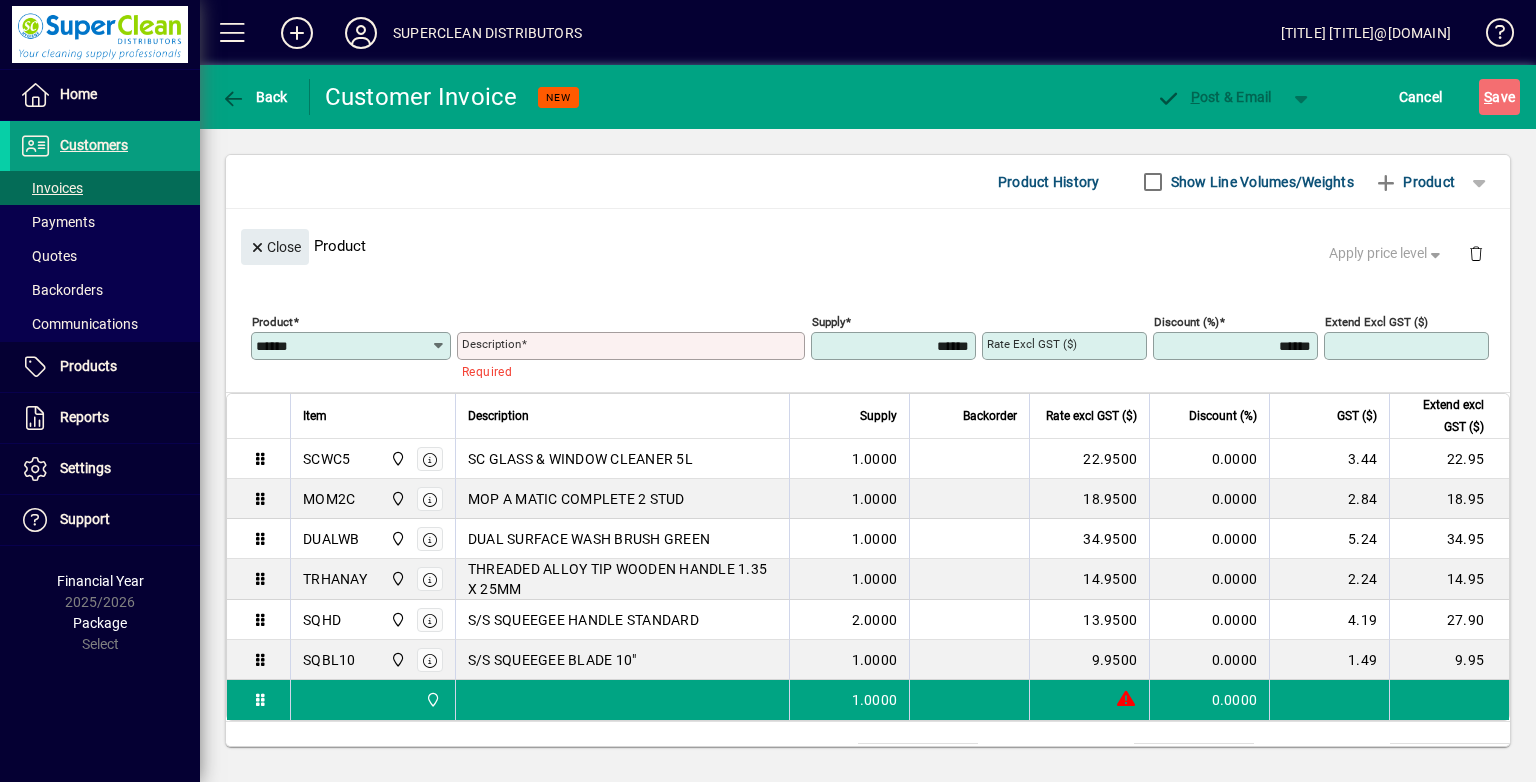type on "**********" 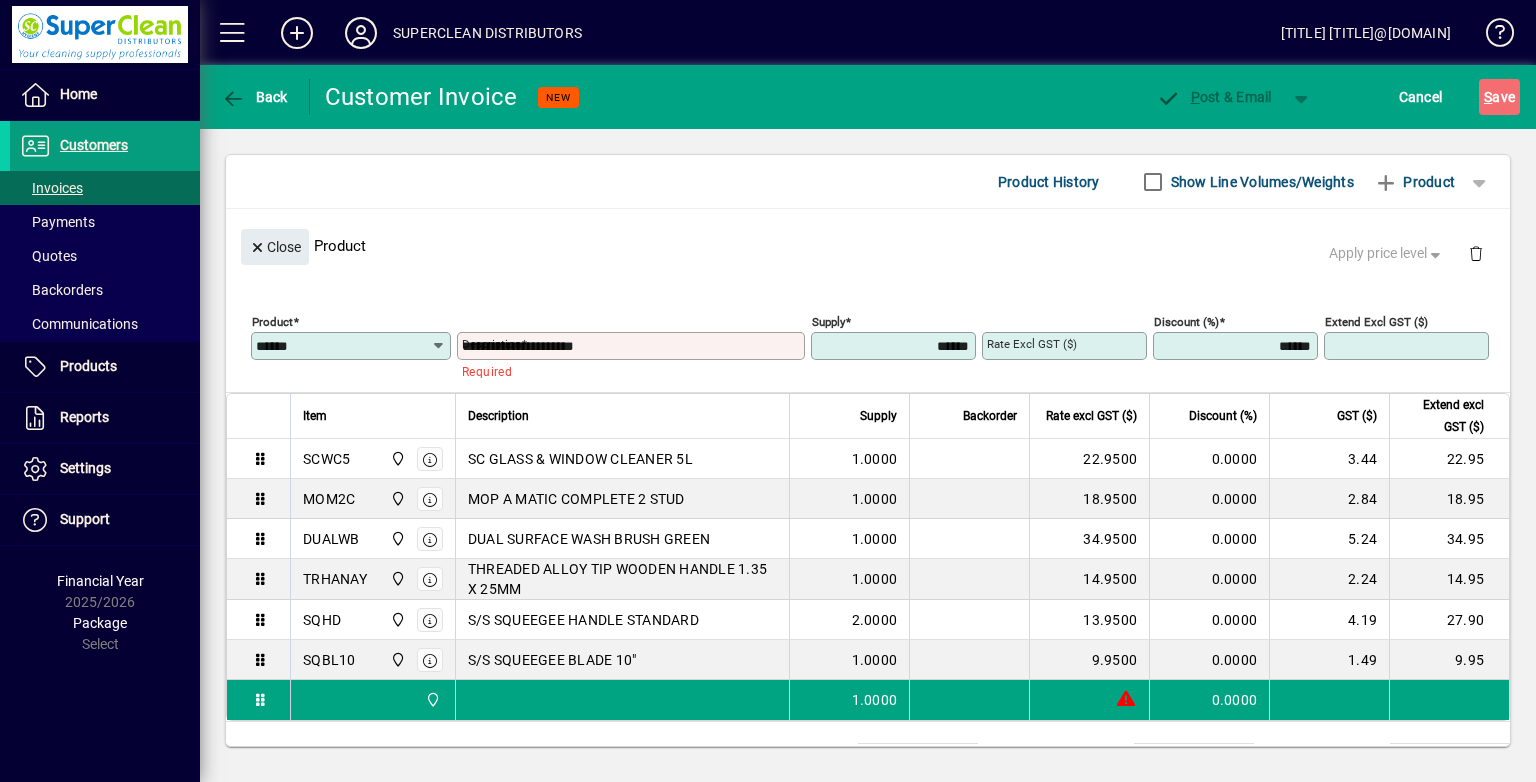 type on "*******" 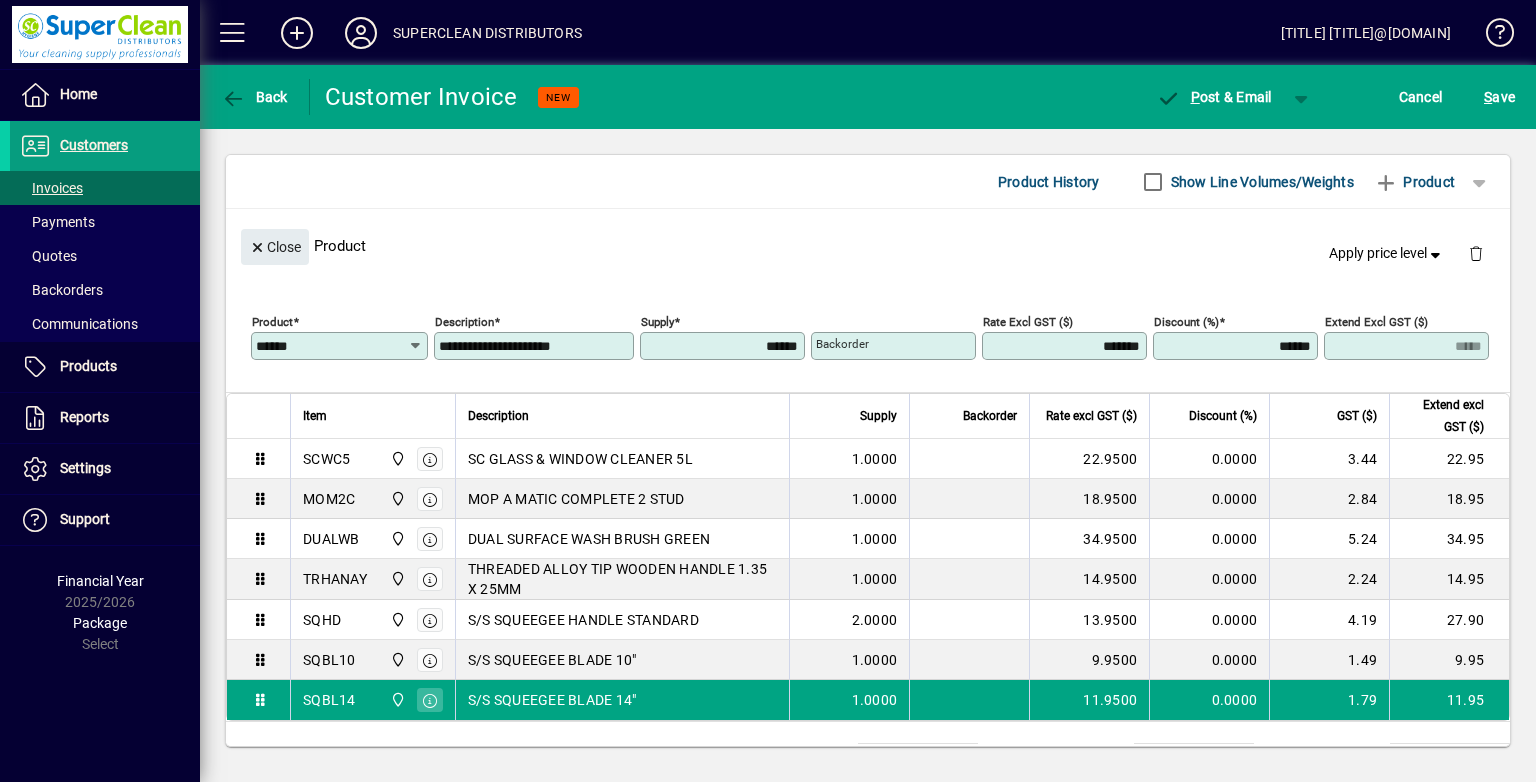 scroll, scrollTop: 284, scrollLeft: 0, axis: vertical 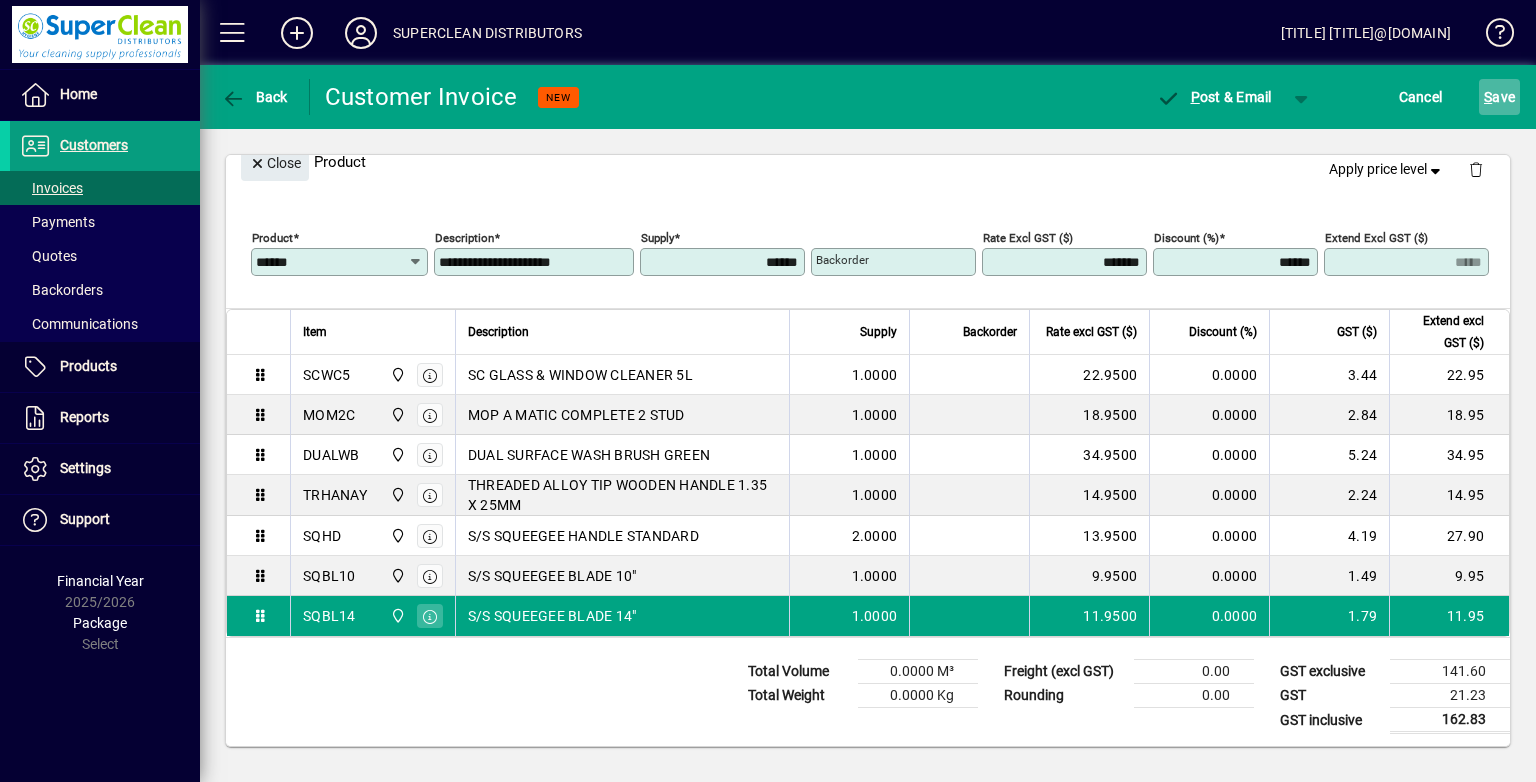 click on "S ave" 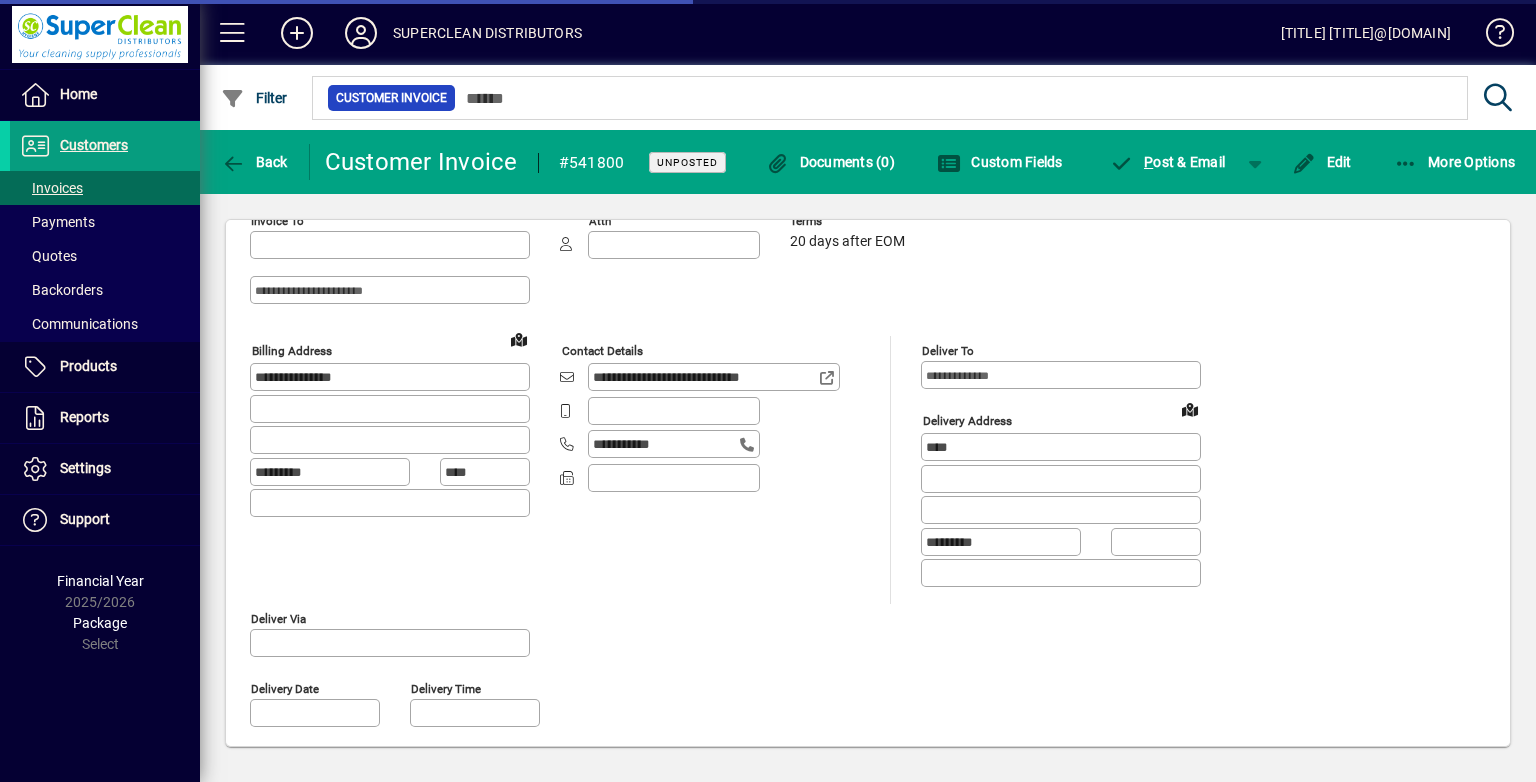 type on "**********" 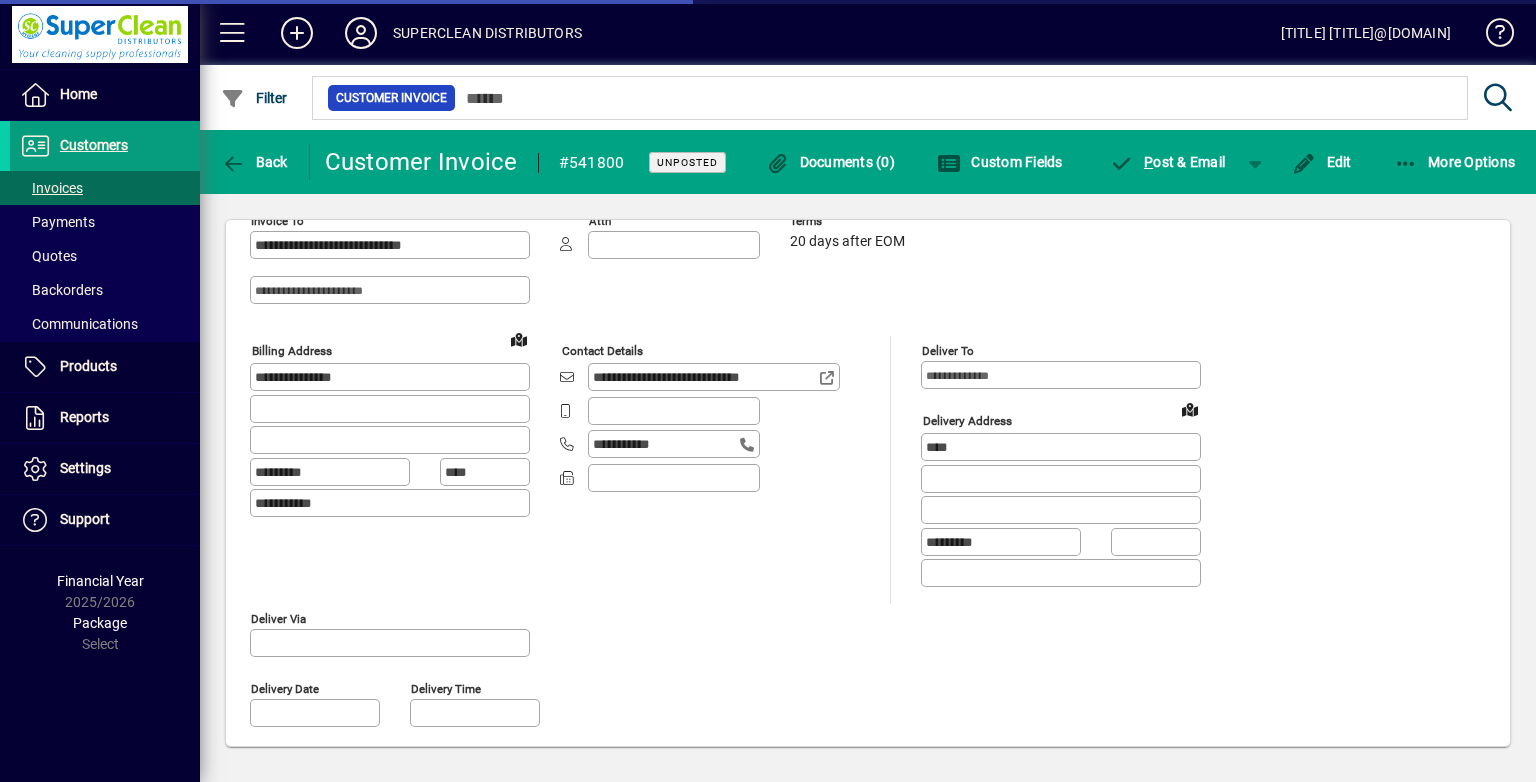 type on "******" 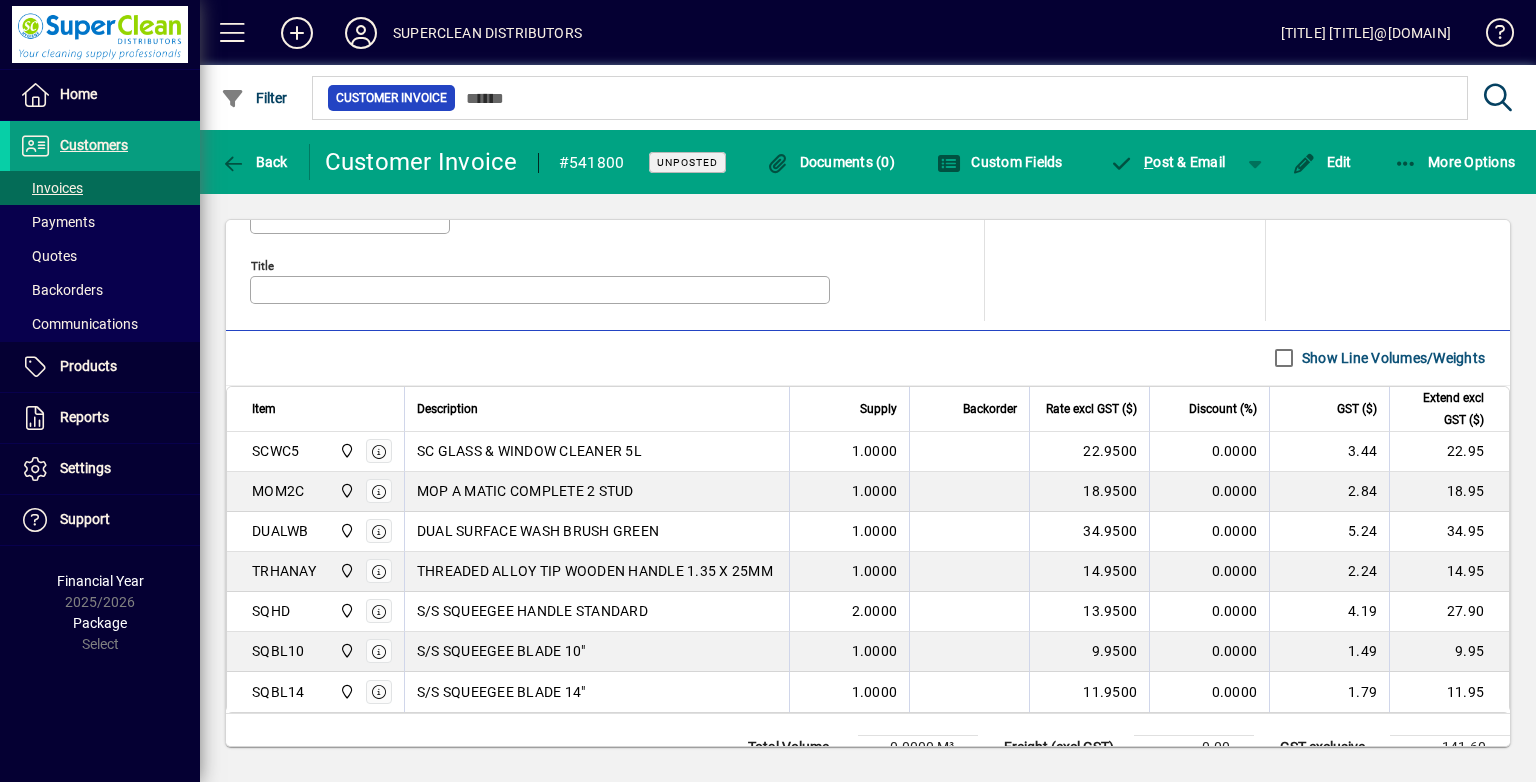 scroll, scrollTop: 1092, scrollLeft: 0, axis: vertical 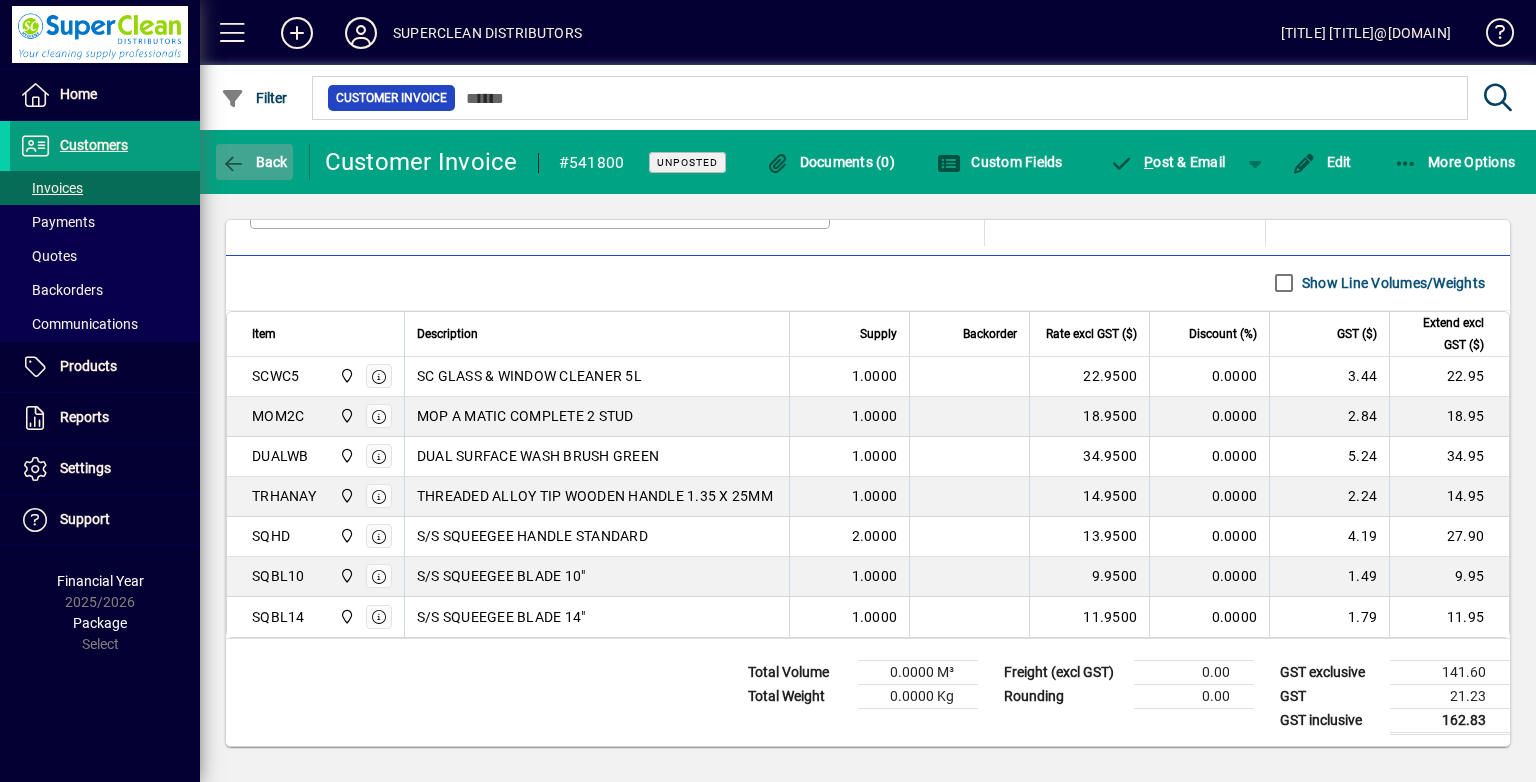 click on "Back" 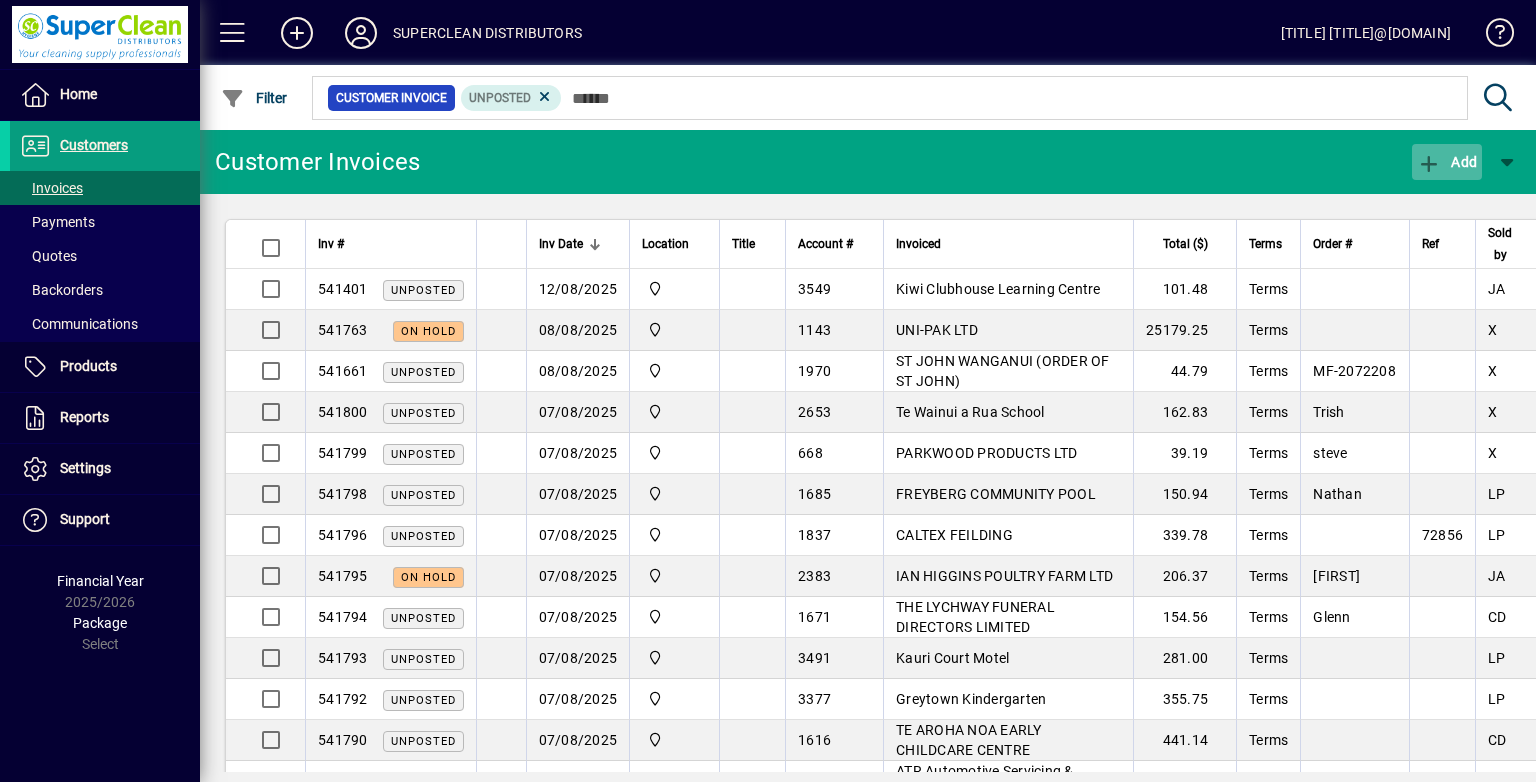 click 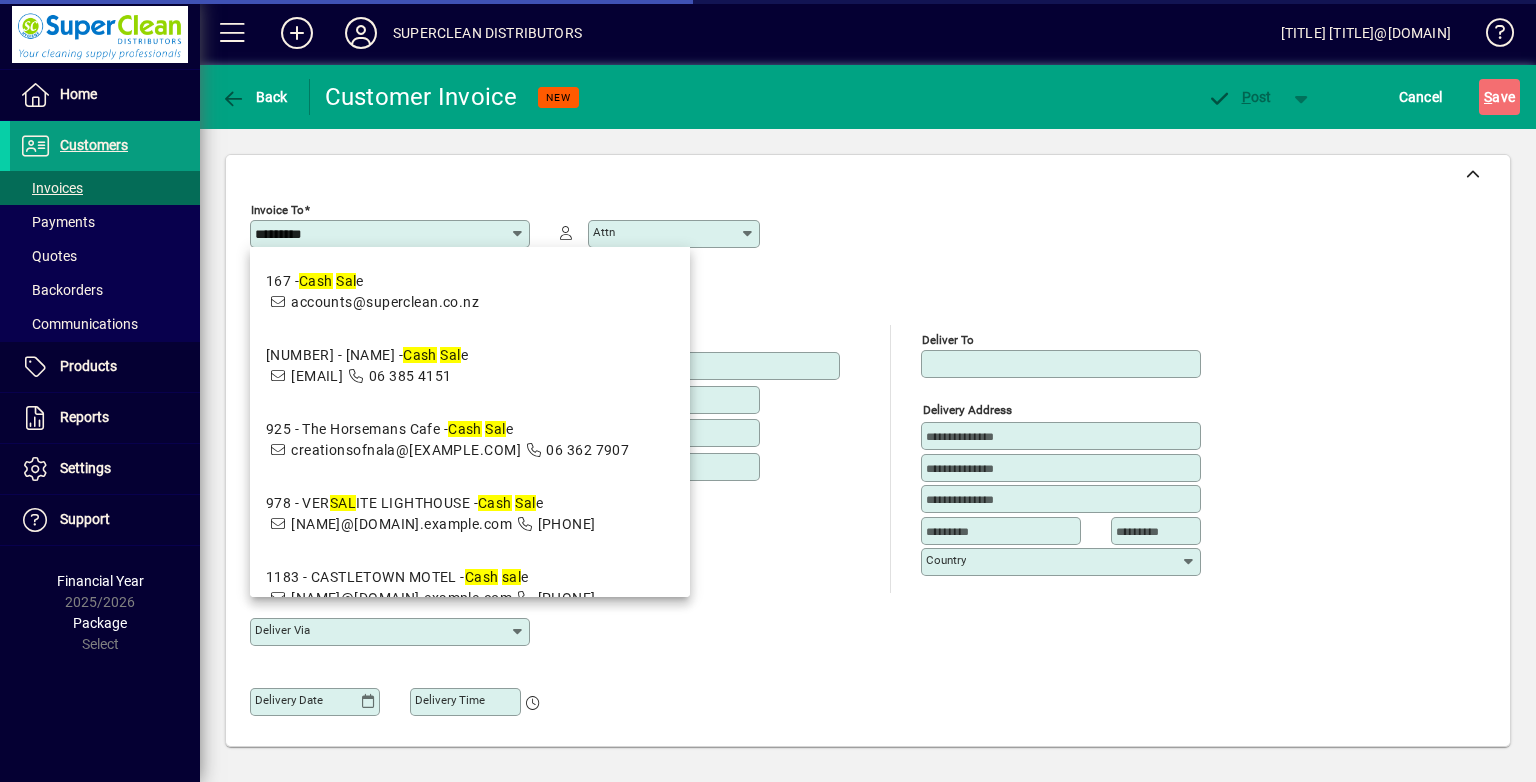 type on "**********" 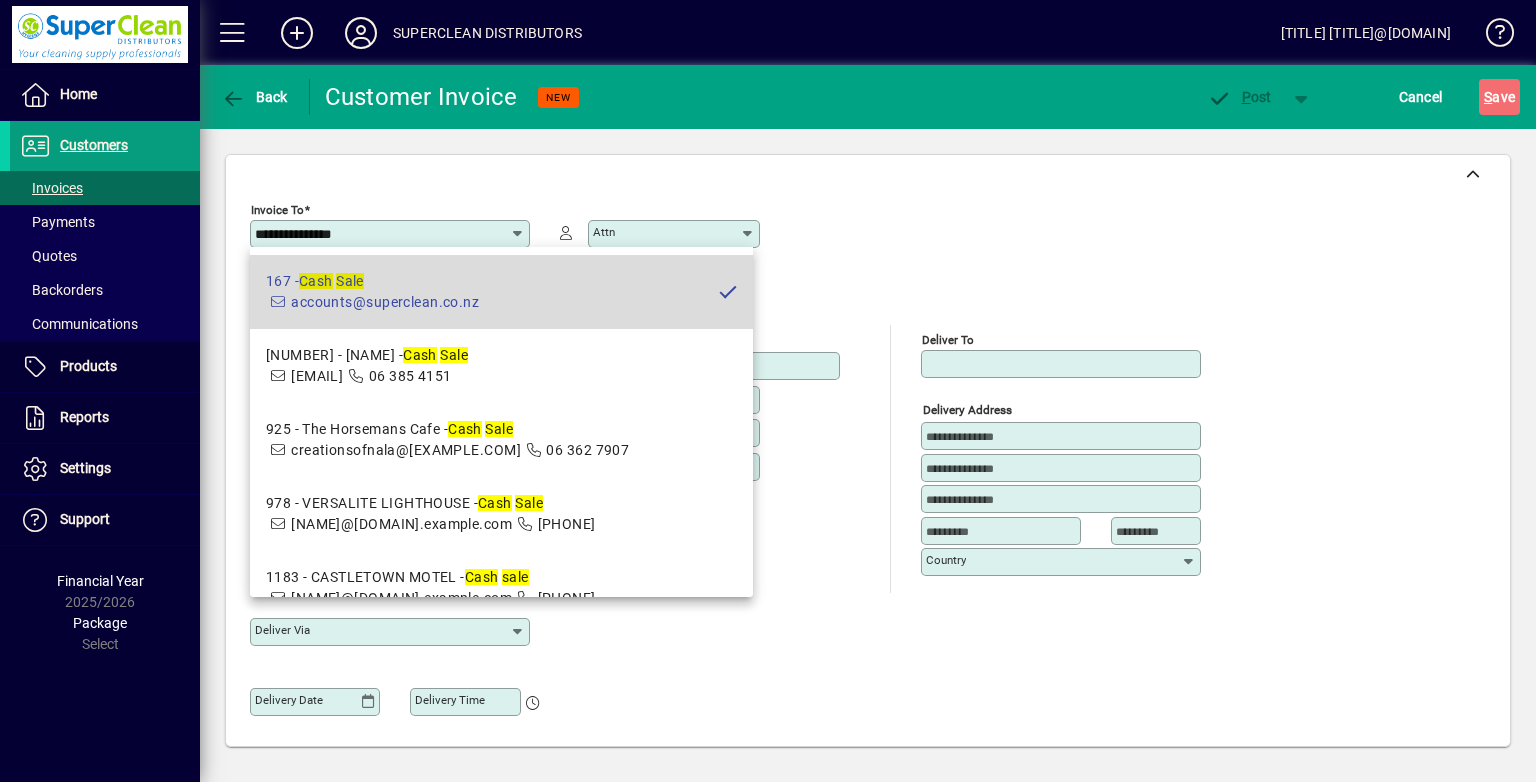 type on "**********" 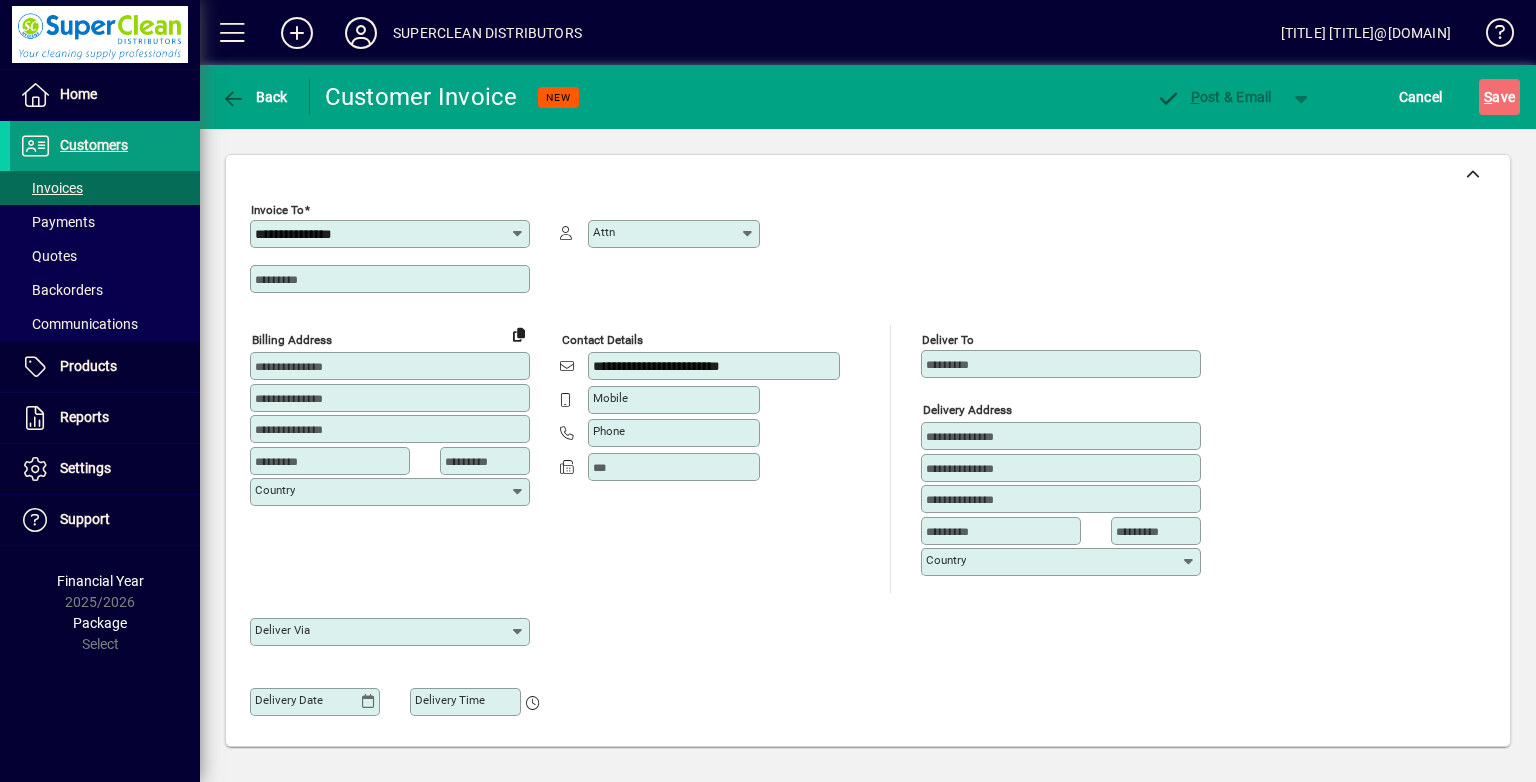 type on "**********" 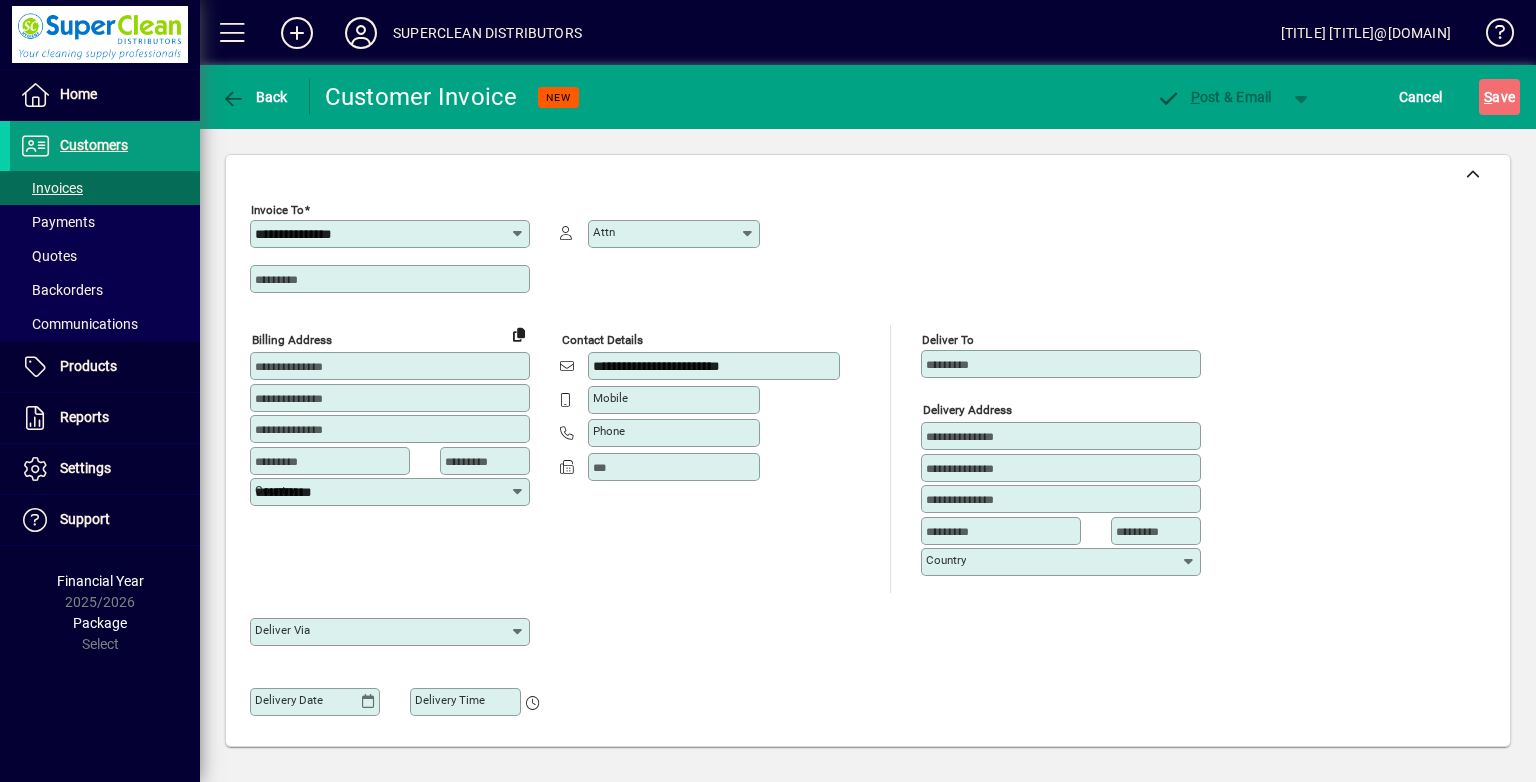 type on "**********" 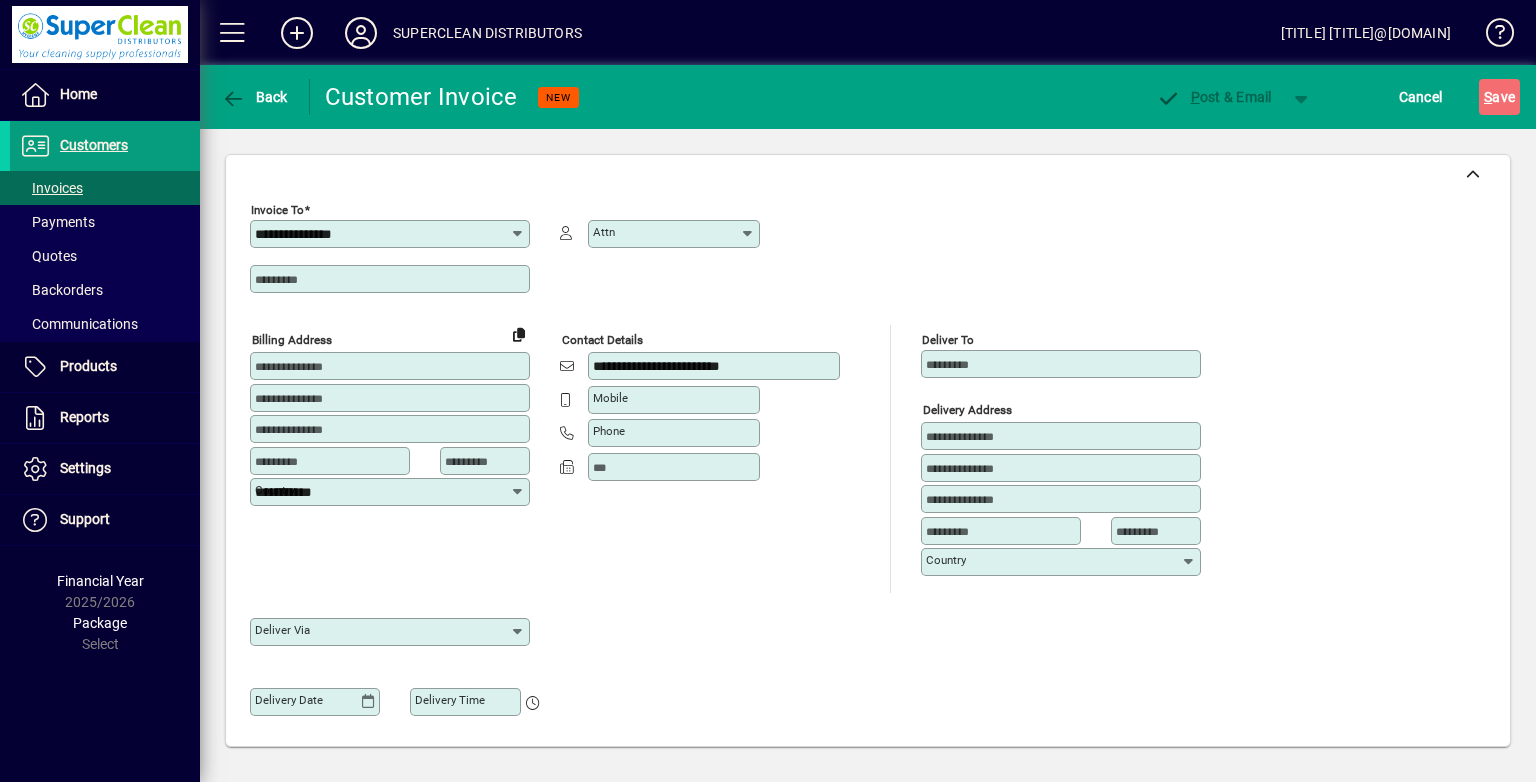type on "******" 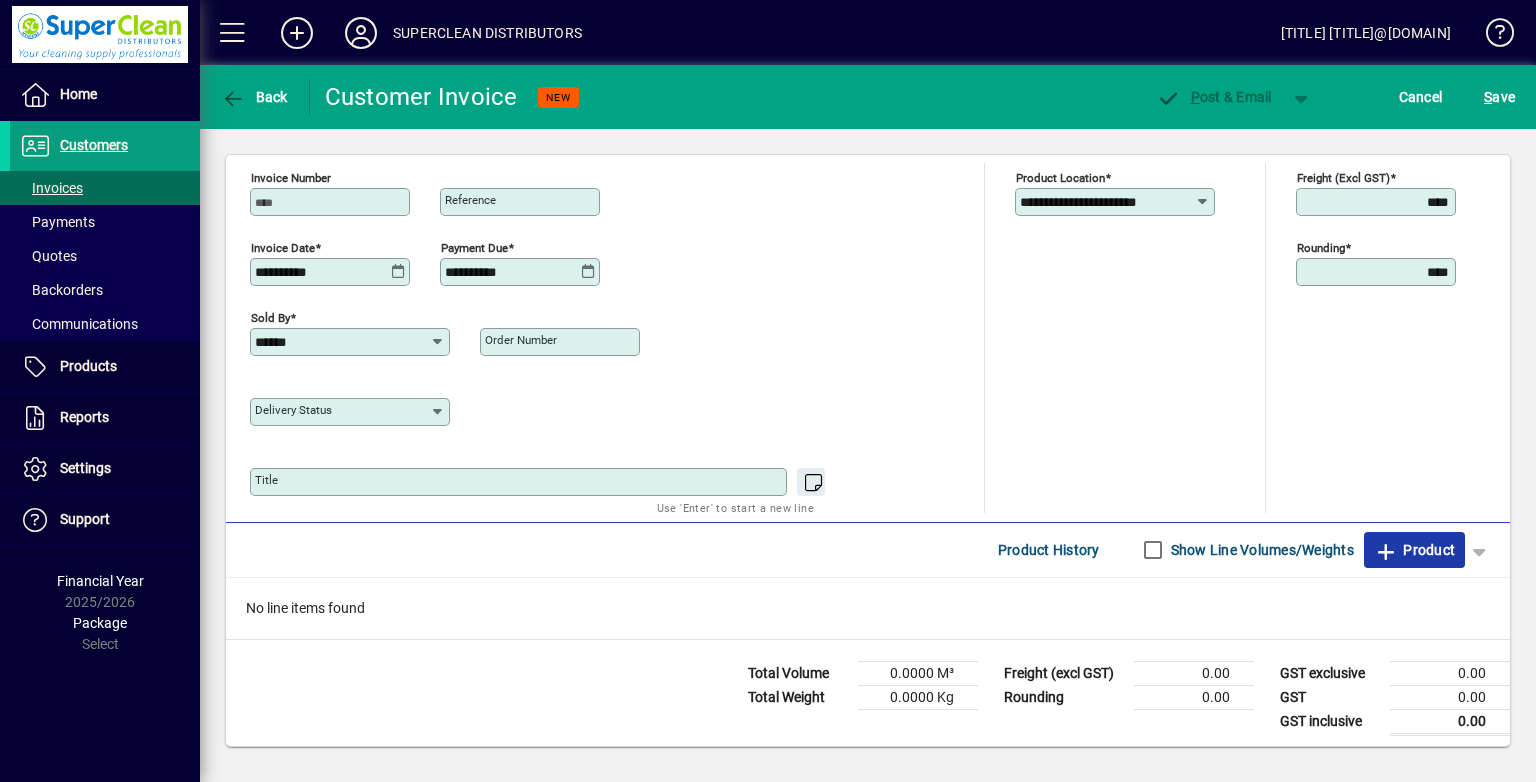click 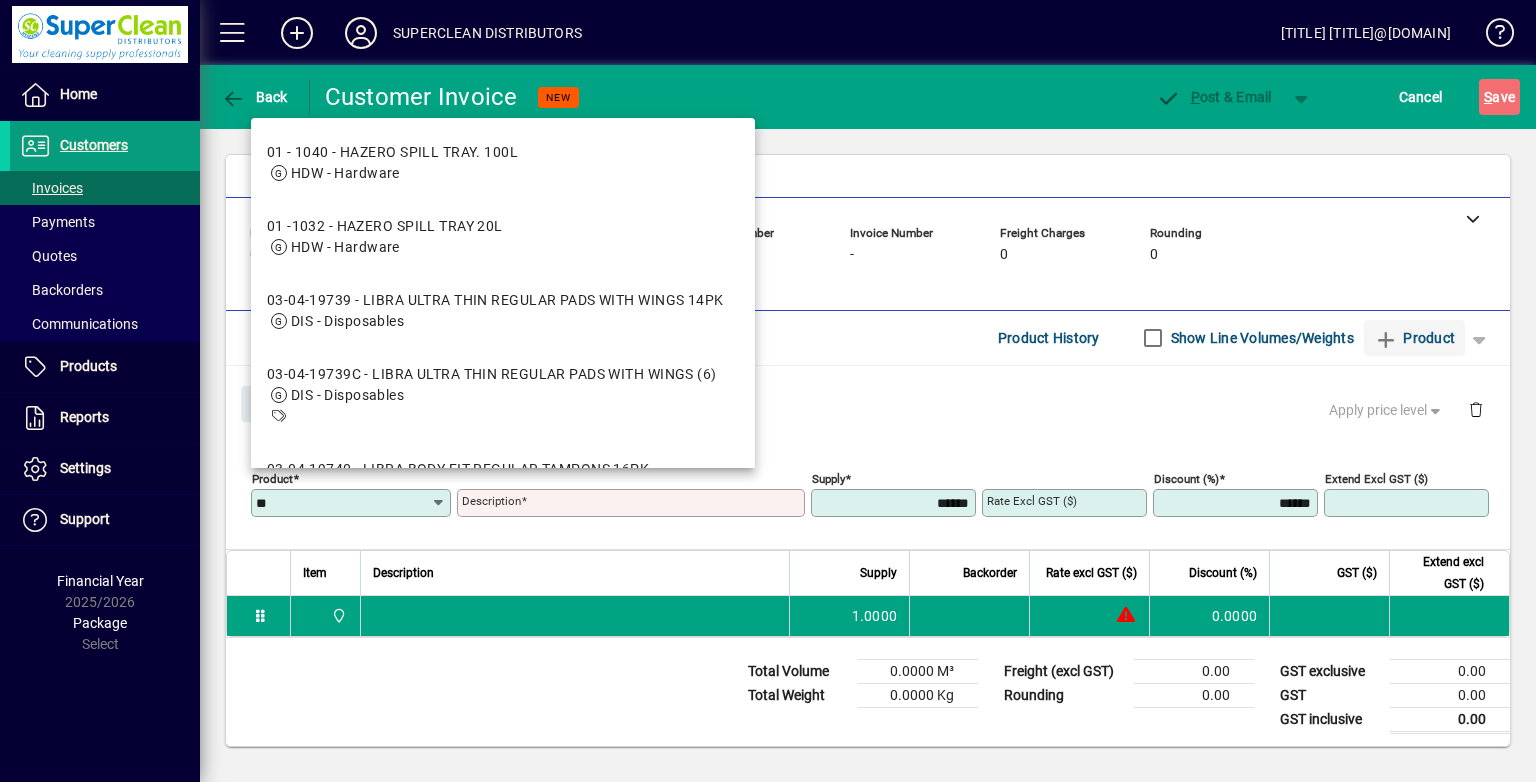 scroll, scrollTop: 44, scrollLeft: 0, axis: vertical 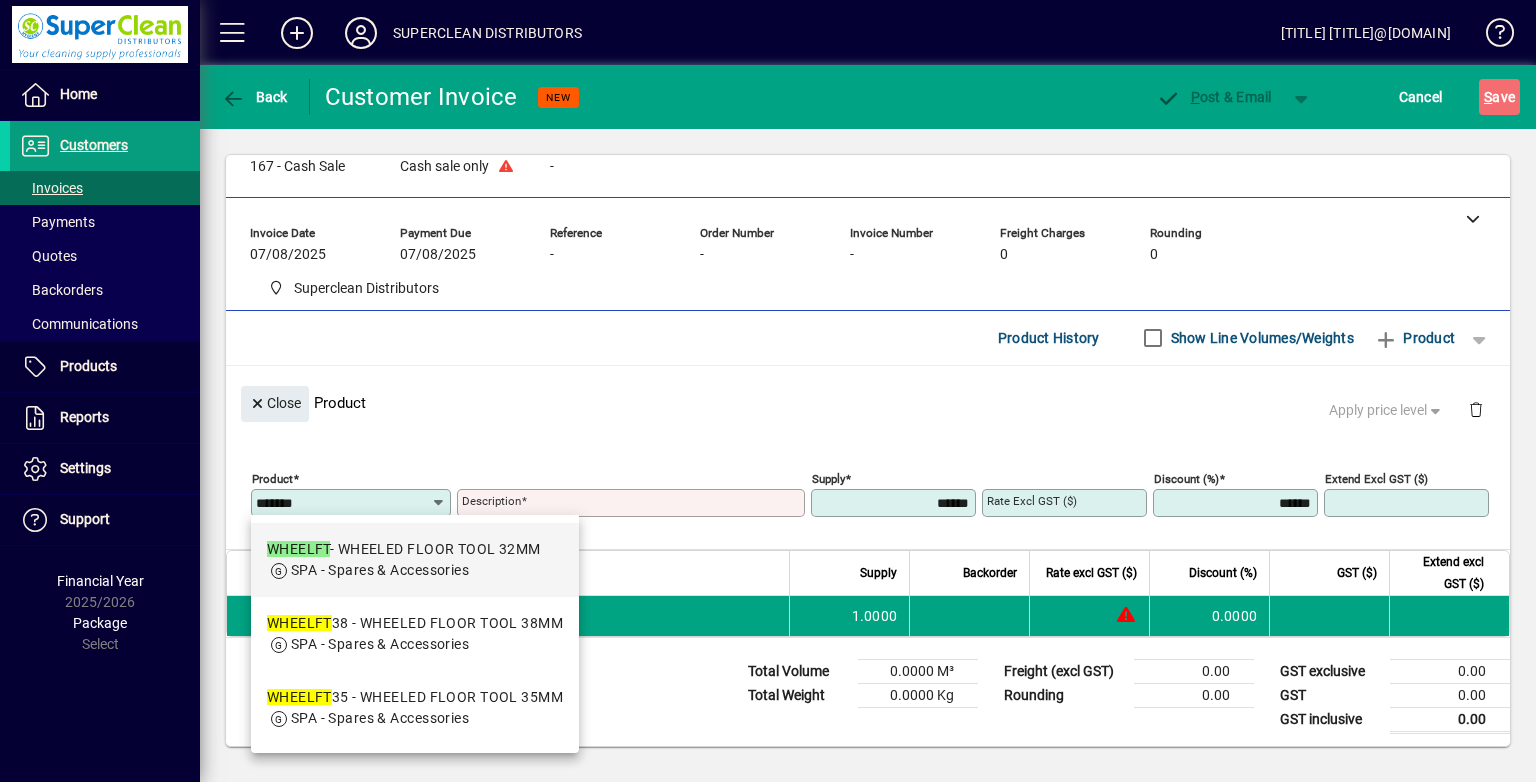 drag, startPoint x: 498, startPoint y: 570, endPoint x: 520, endPoint y: 559, distance: 24.596748 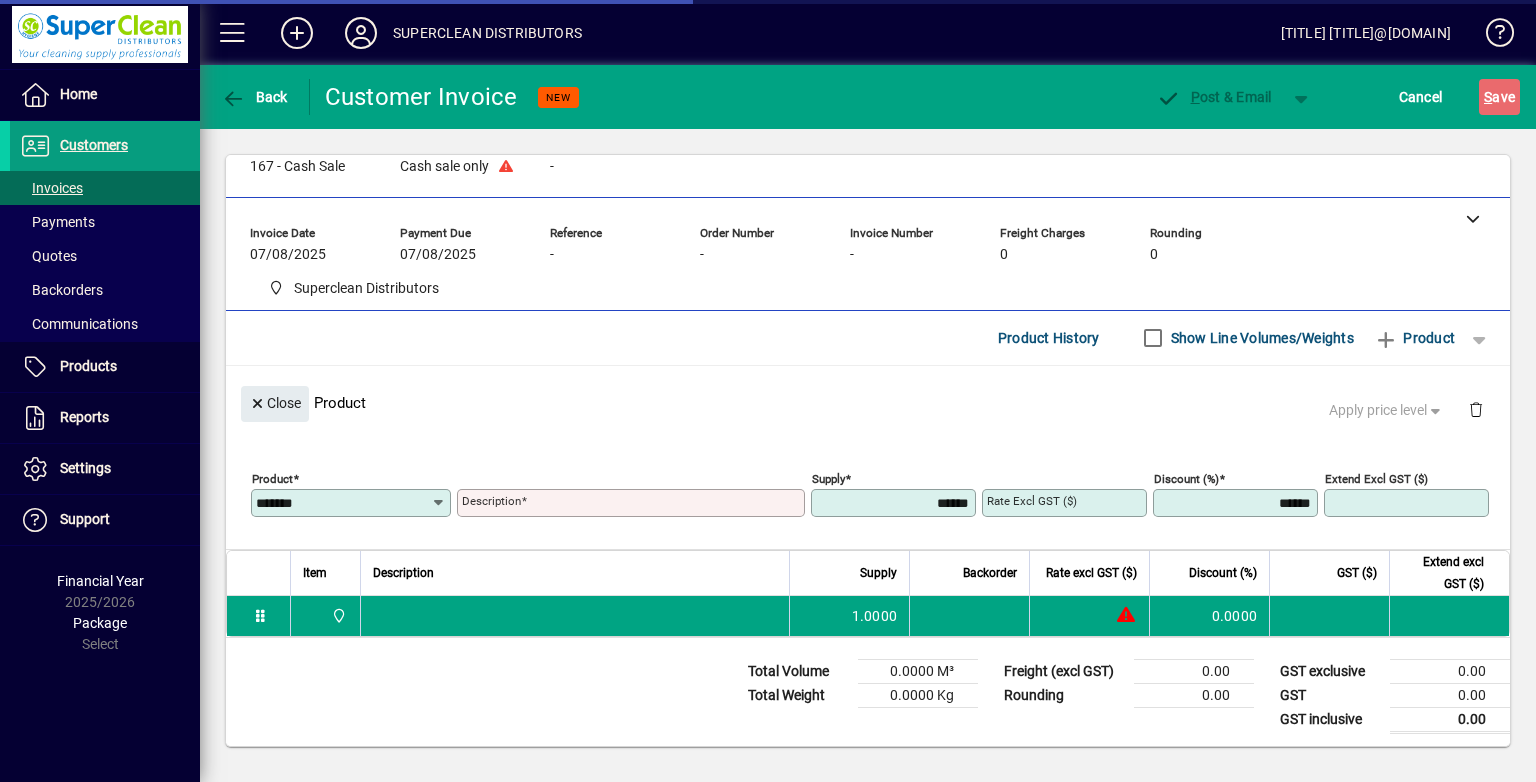 type on "**********" 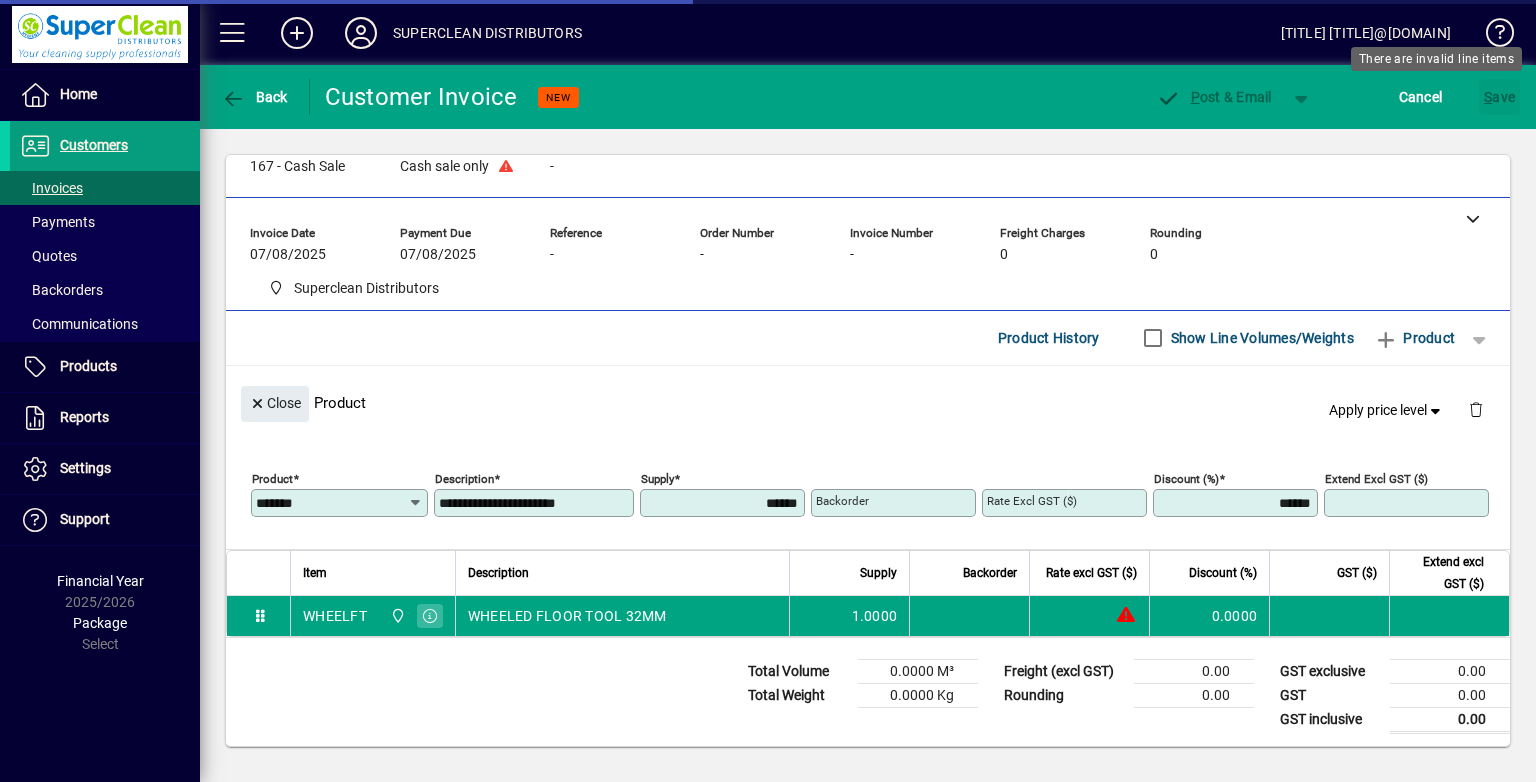 type on "*******" 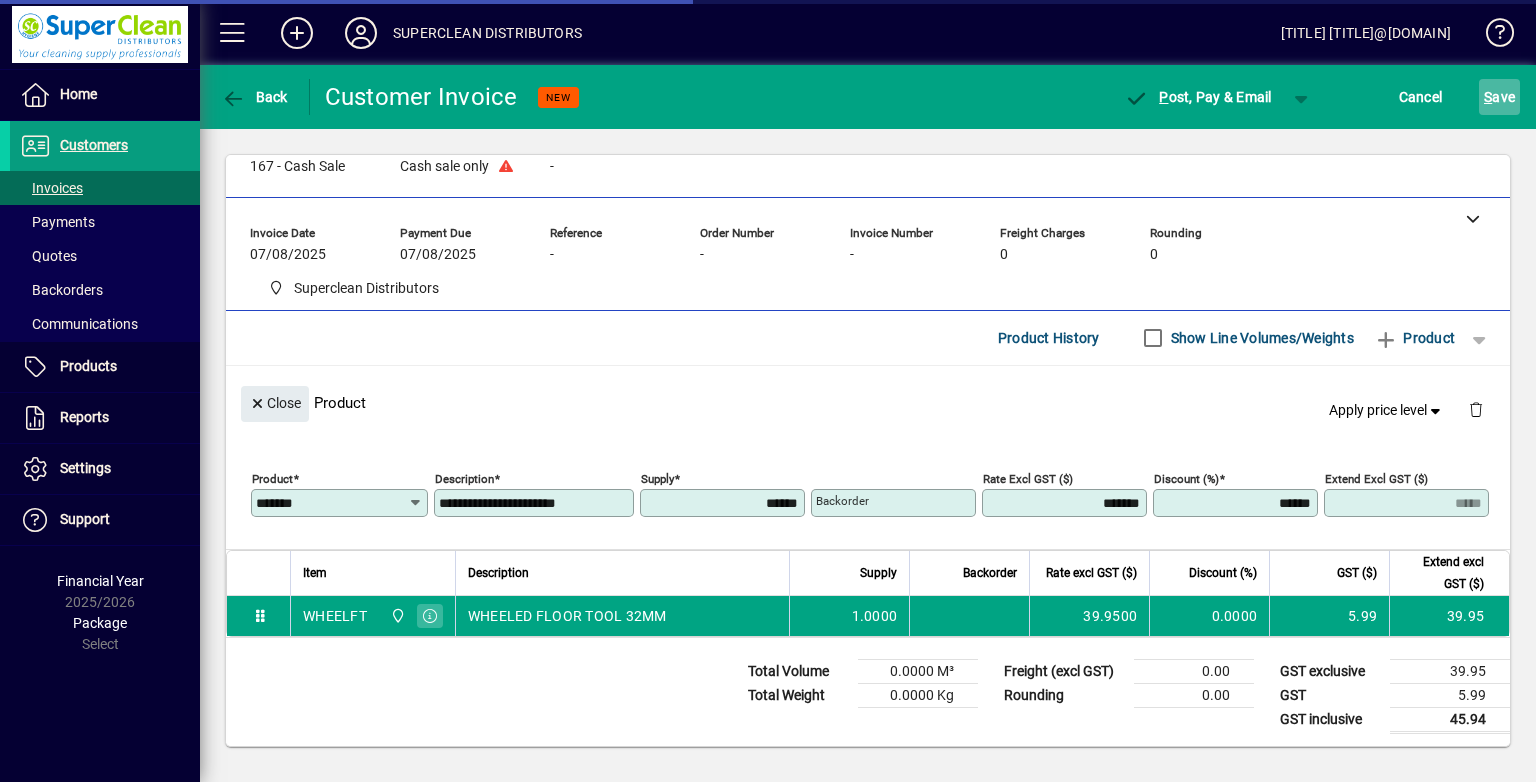 click on "S ave" 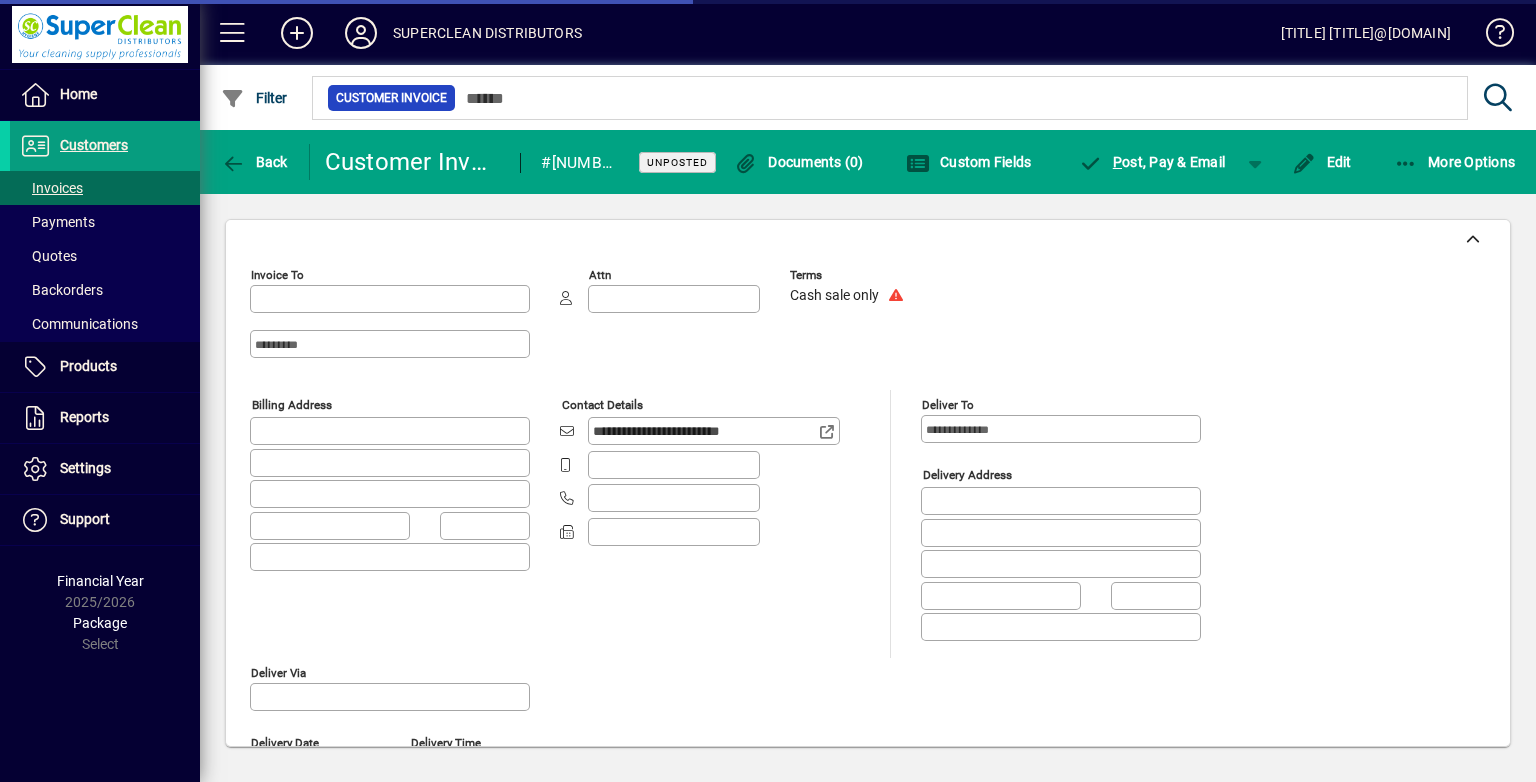 type on "**********" 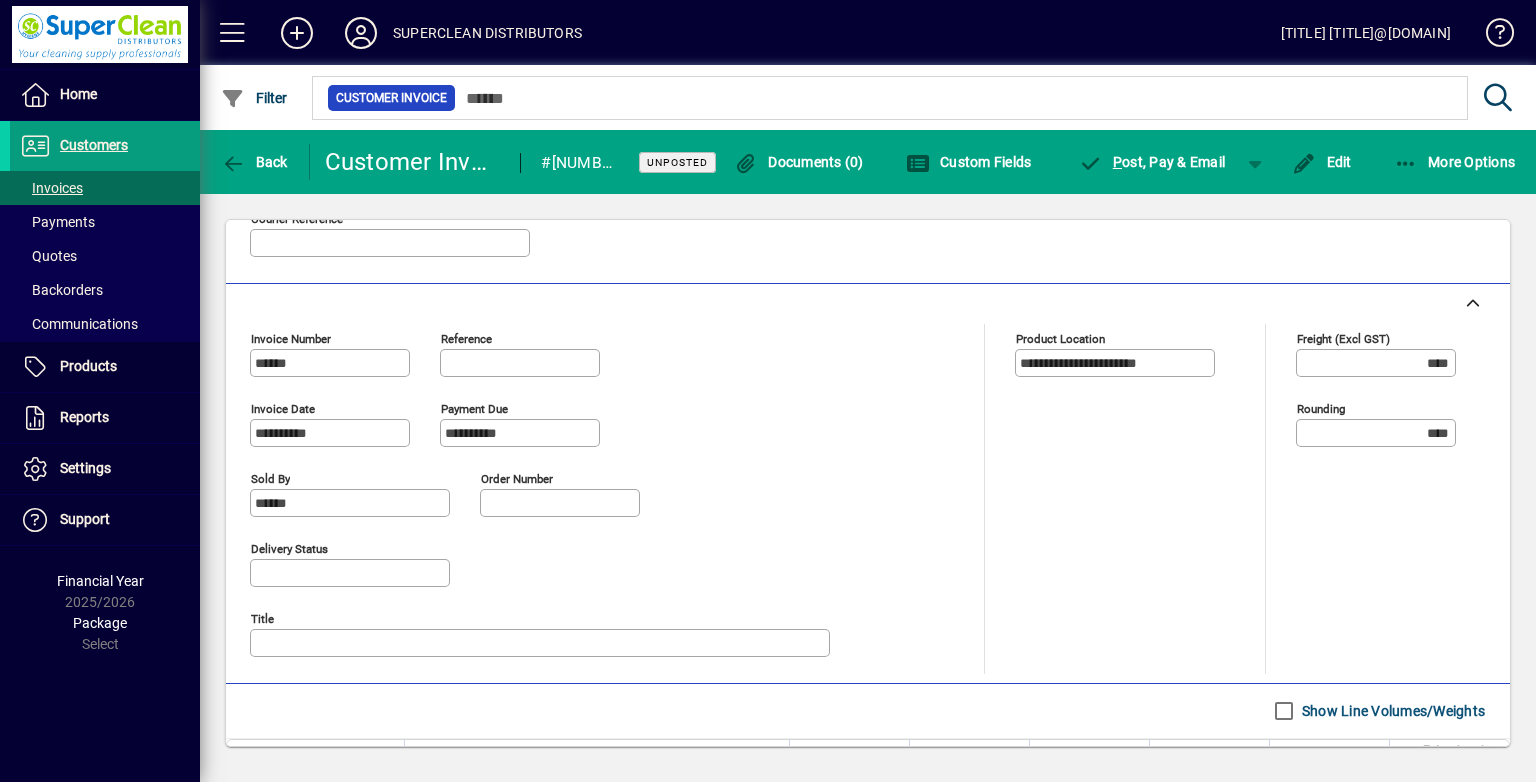 scroll, scrollTop: 652, scrollLeft: 0, axis: vertical 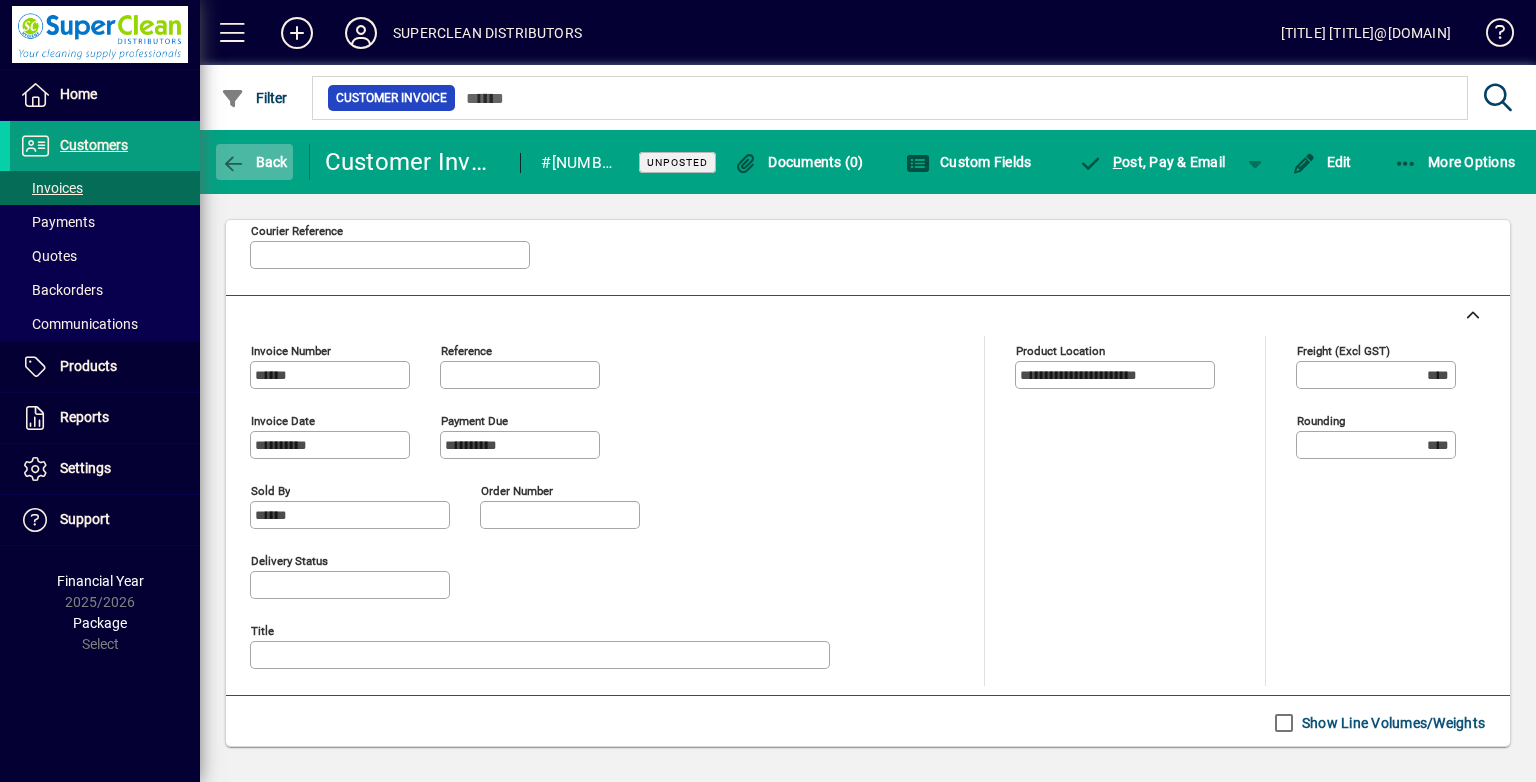 click 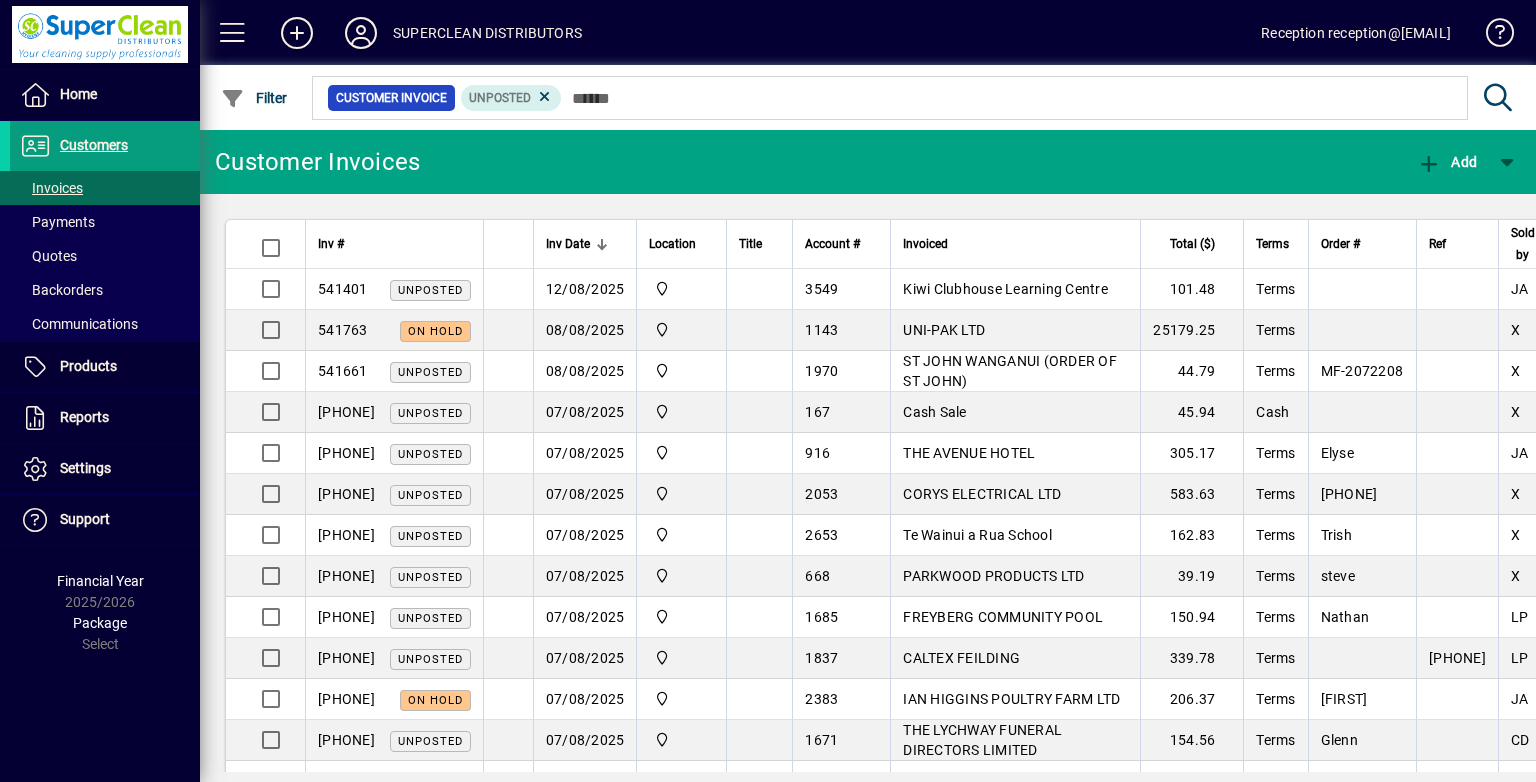 scroll, scrollTop: 0, scrollLeft: 0, axis: both 